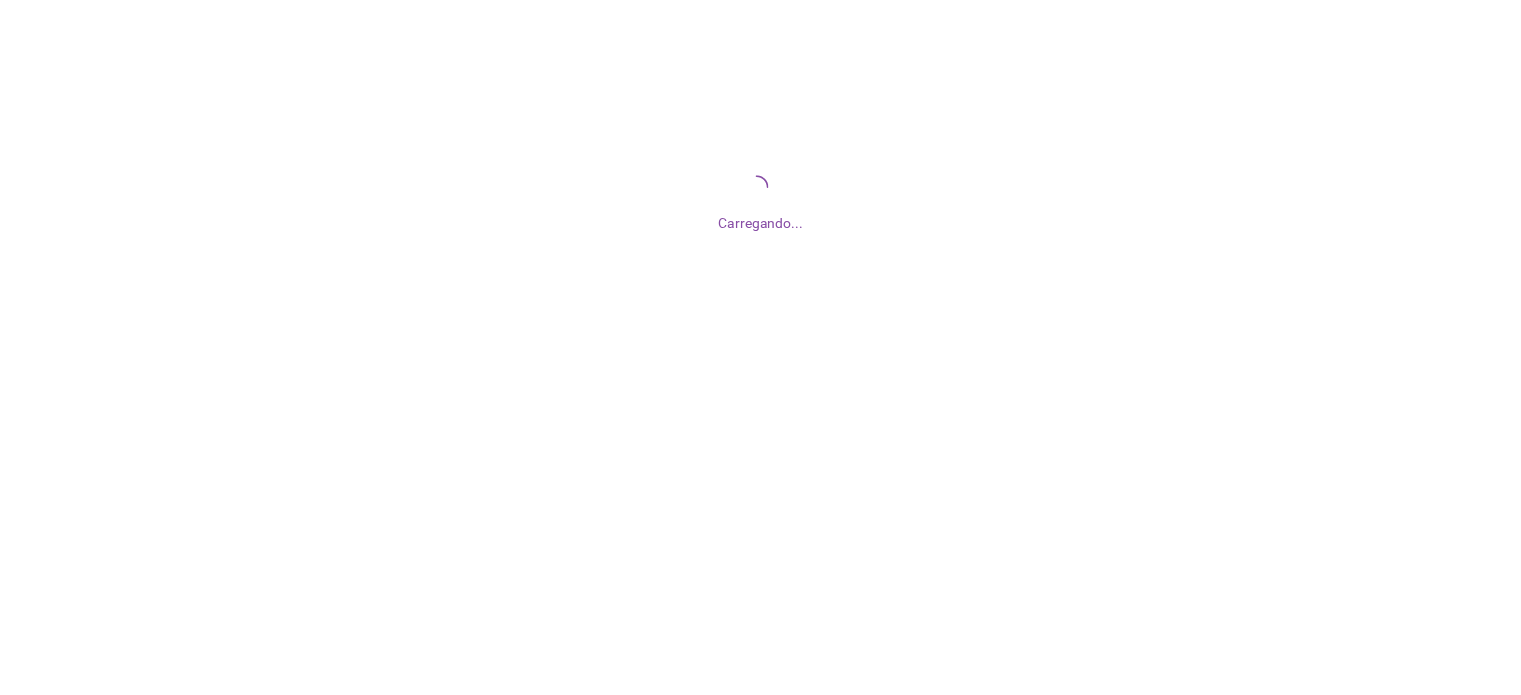 scroll, scrollTop: 0, scrollLeft: 0, axis: both 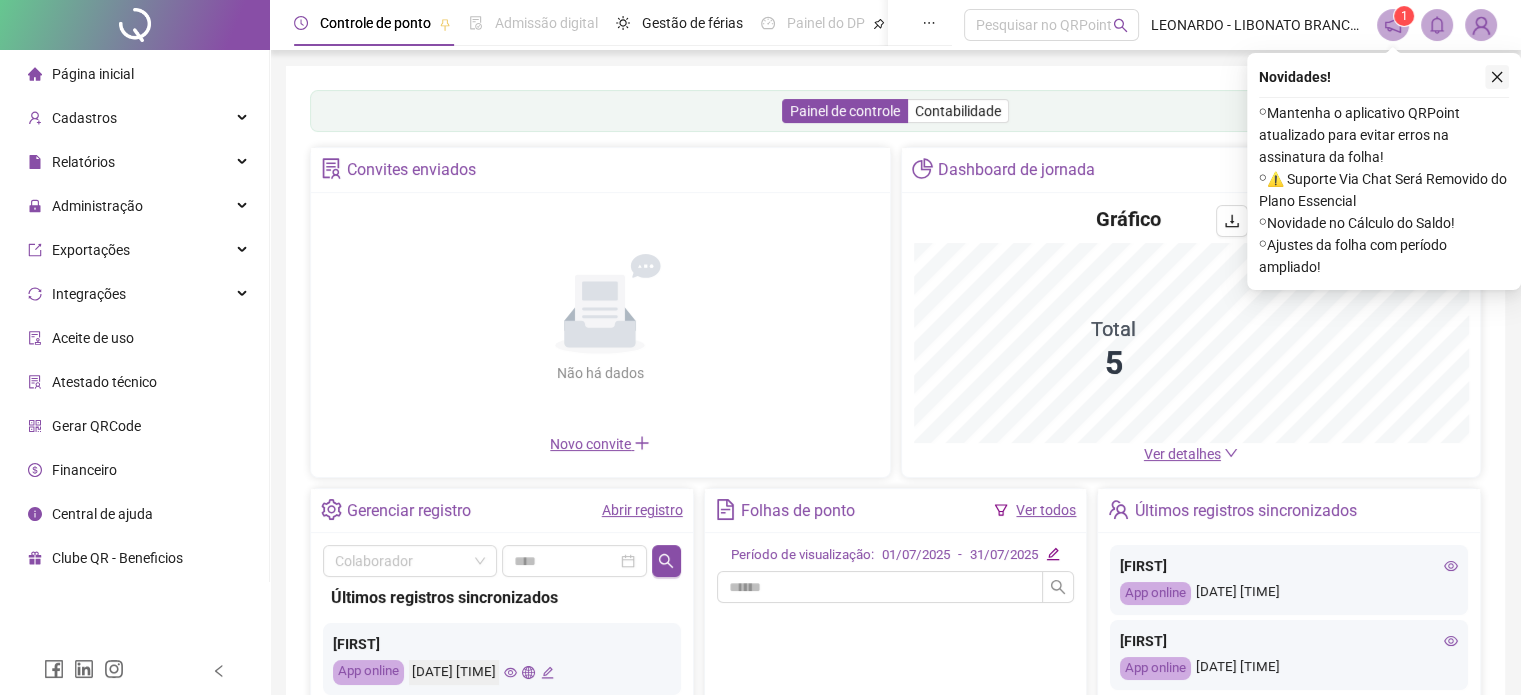 click 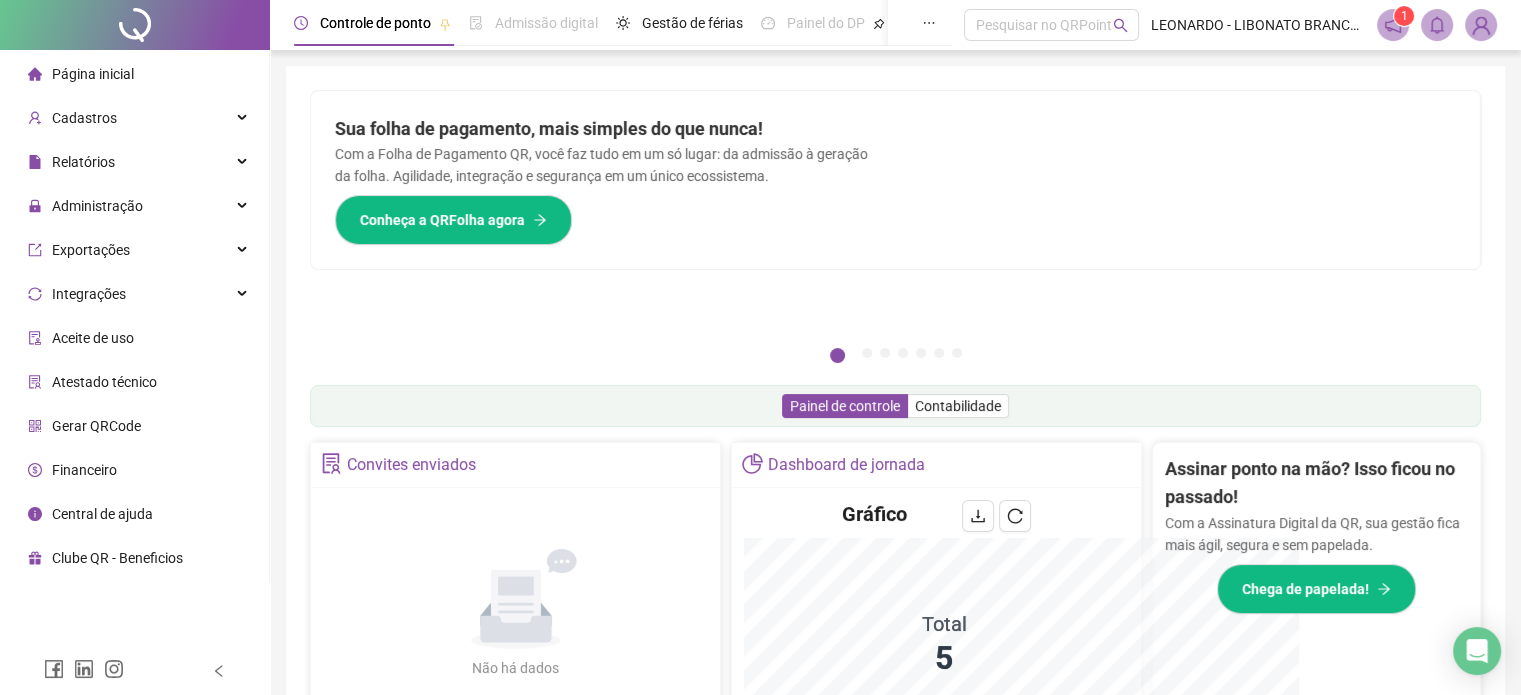 click on "Não há dados Não há dados" at bounding box center (515, 614) 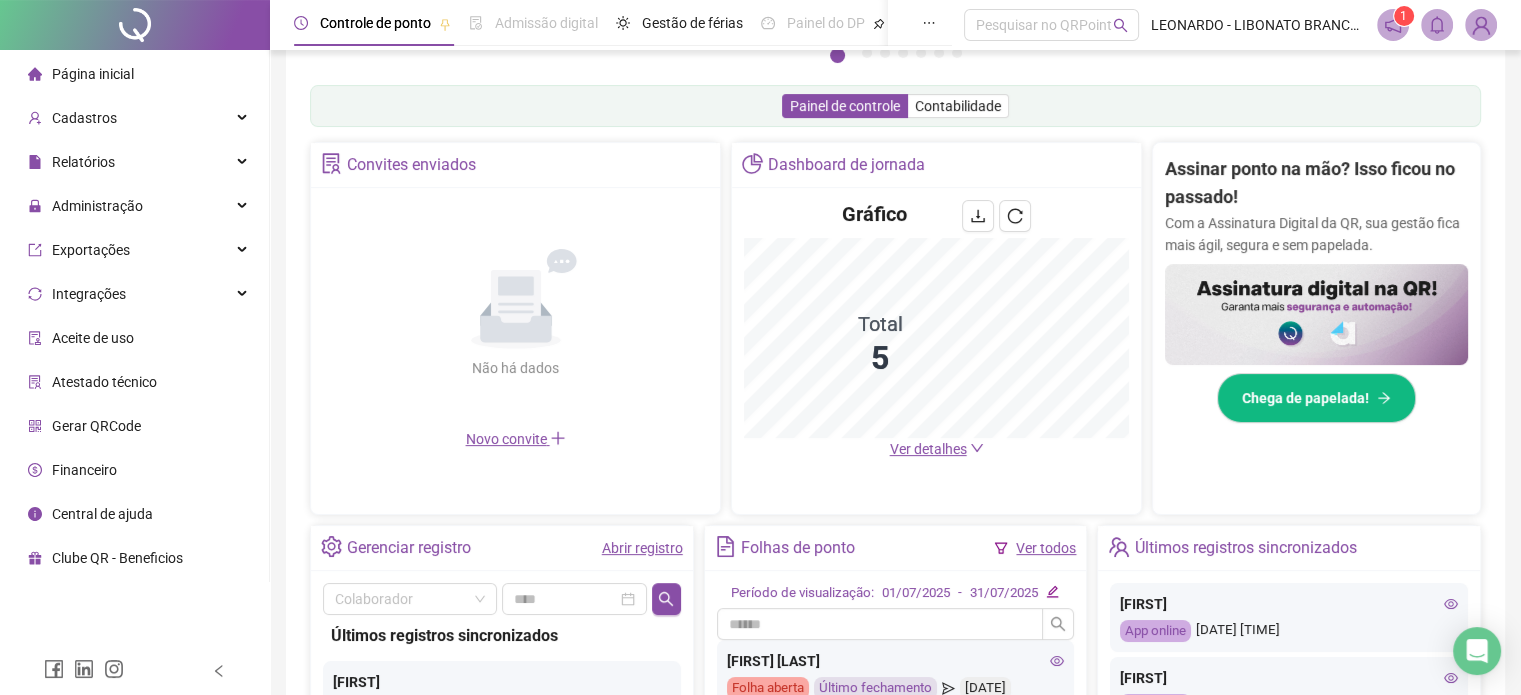 click on "Abrir registro" at bounding box center [642, 548] 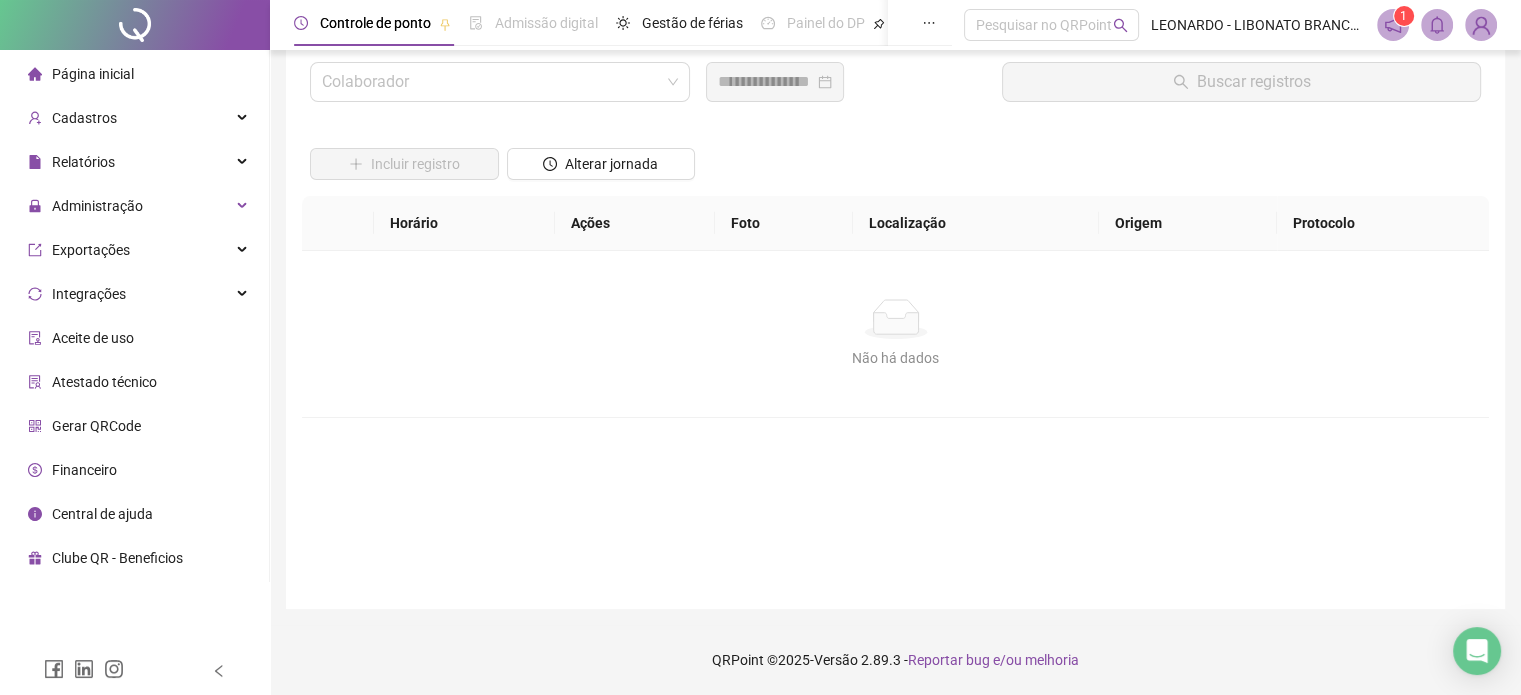 scroll, scrollTop: 57, scrollLeft: 0, axis: vertical 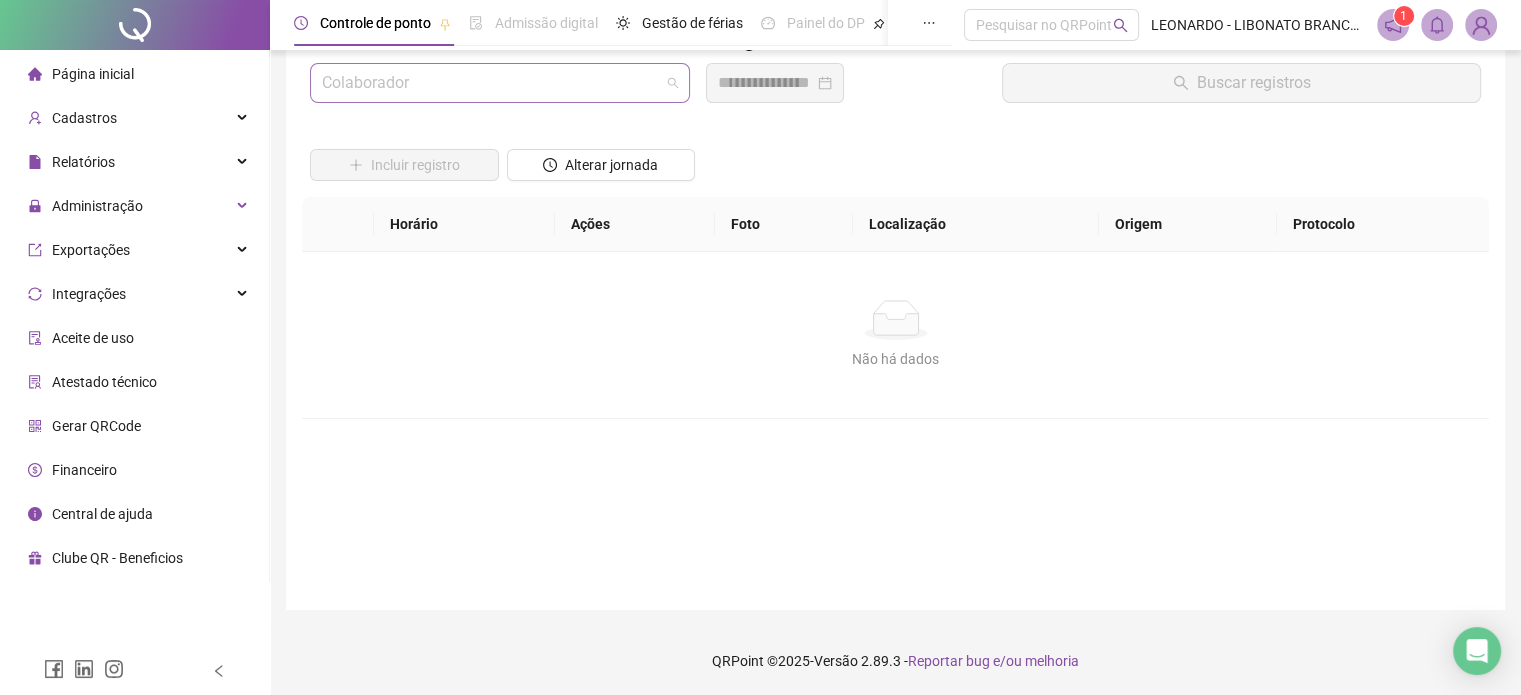 click on "Colaborador" at bounding box center (500, 83) 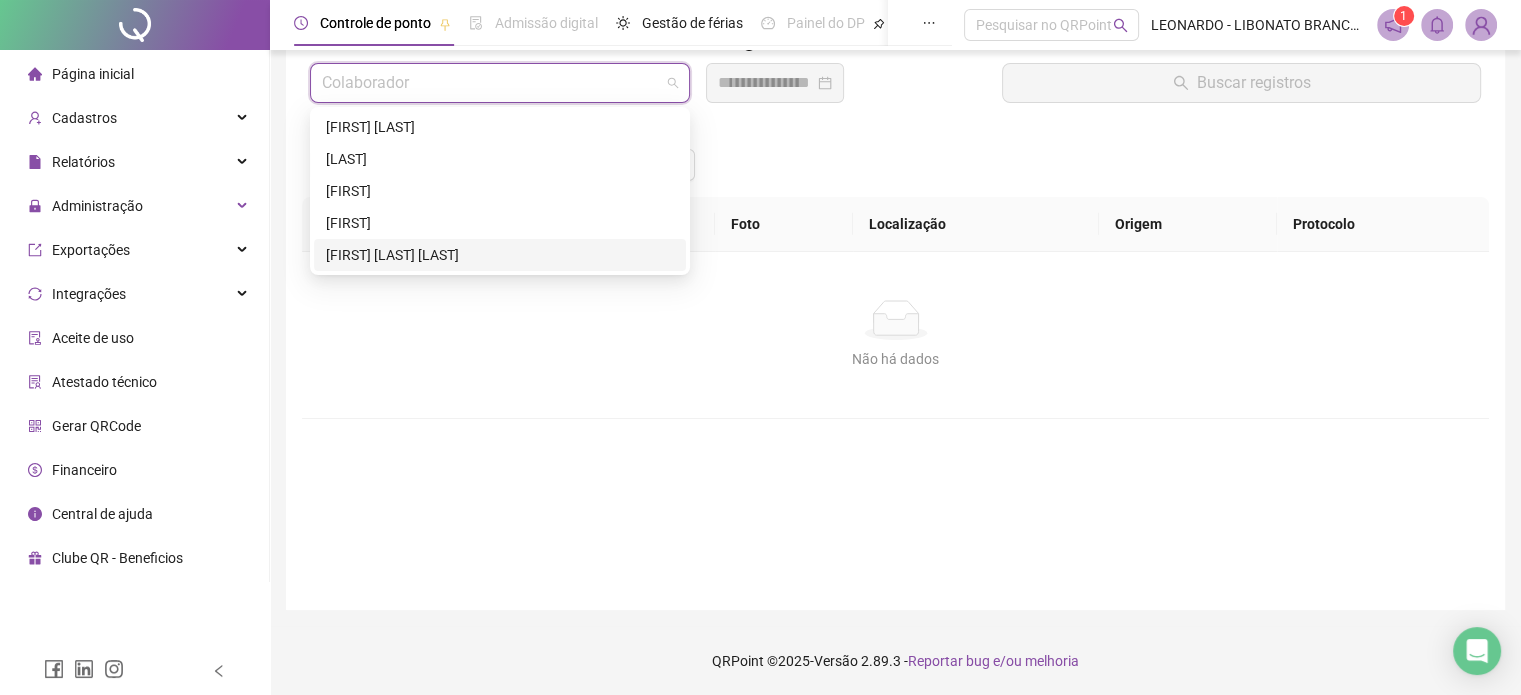 click on "[FIRST] [LAST] [LAST]" at bounding box center (500, 255) 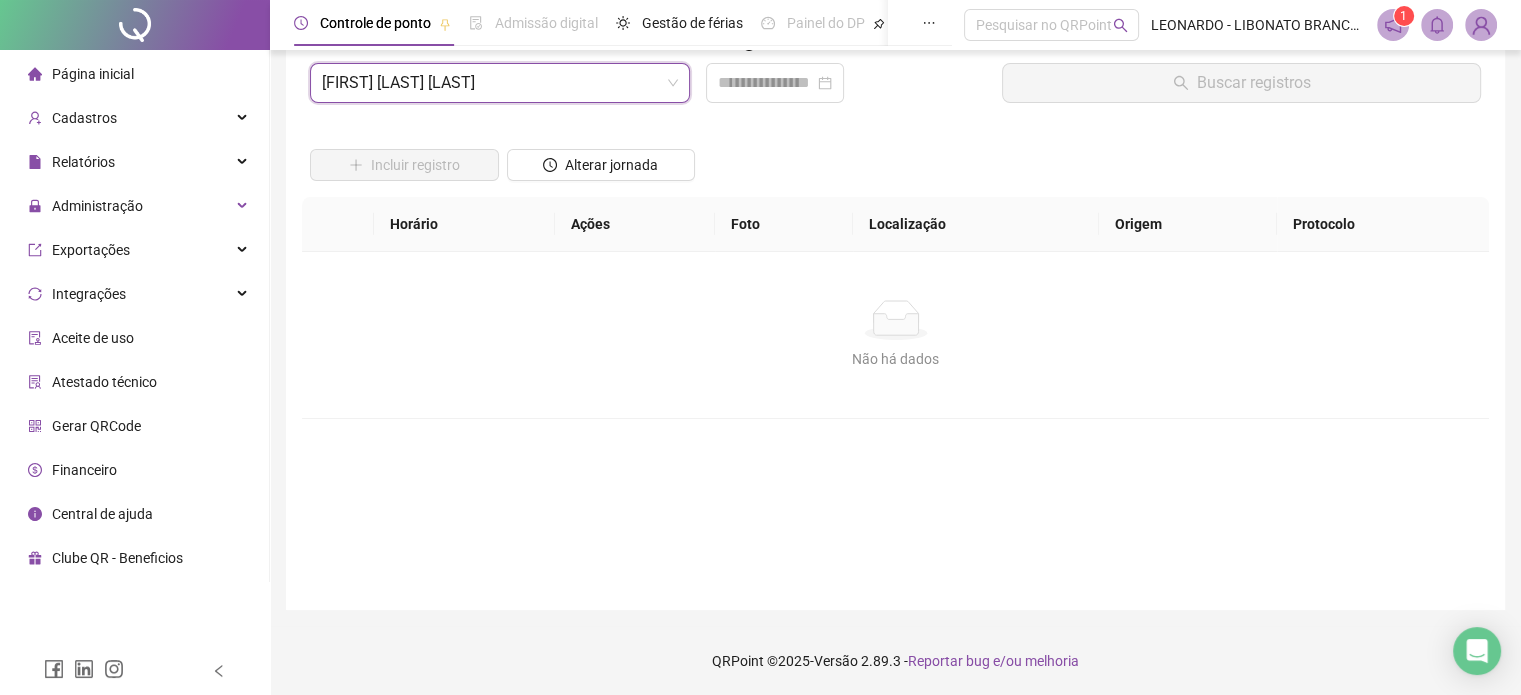 click on "Data" at bounding box center (846, 48) 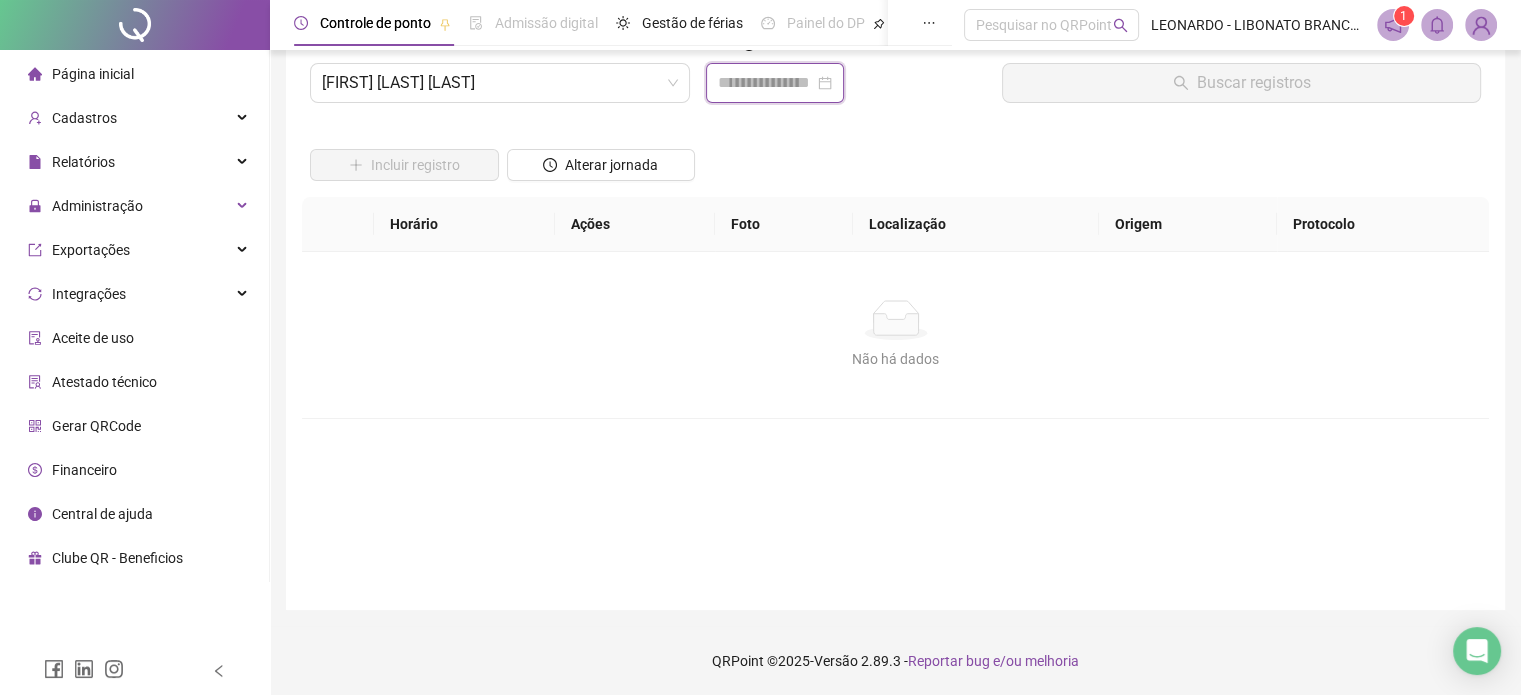 click at bounding box center [766, 83] 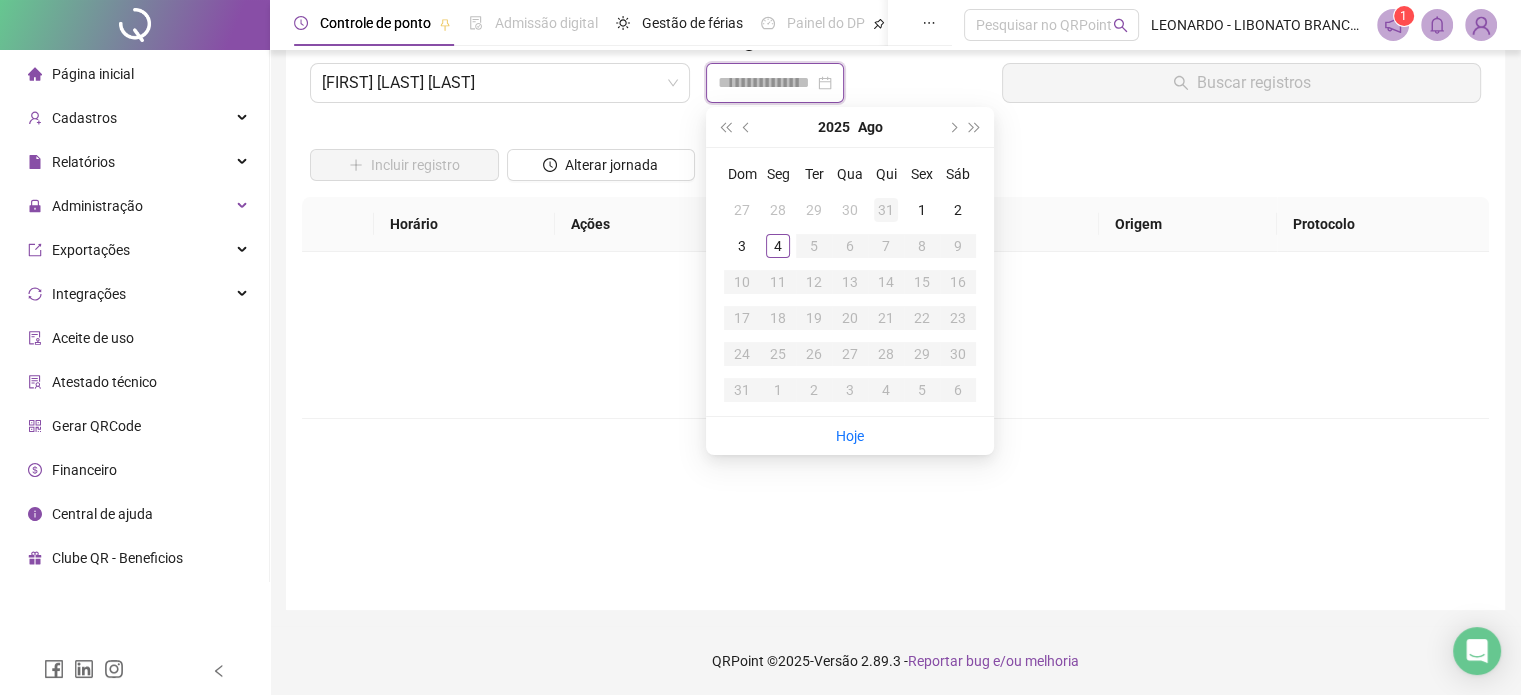 type on "**********" 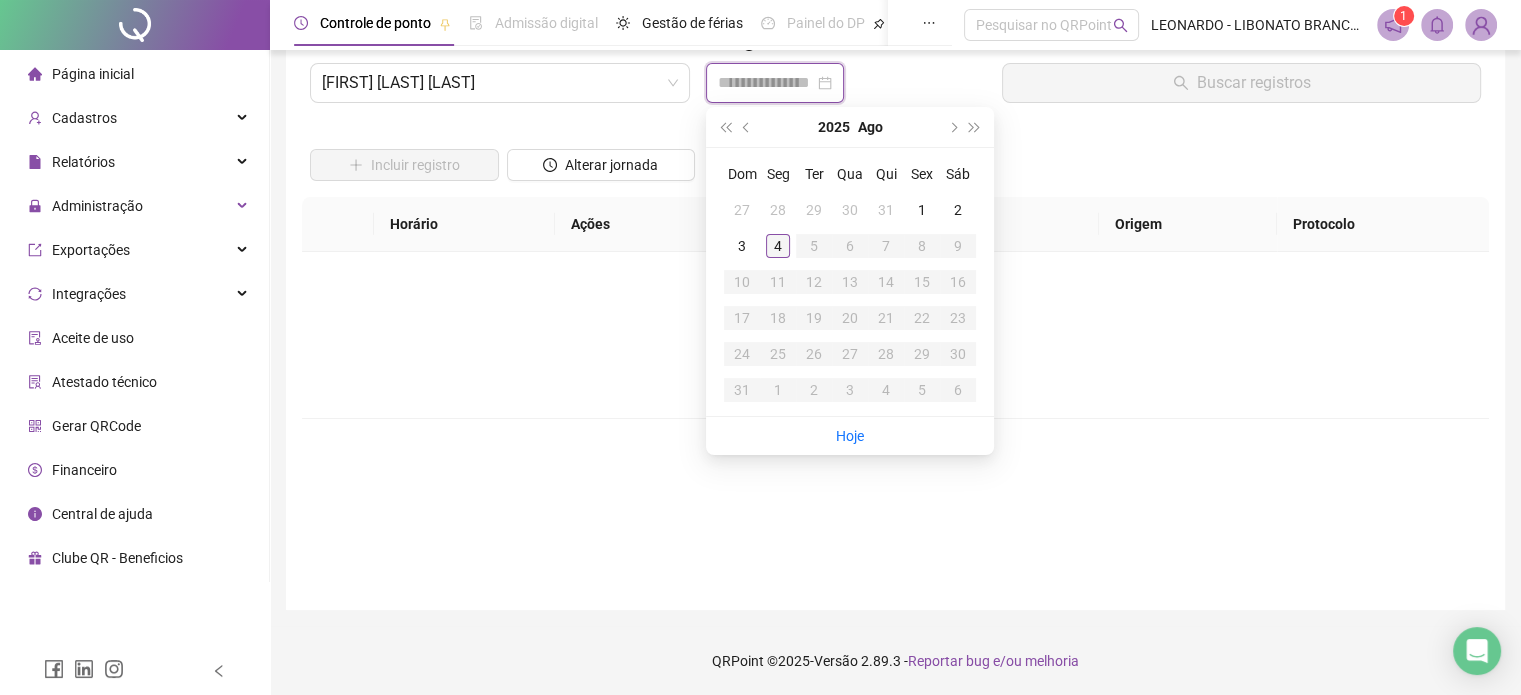 type on "**********" 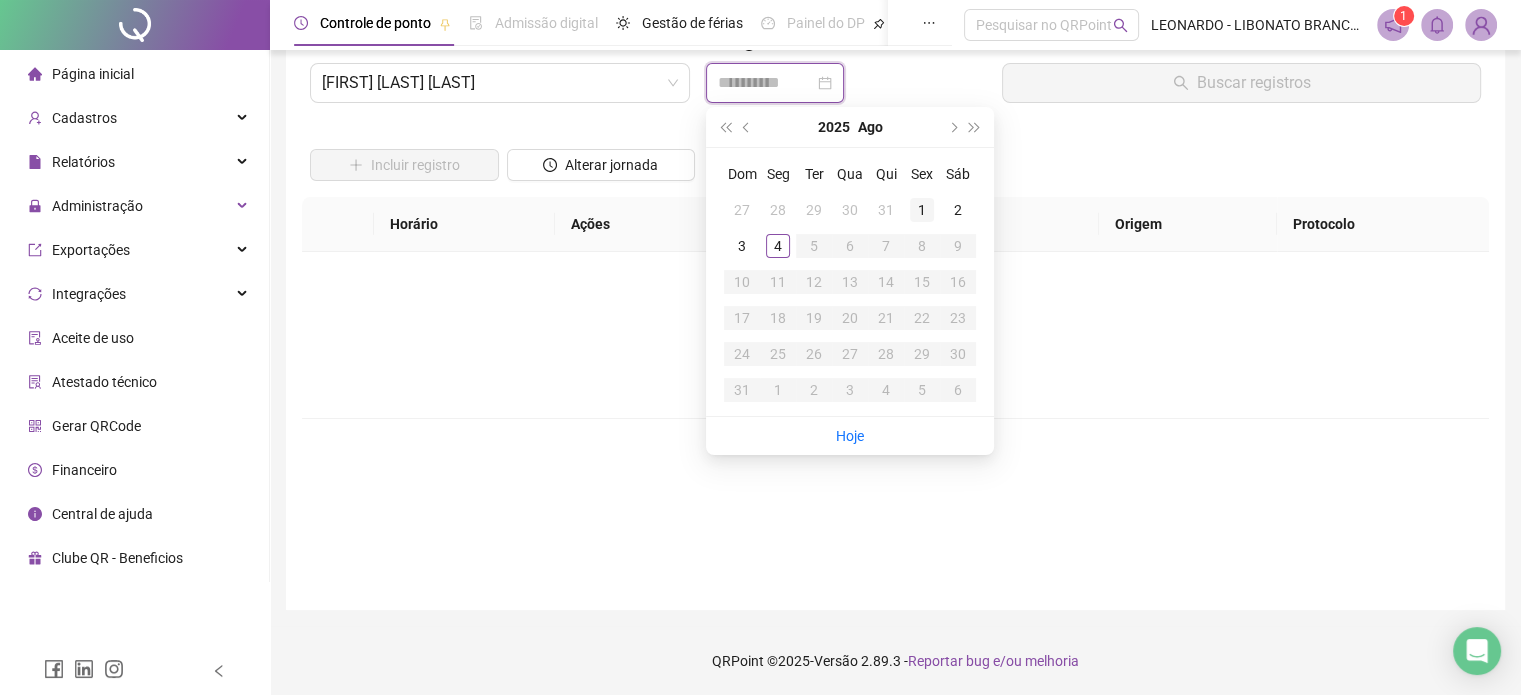 type on "**********" 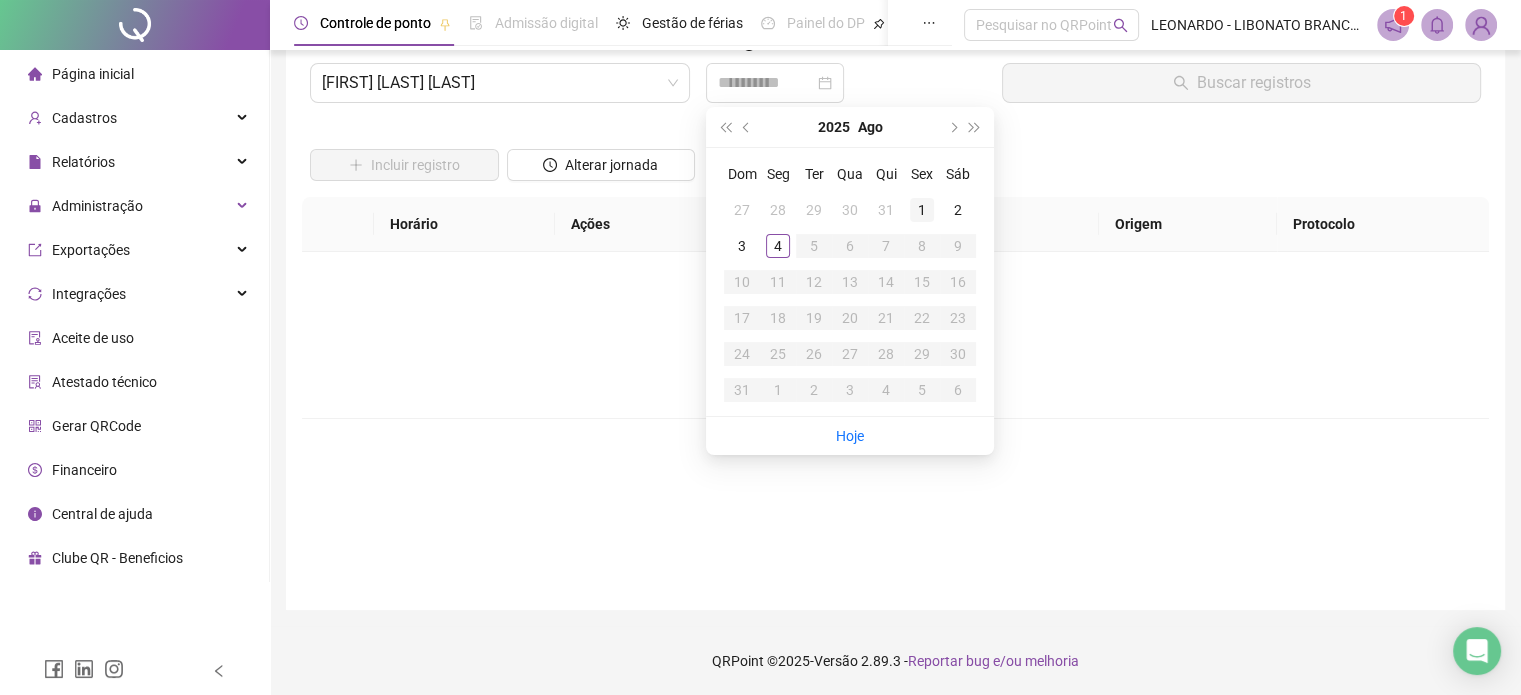 click on "1" at bounding box center [922, 210] 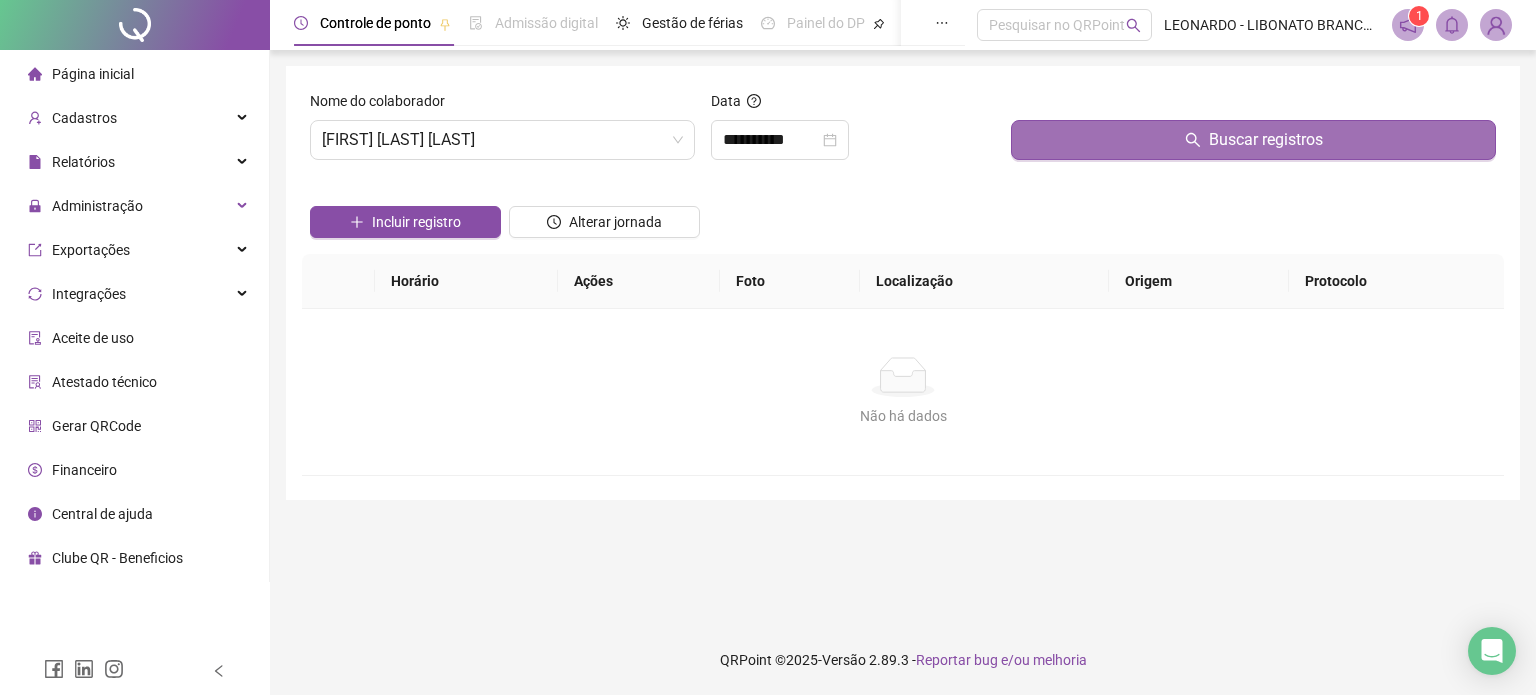 click on "Buscar registros" at bounding box center (1253, 140) 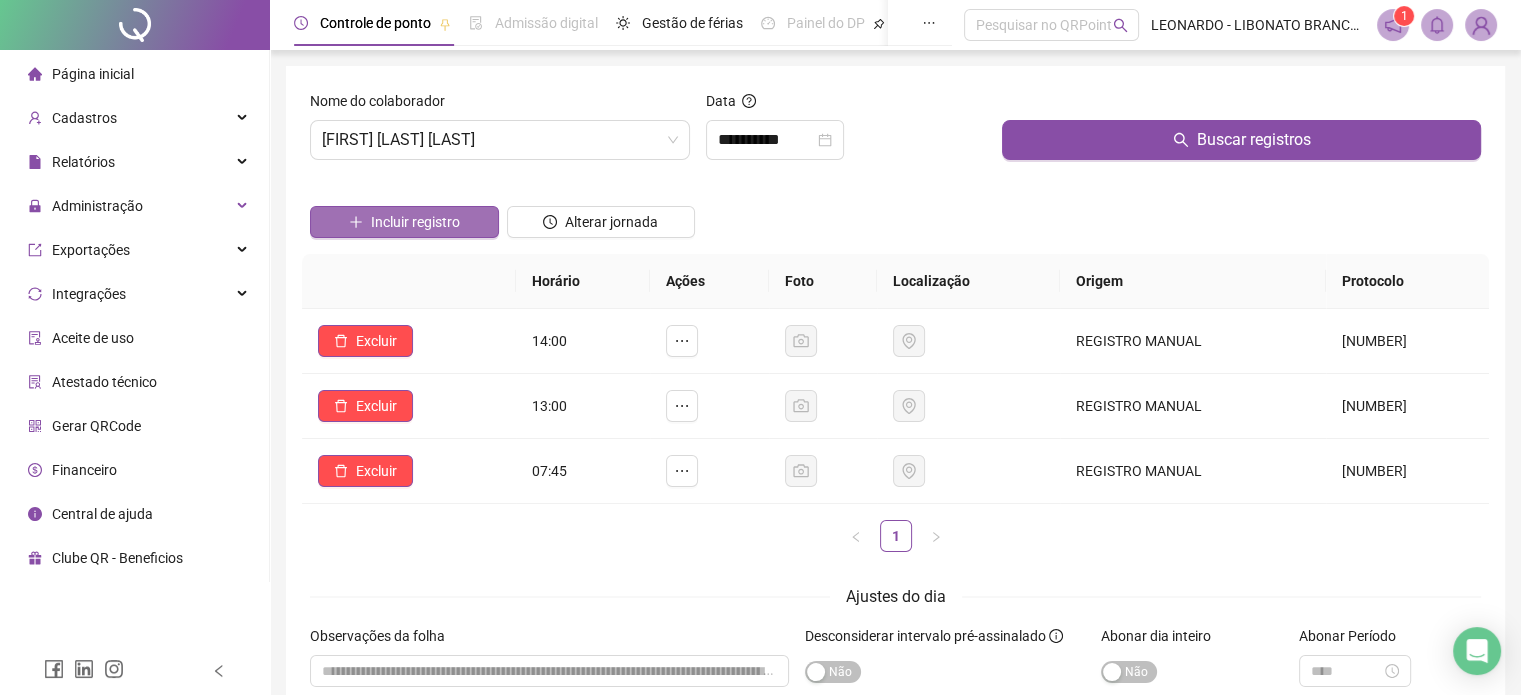 click on "Incluir registro" at bounding box center [404, 222] 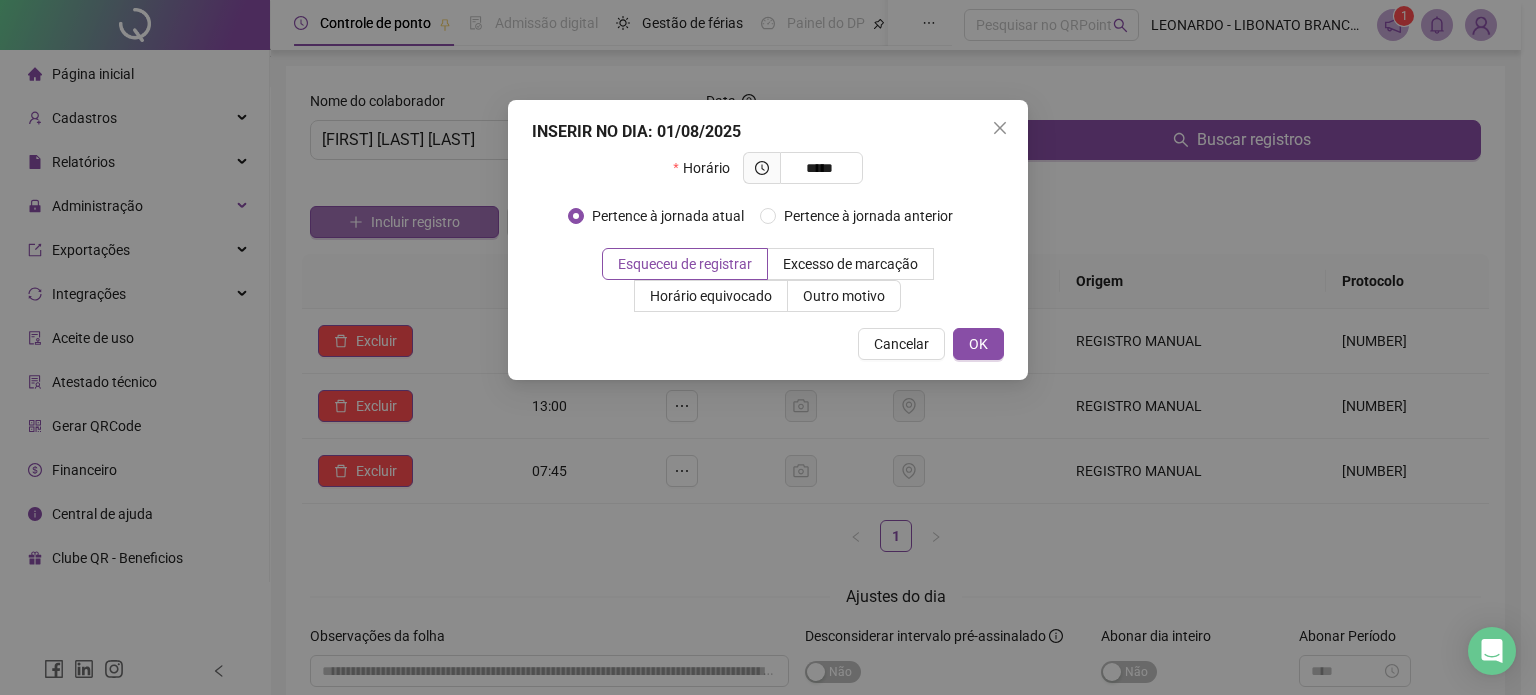 type on "*****" 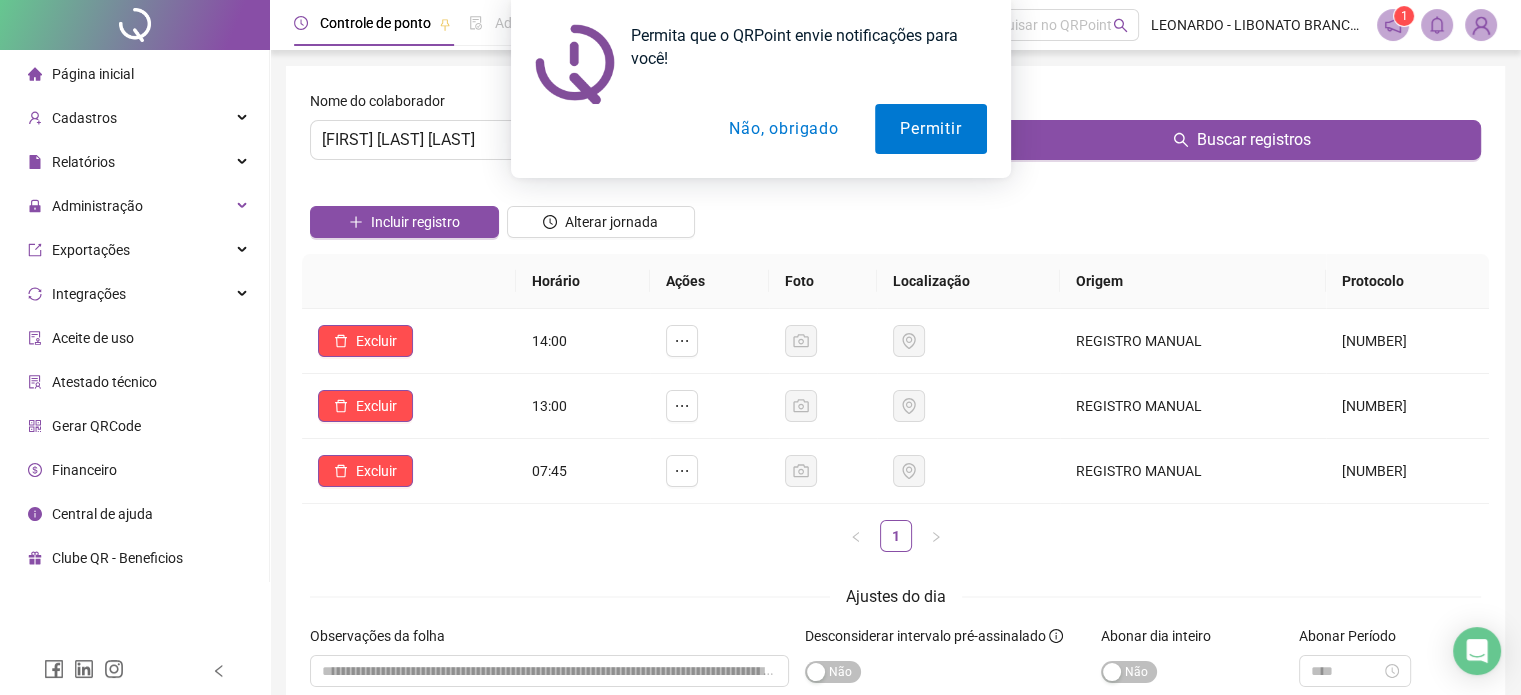 click on "Não, obrigado" at bounding box center [783, 129] 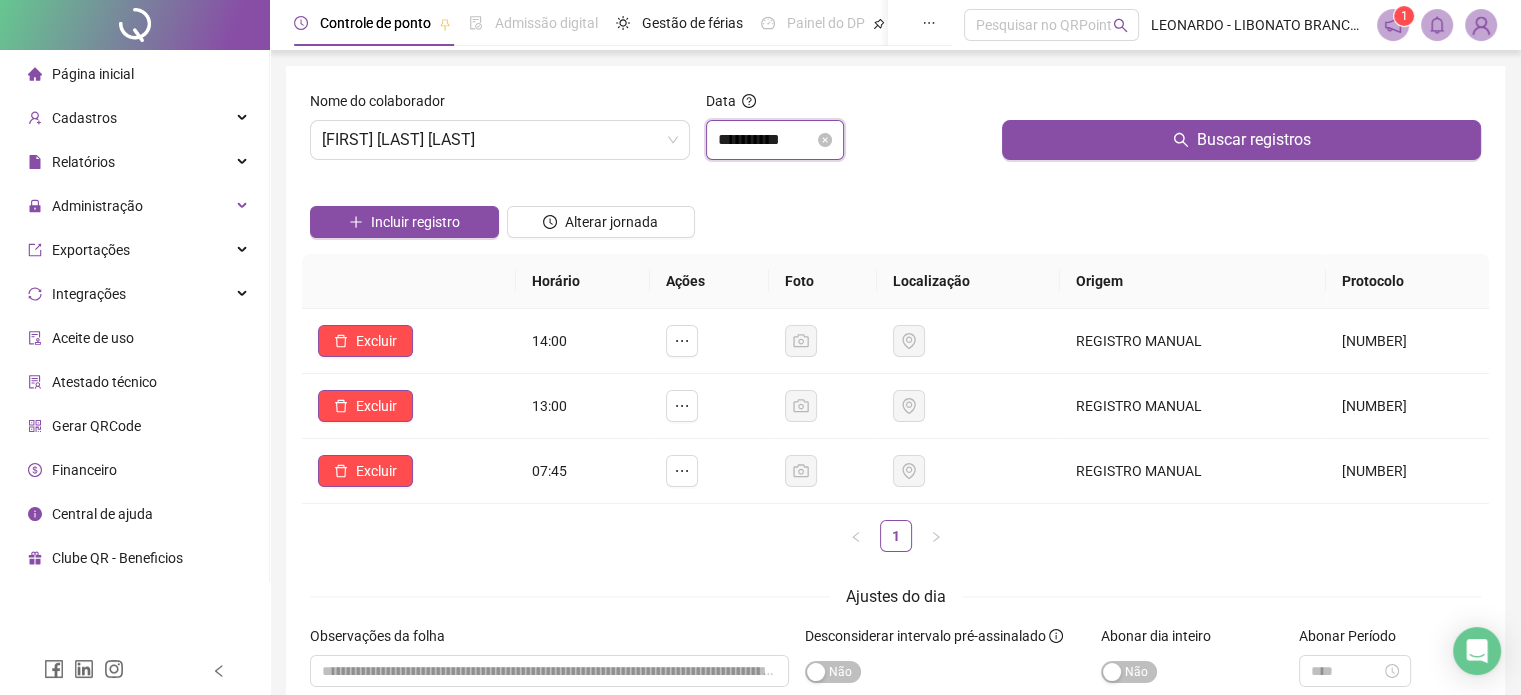 click on "**********" at bounding box center [766, 140] 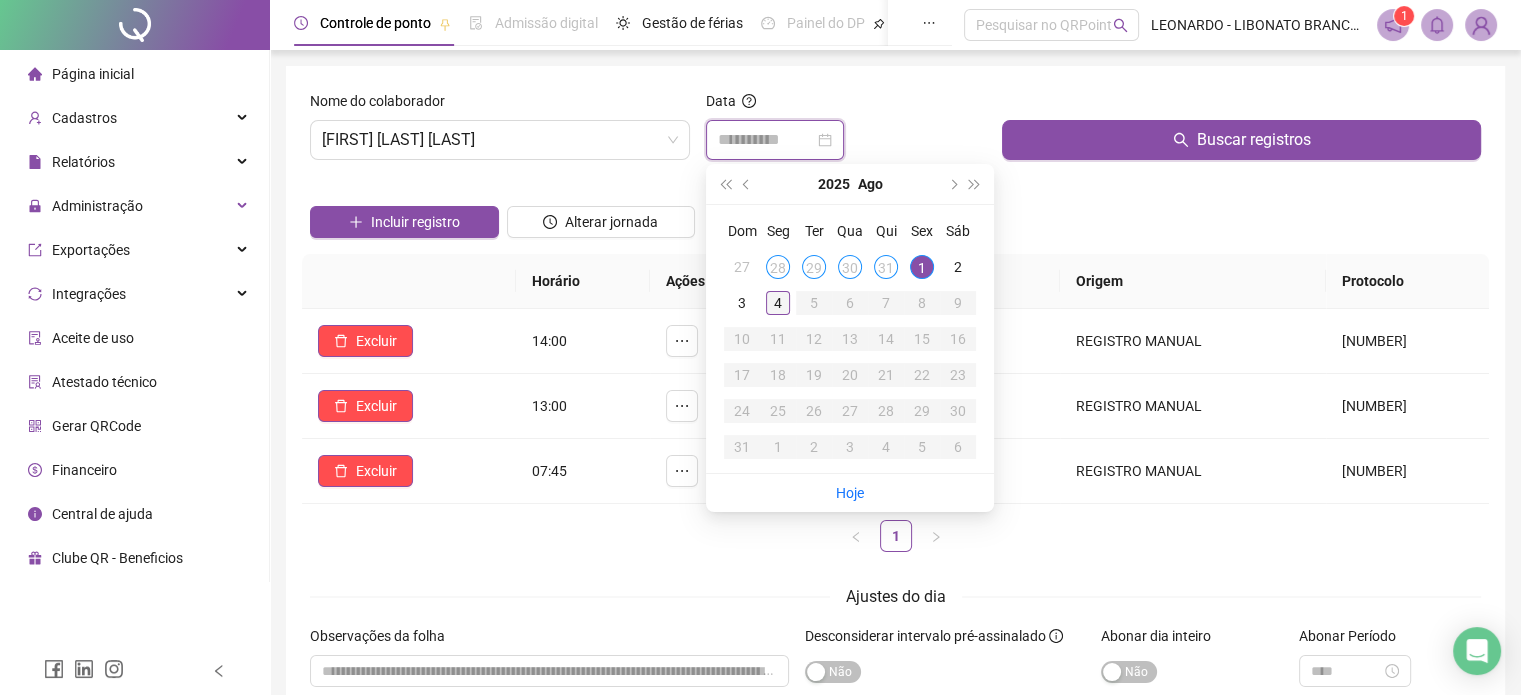 type on "**********" 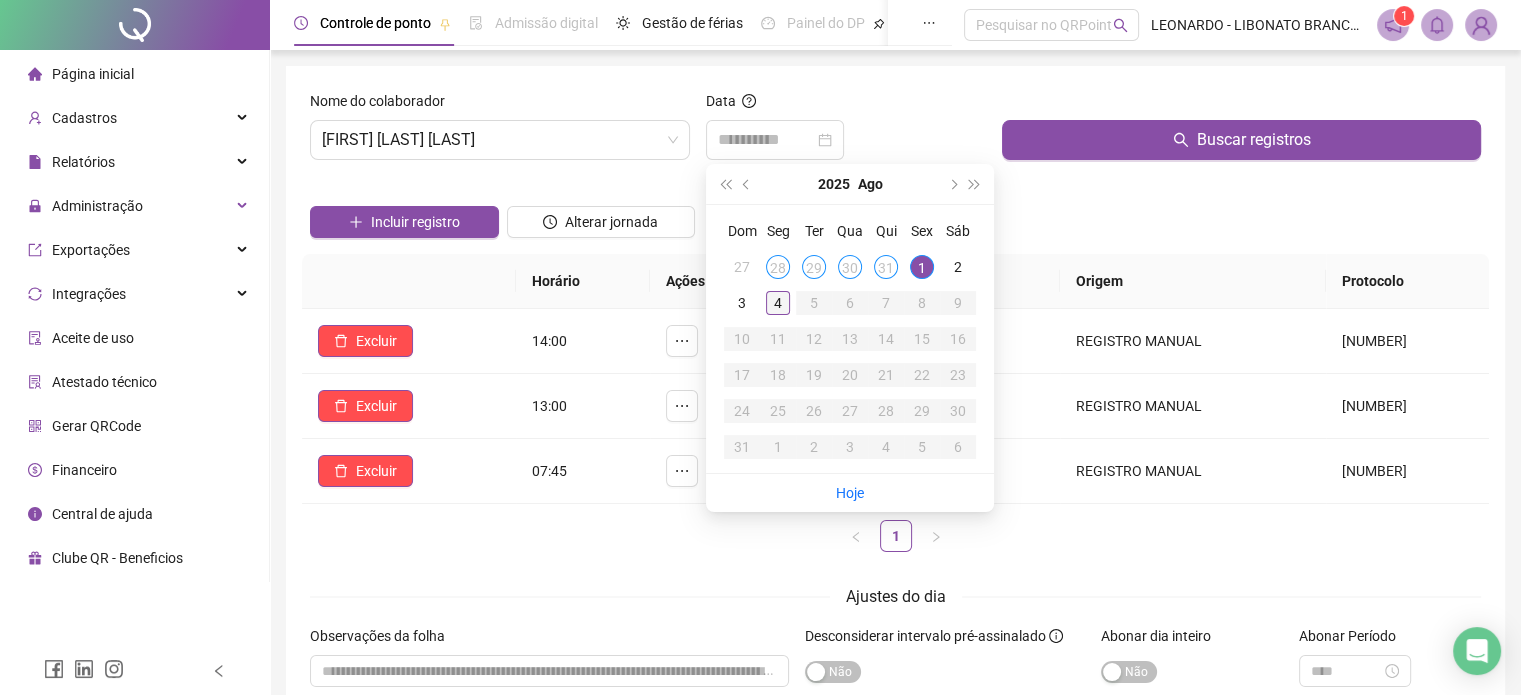 click on "4" at bounding box center [778, 303] 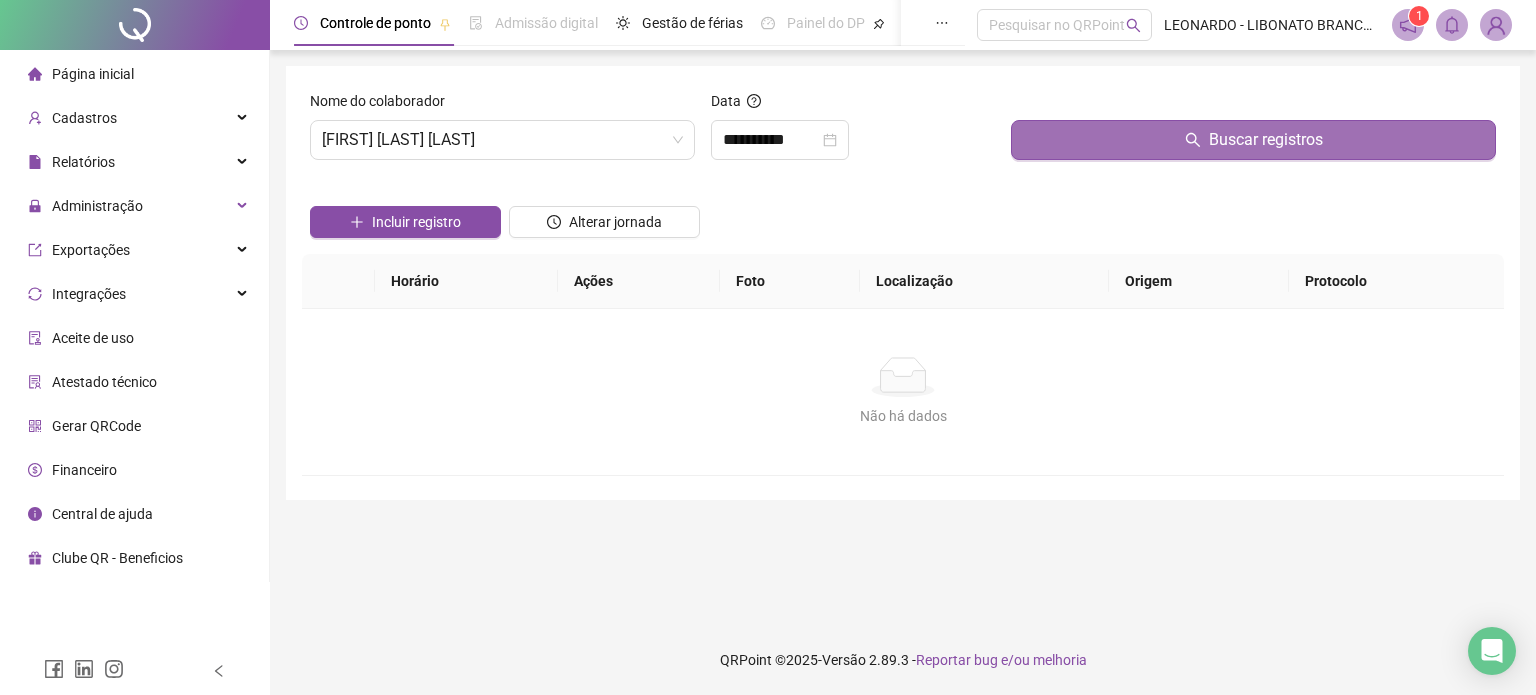 click on "Buscar registros" at bounding box center (1253, 140) 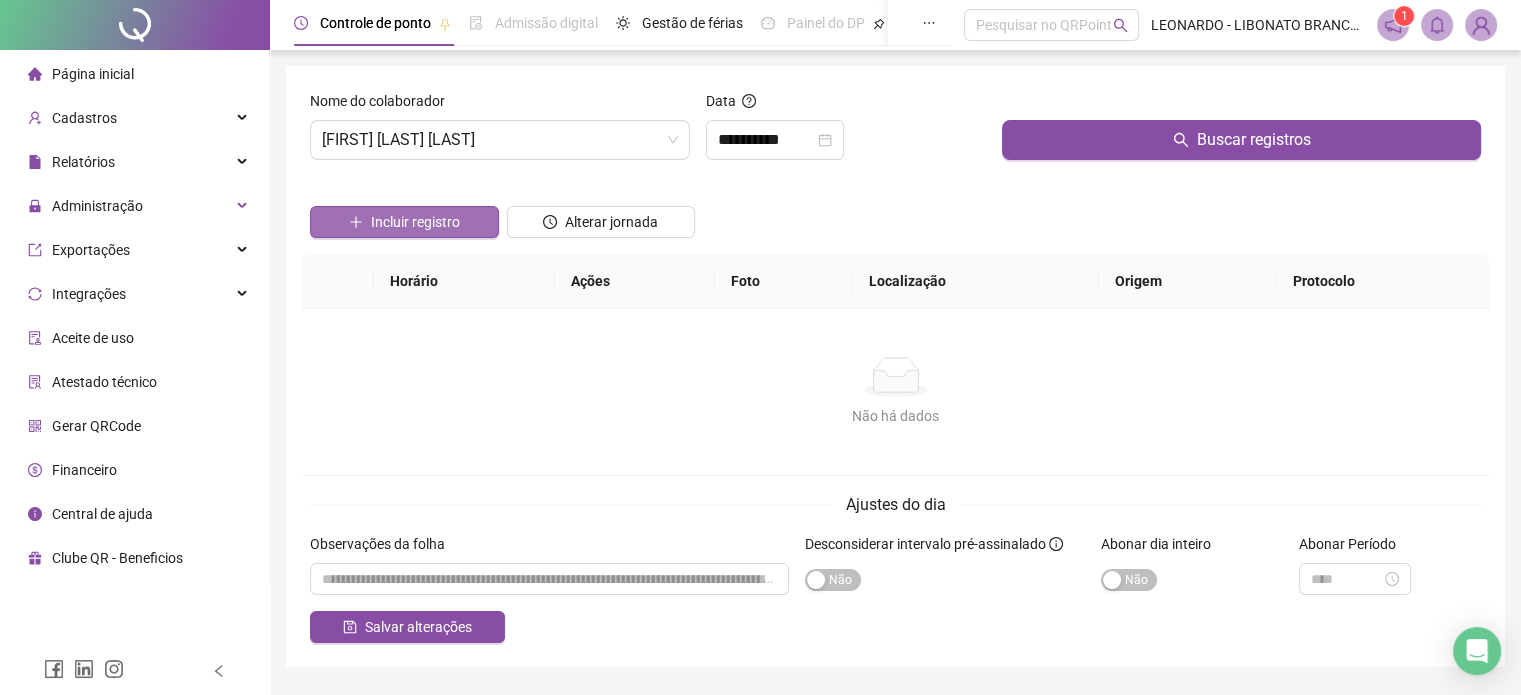 click on "Incluir registro" at bounding box center (404, 222) 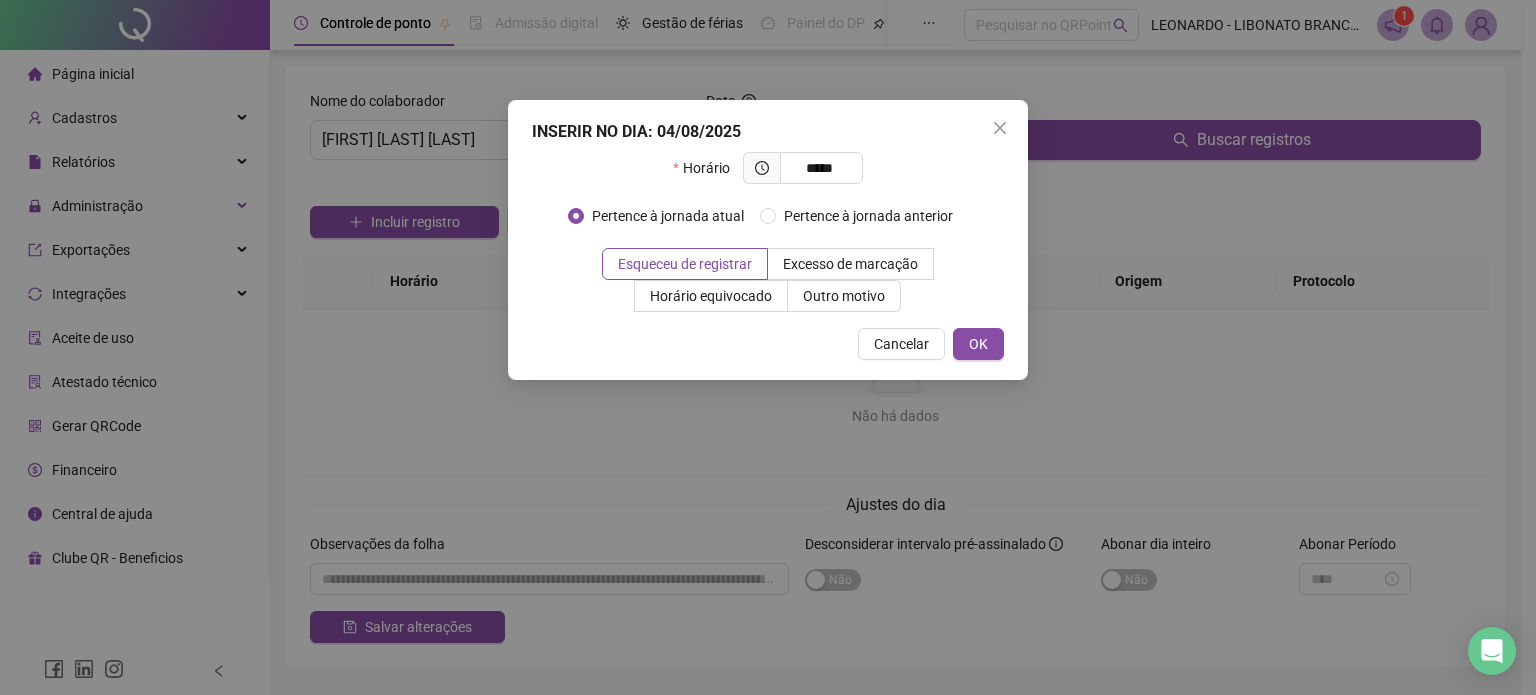 type on "*****" 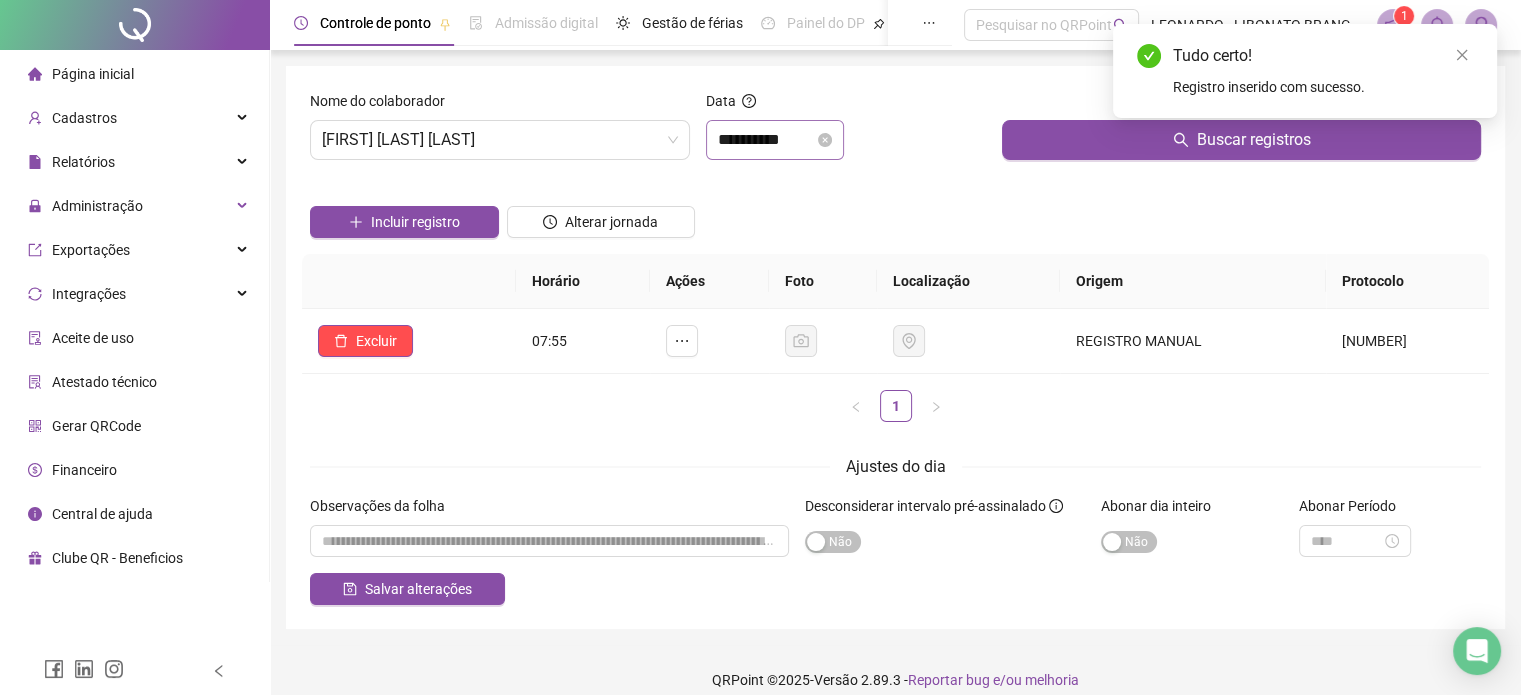 click on "**********" at bounding box center (775, 140) 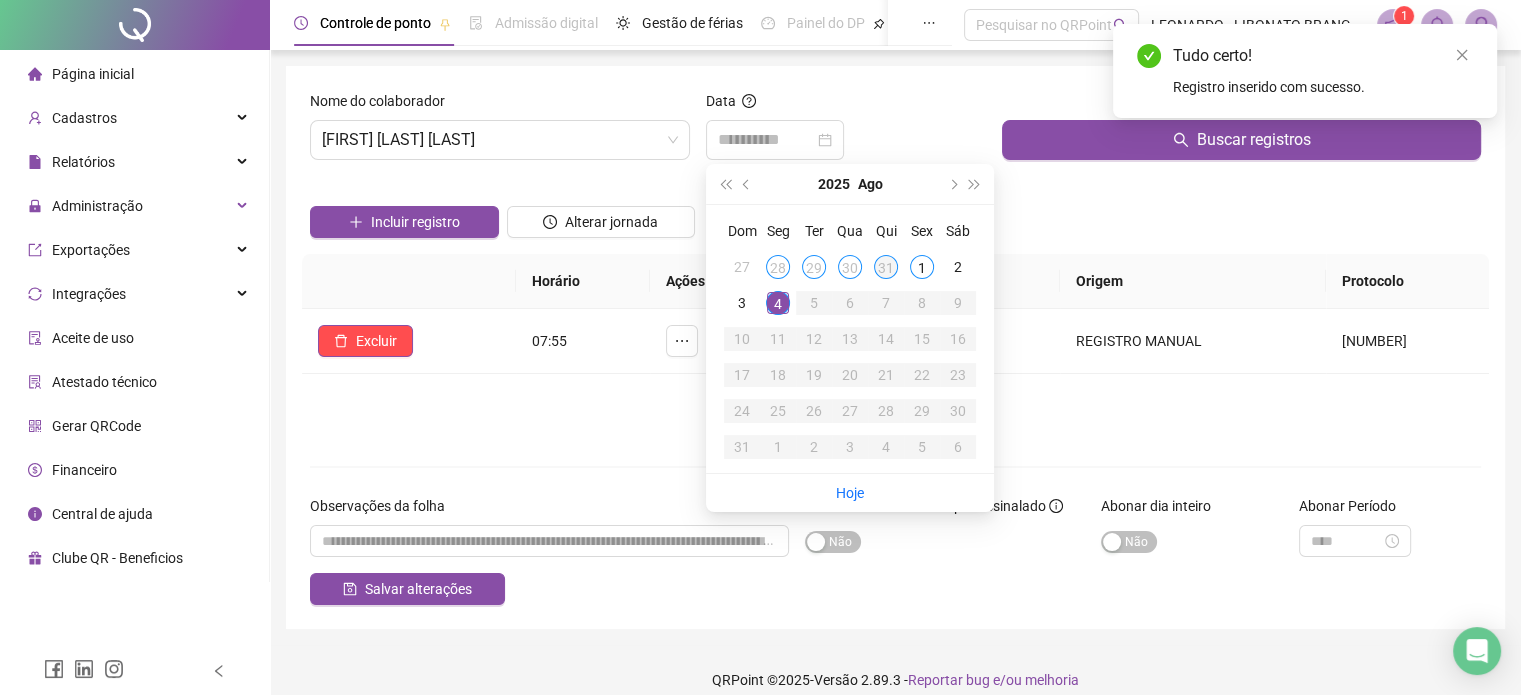 click on "31" at bounding box center (886, 267) 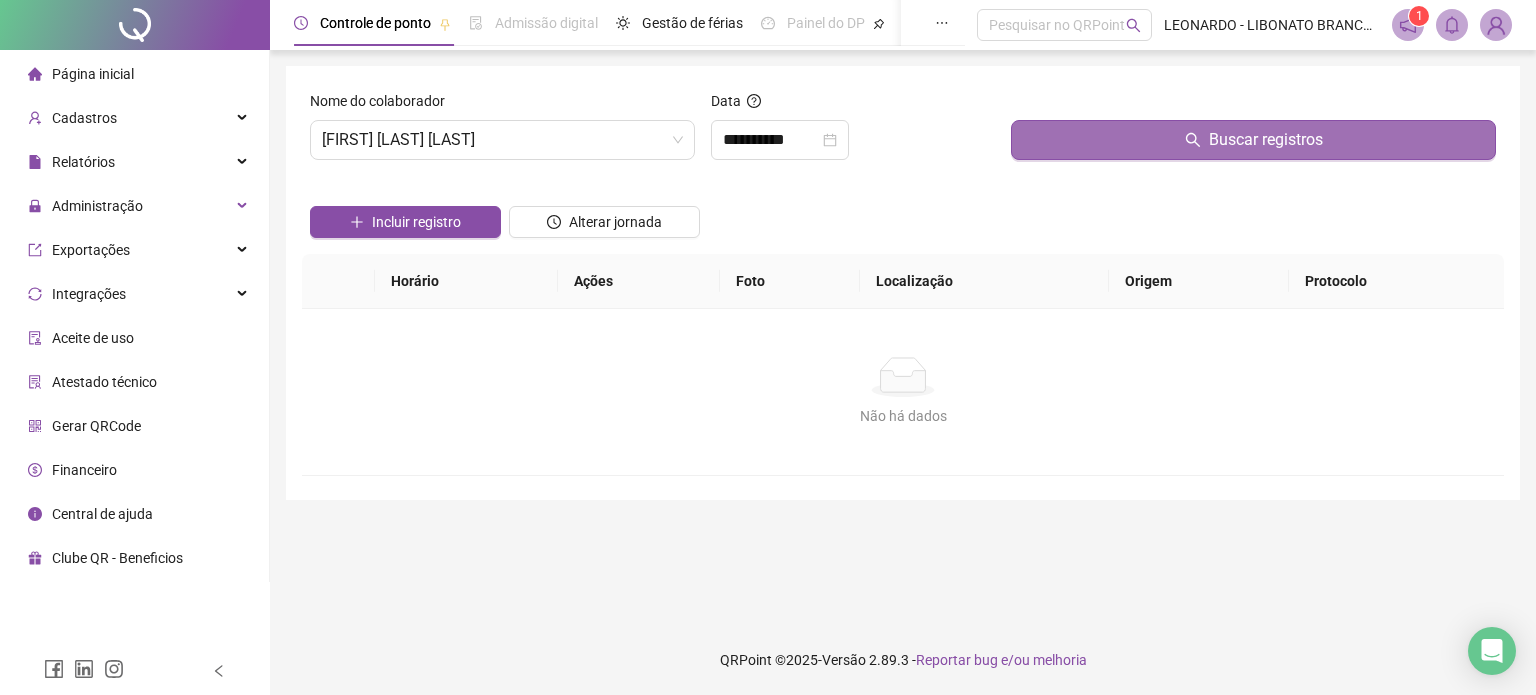 click on "Buscar registros" at bounding box center (1253, 140) 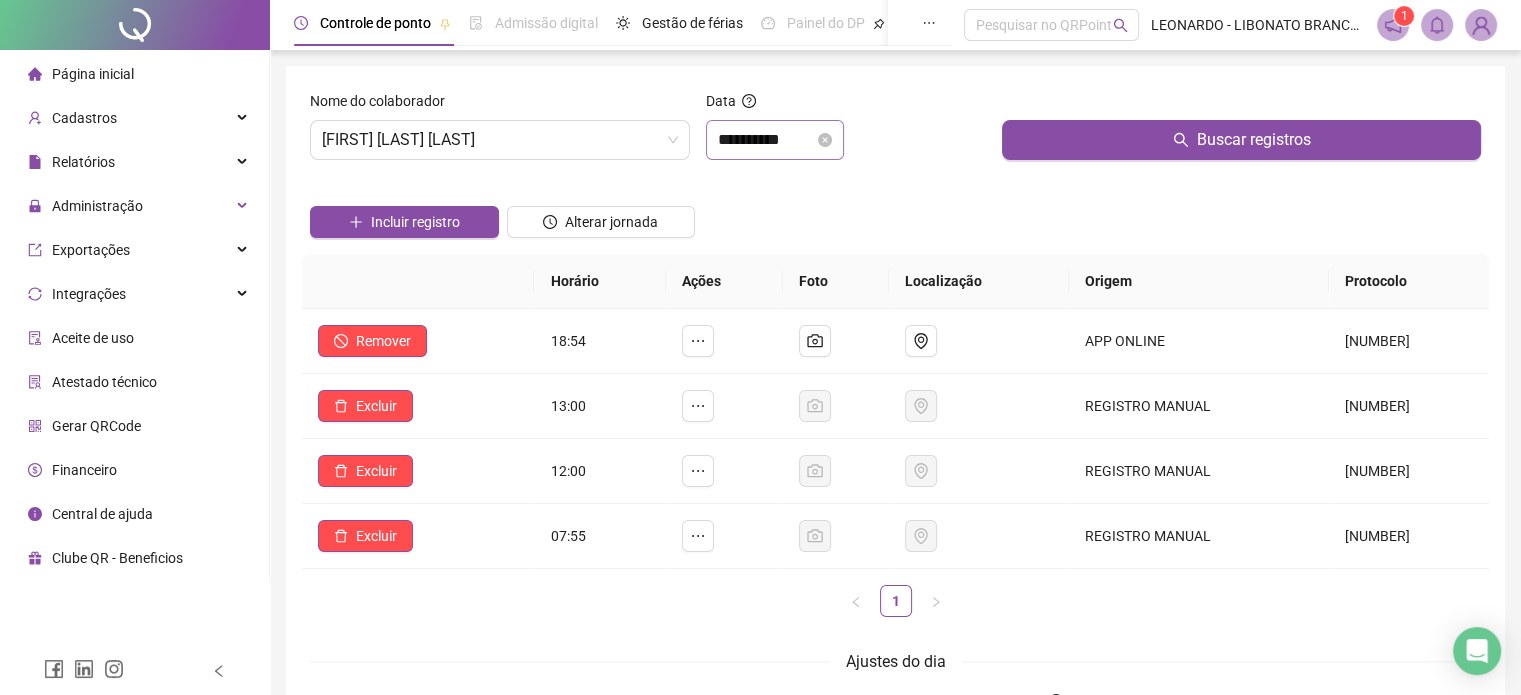 click on "**********" at bounding box center (775, 140) 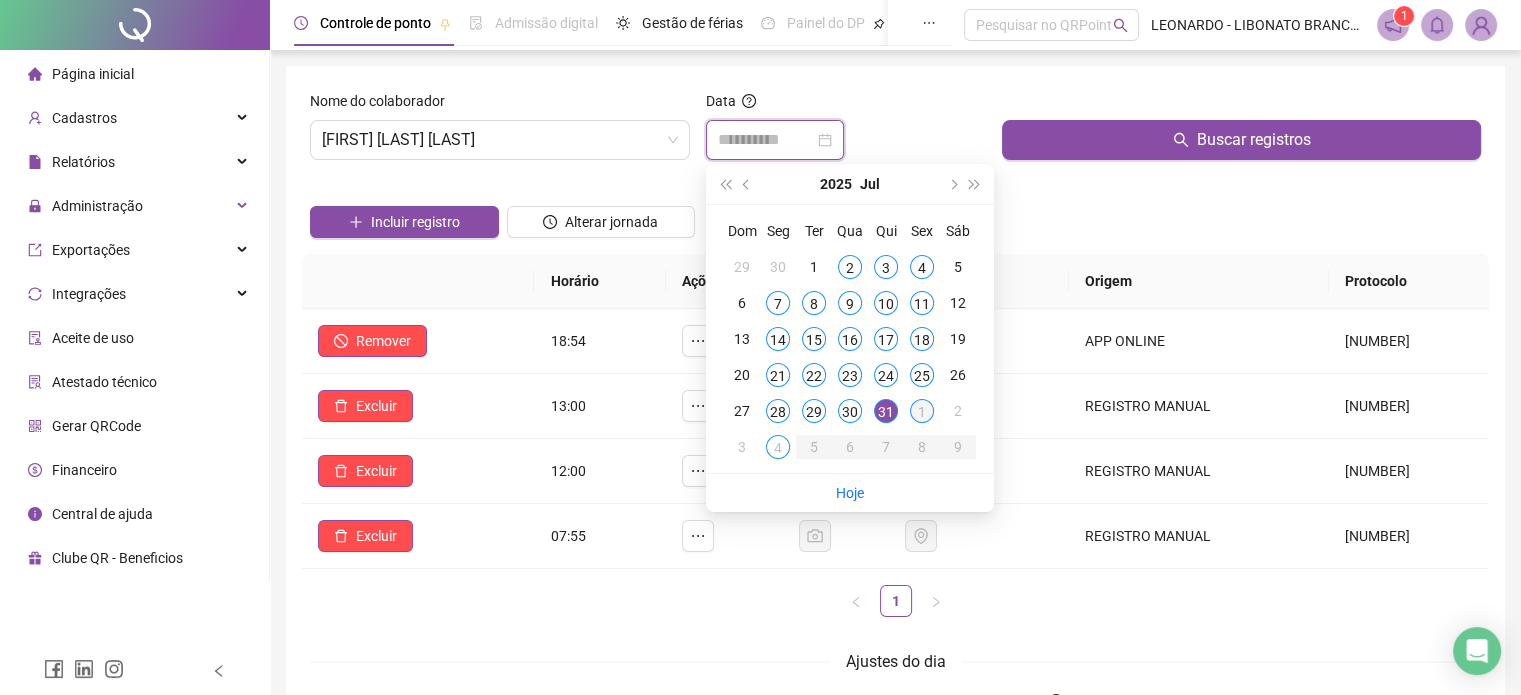 type on "**********" 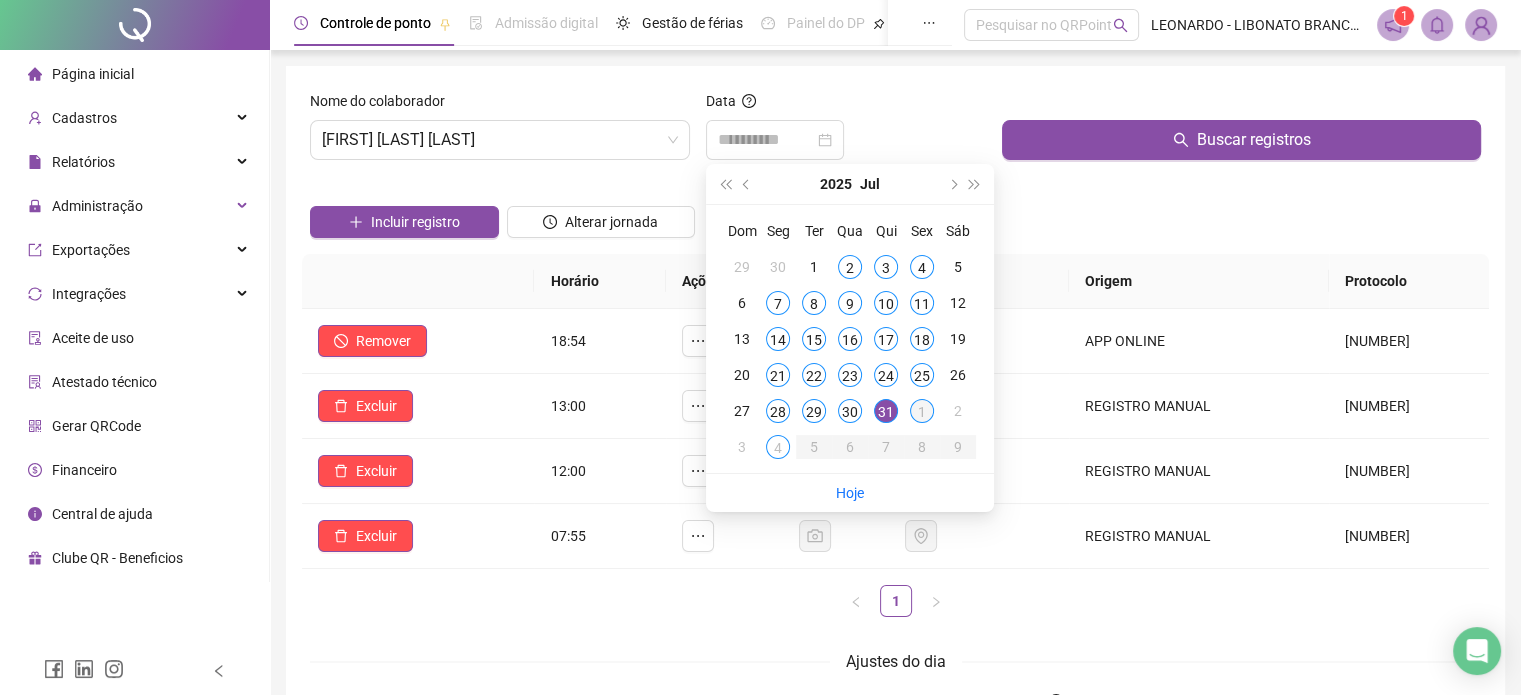 click on "1" at bounding box center (922, 411) 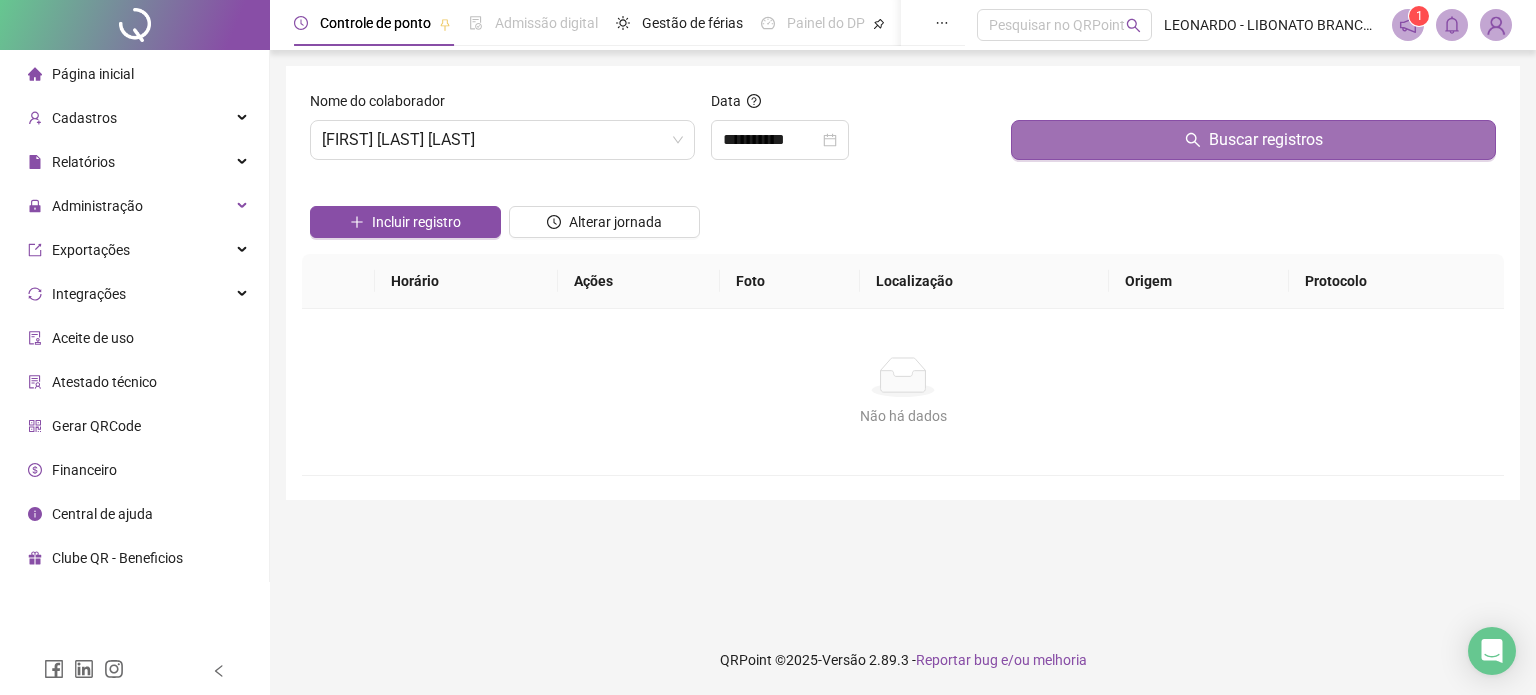 click on "Buscar registros" at bounding box center [1253, 140] 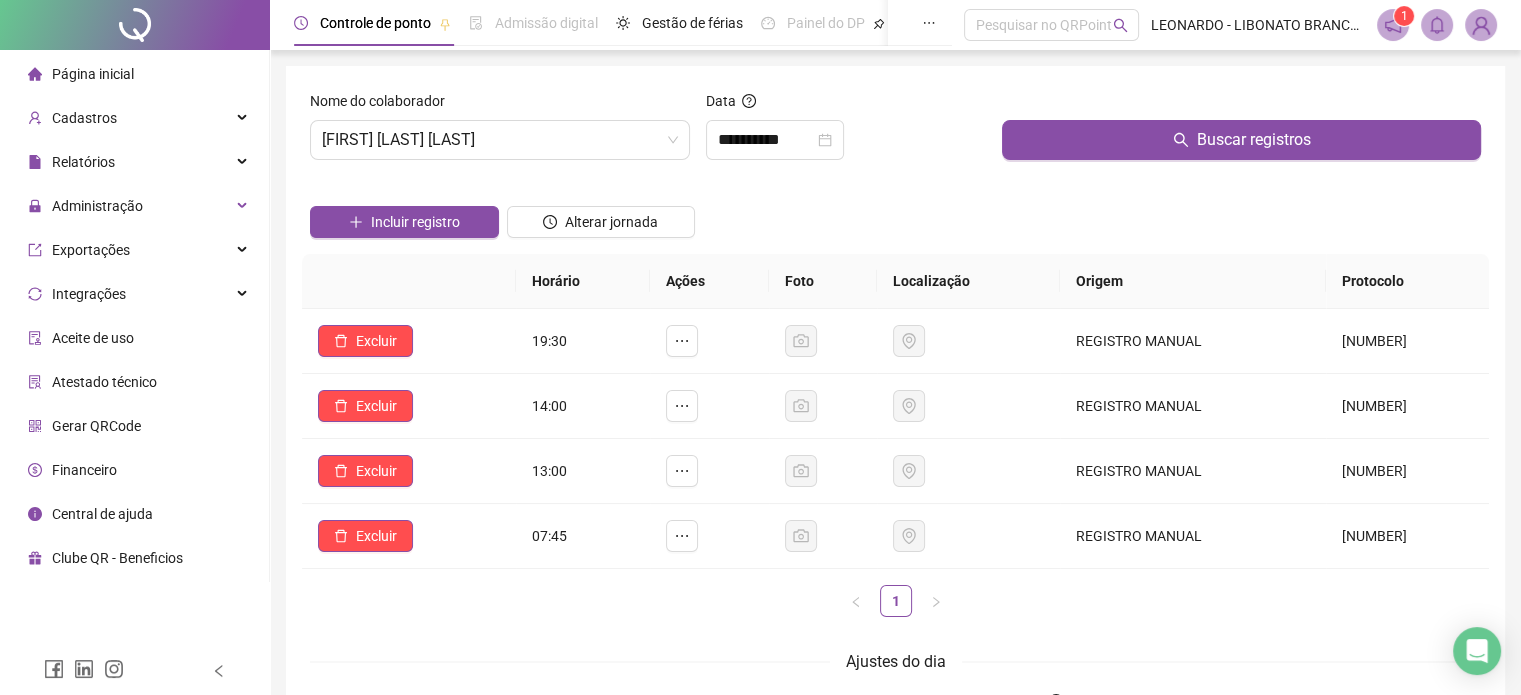 click at bounding box center [1393, 25] 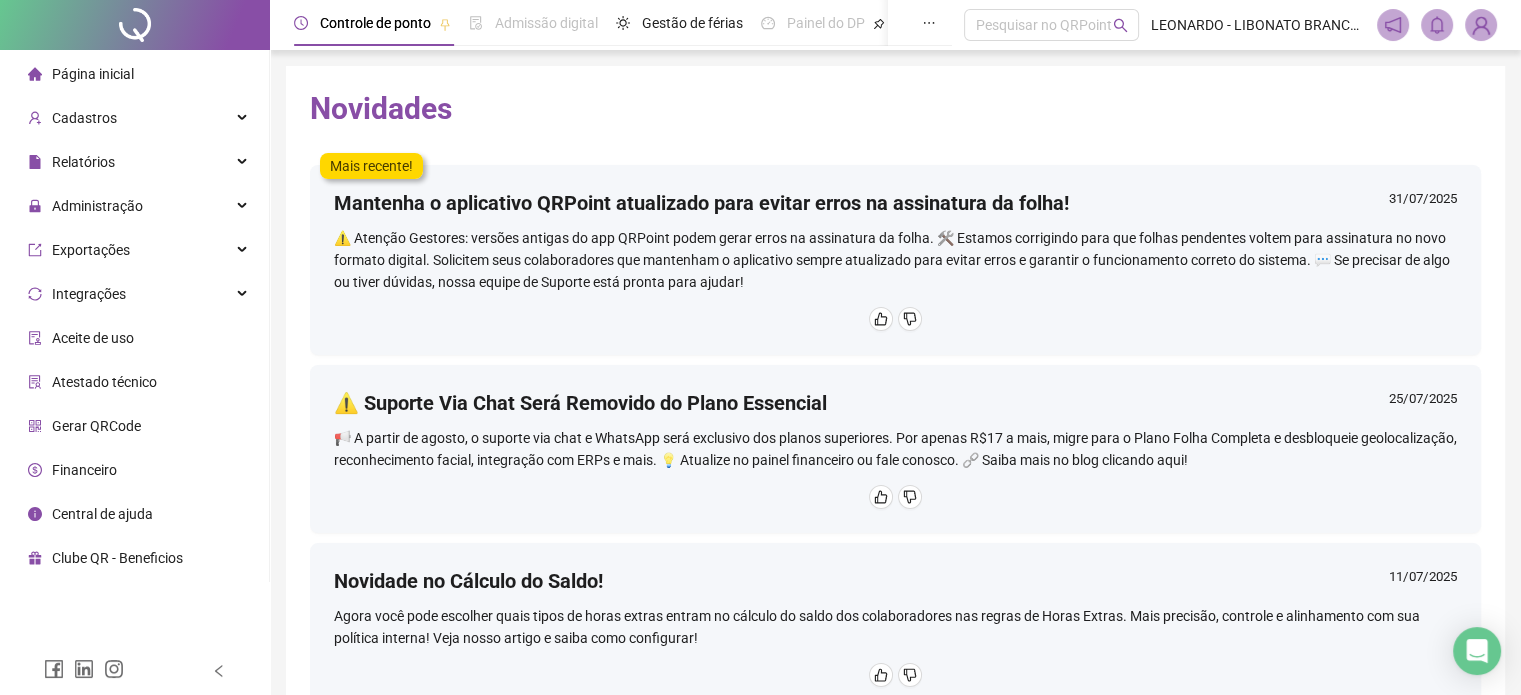 click at bounding box center [135, 25] 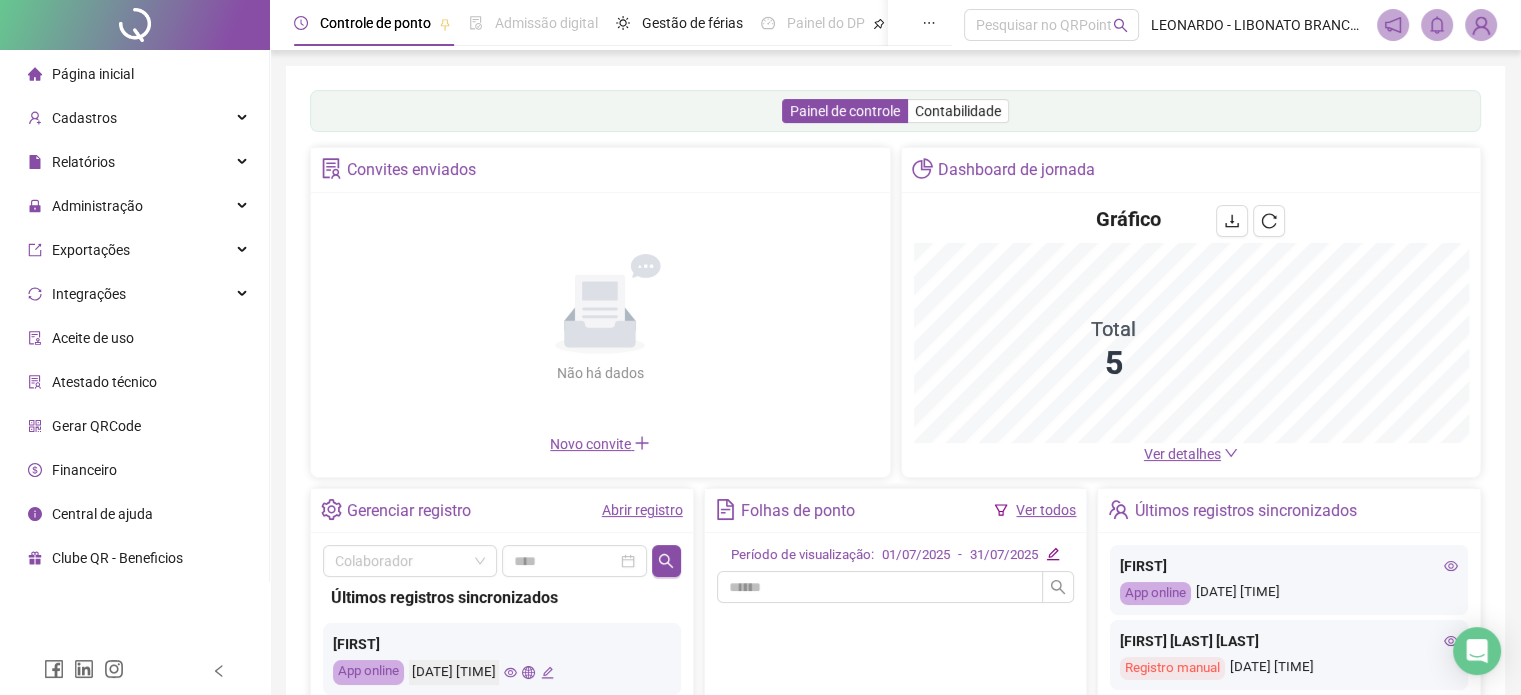 click on "Abrir registro" at bounding box center [642, 510] 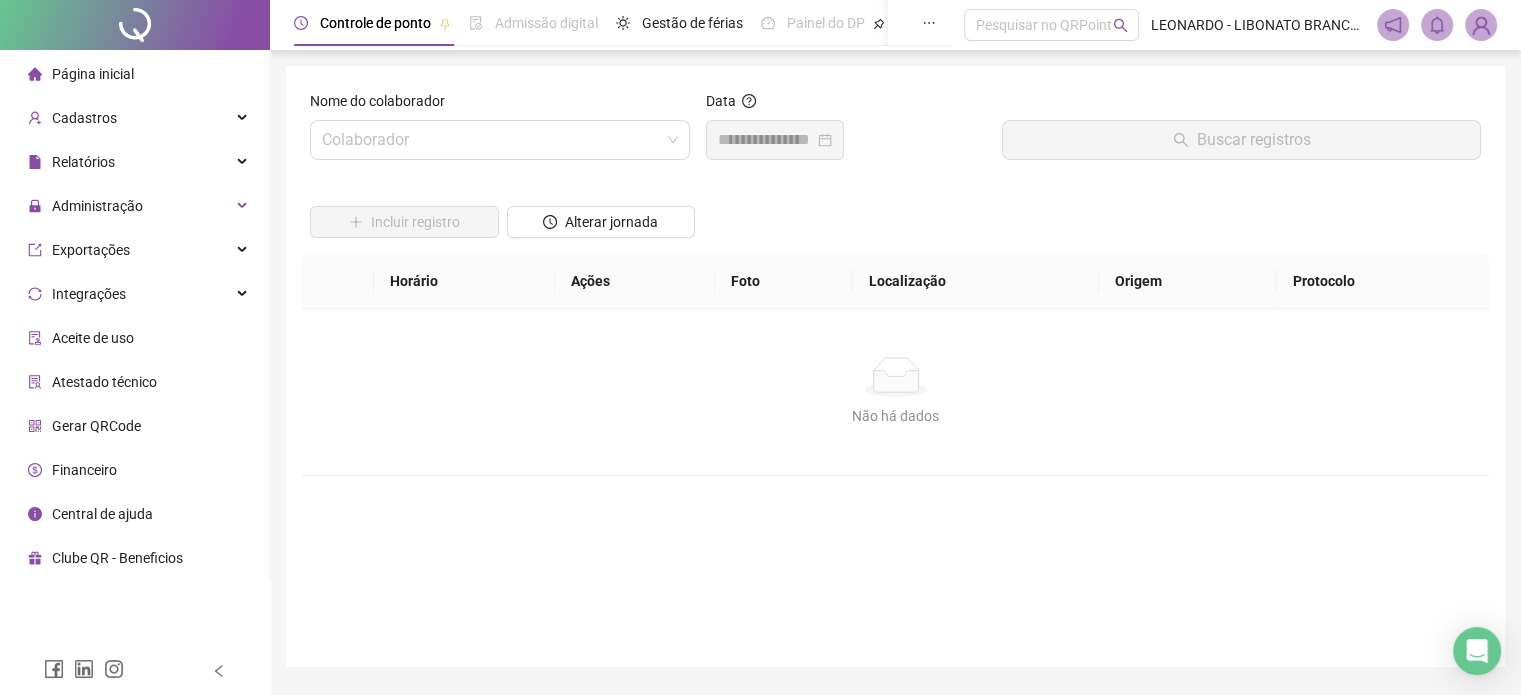 click at bounding box center (135, 25) 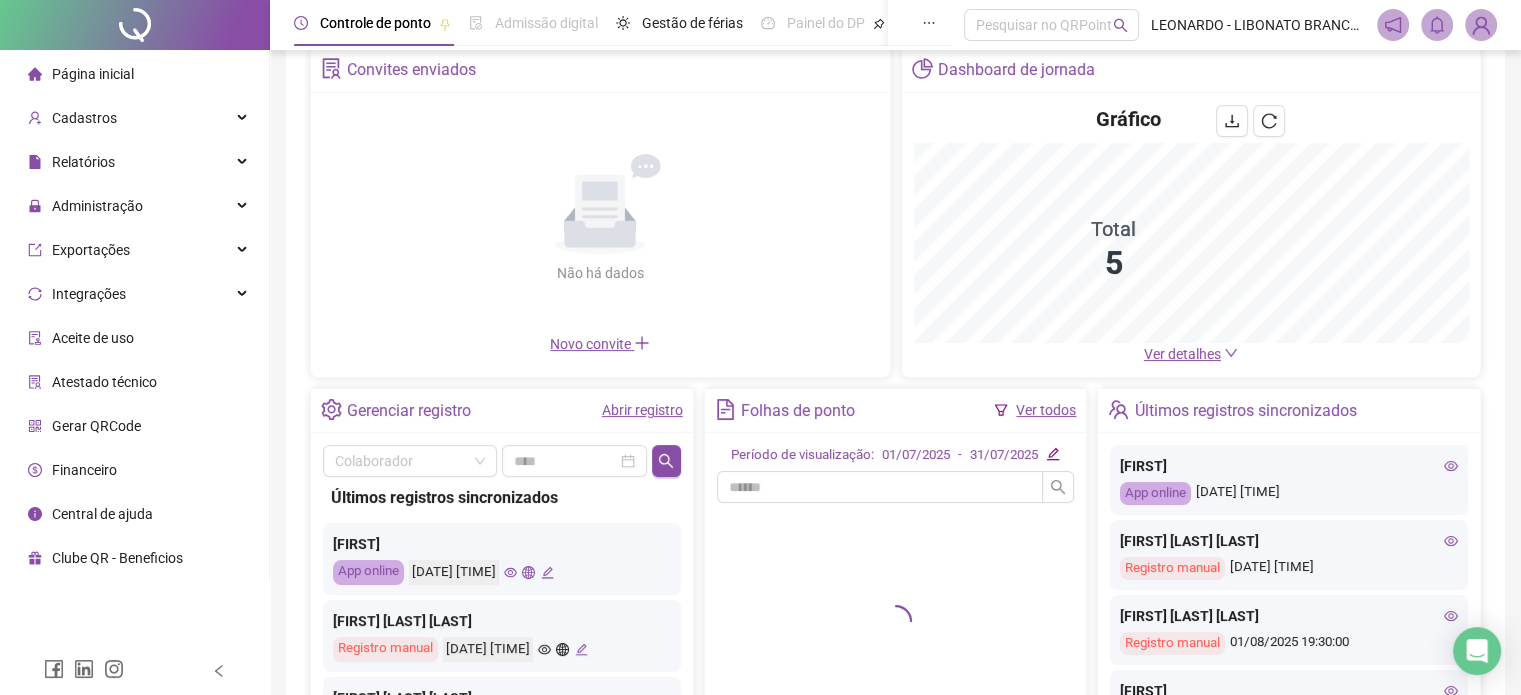 scroll, scrollTop: 200, scrollLeft: 0, axis: vertical 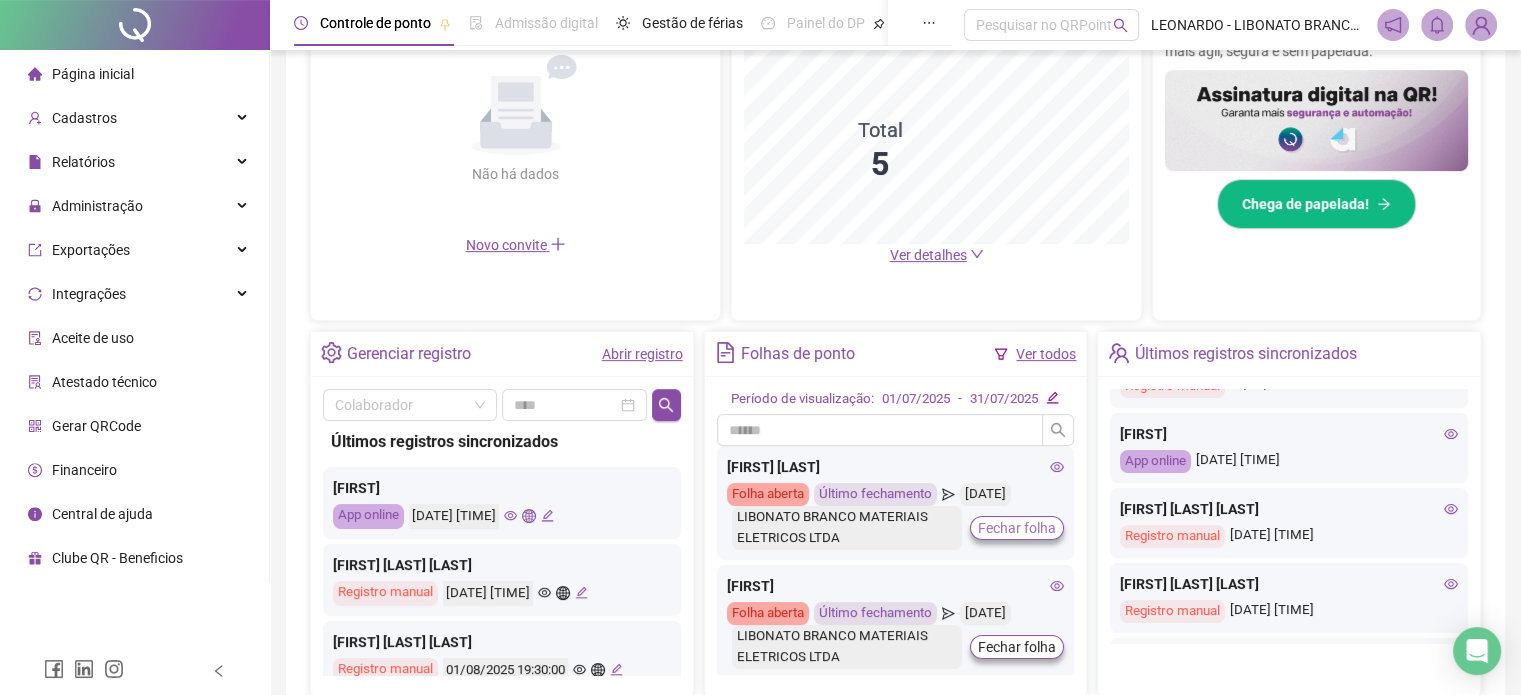 click on "Fechar folha" at bounding box center [1017, 528] 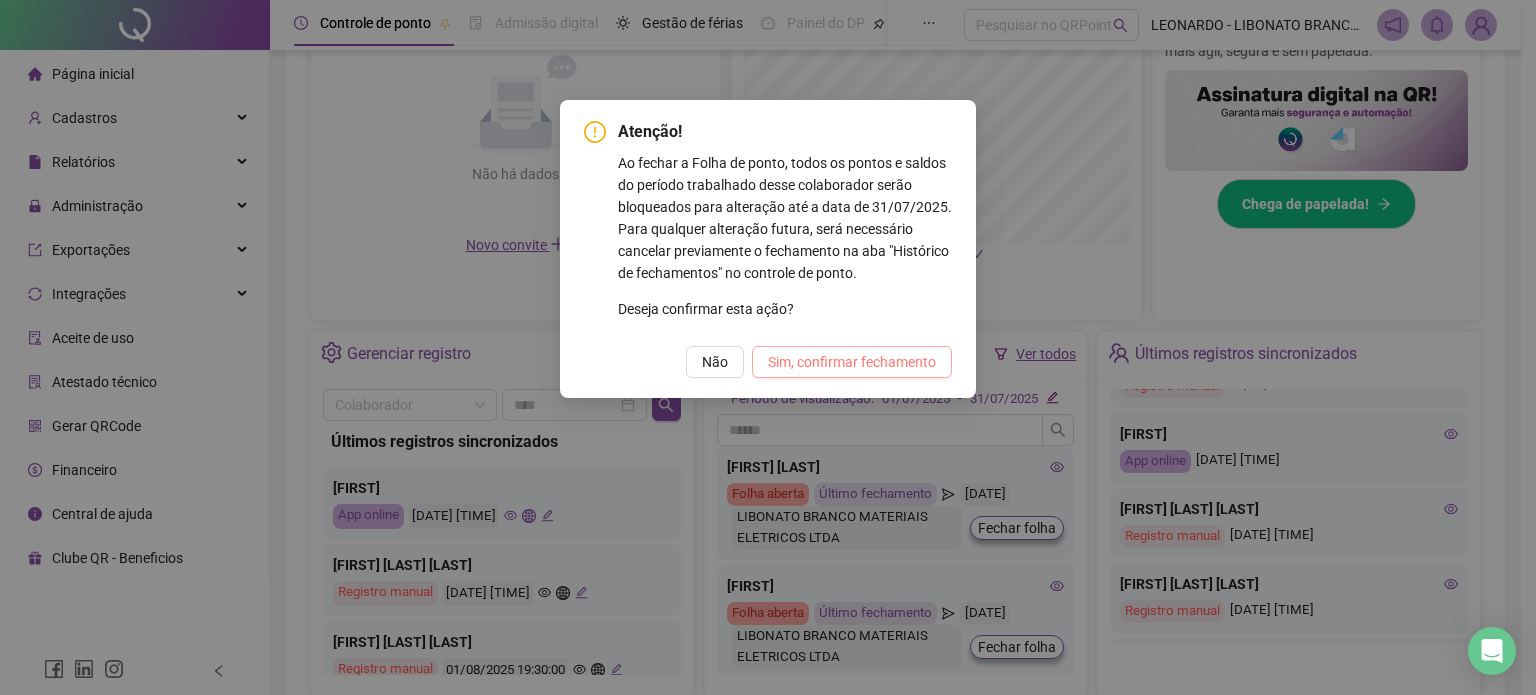 click on "Sim, confirmar fechamento" at bounding box center [852, 362] 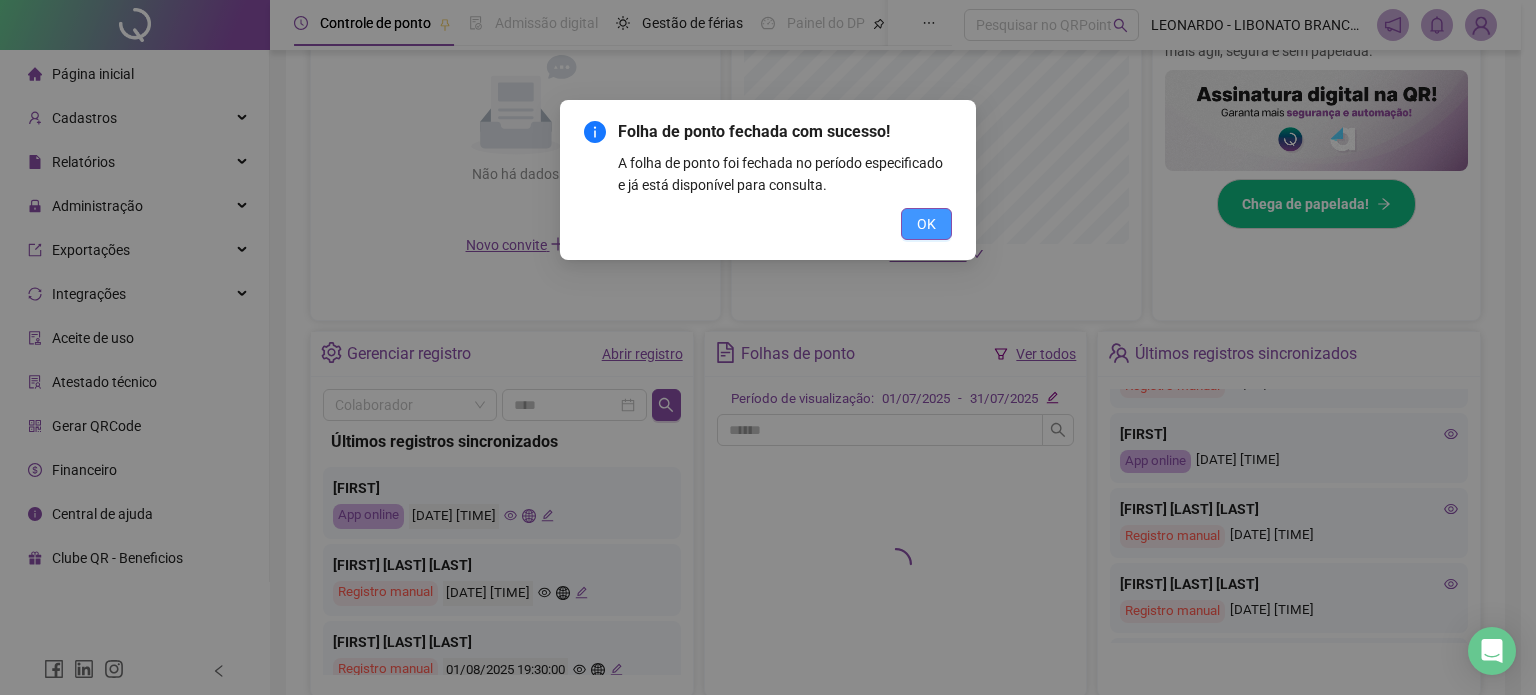 click on "OK" at bounding box center [926, 224] 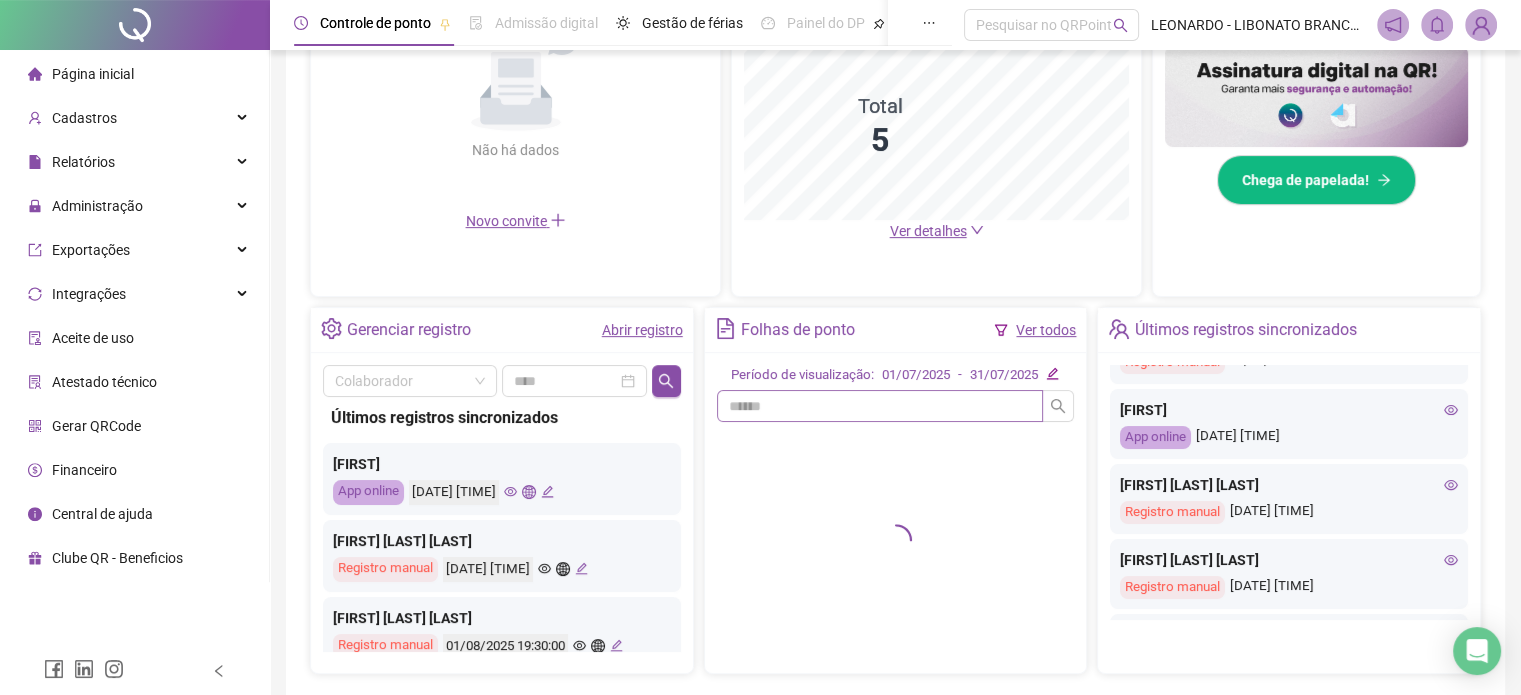 scroll, scrollTop: 594, scrollLeft: 0, axis: vertical 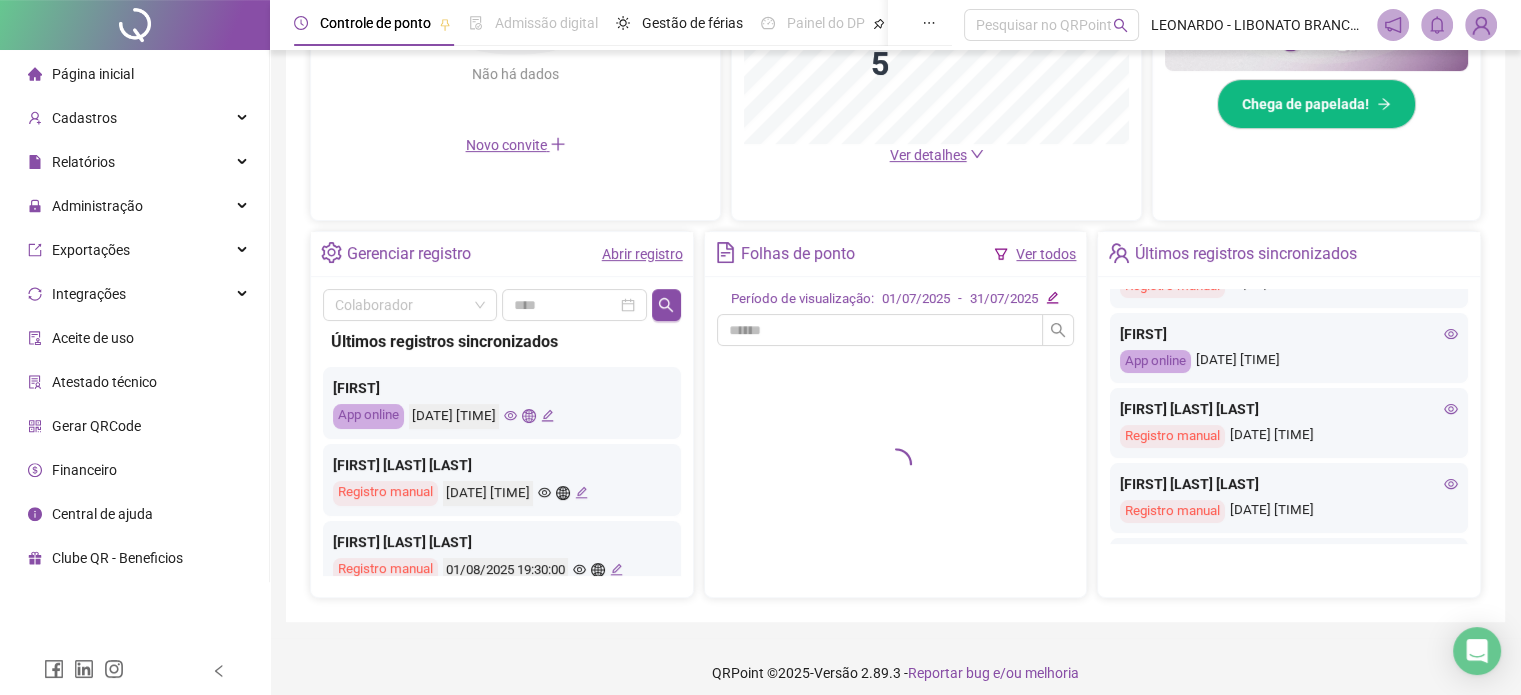 click on "Ver todos" at bounding box center (1046, 254) 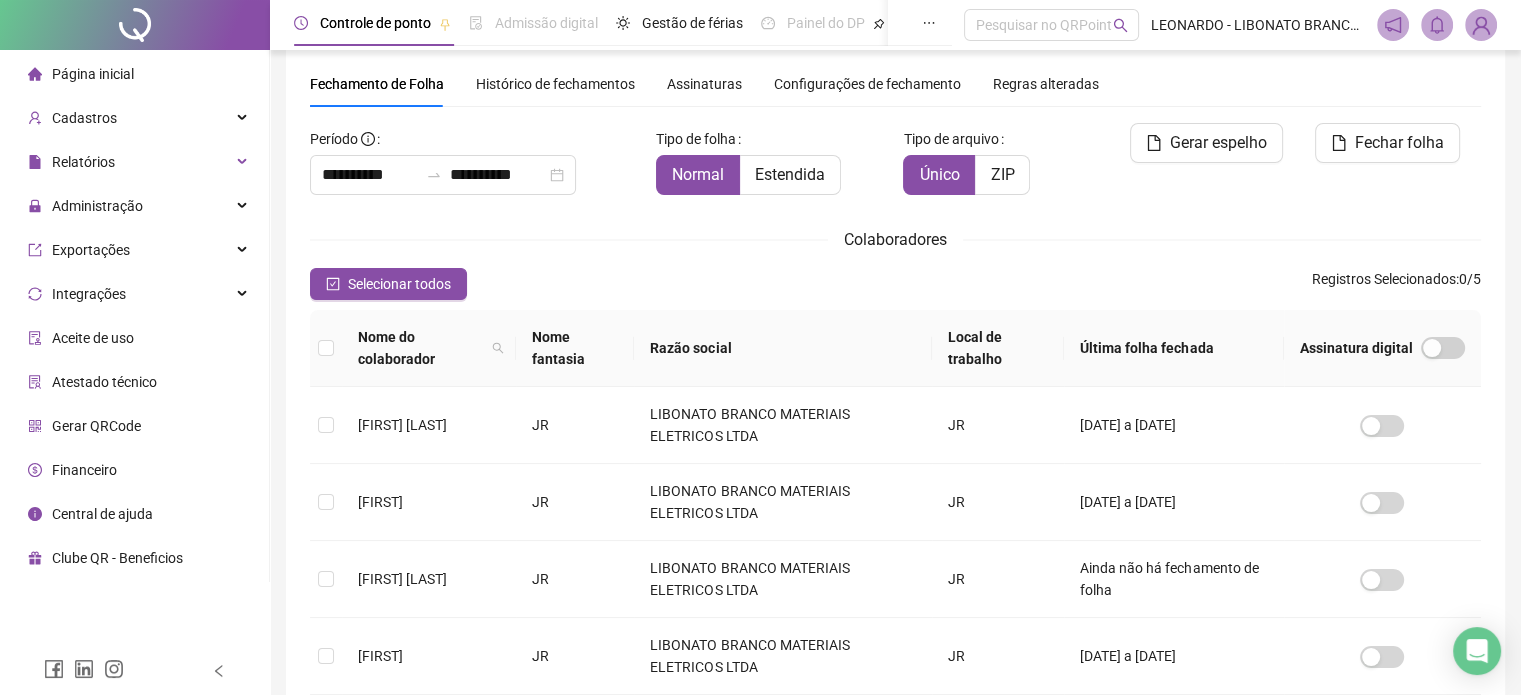 scroll, scrollTop: 0, scrollLeft: 0, axis: both 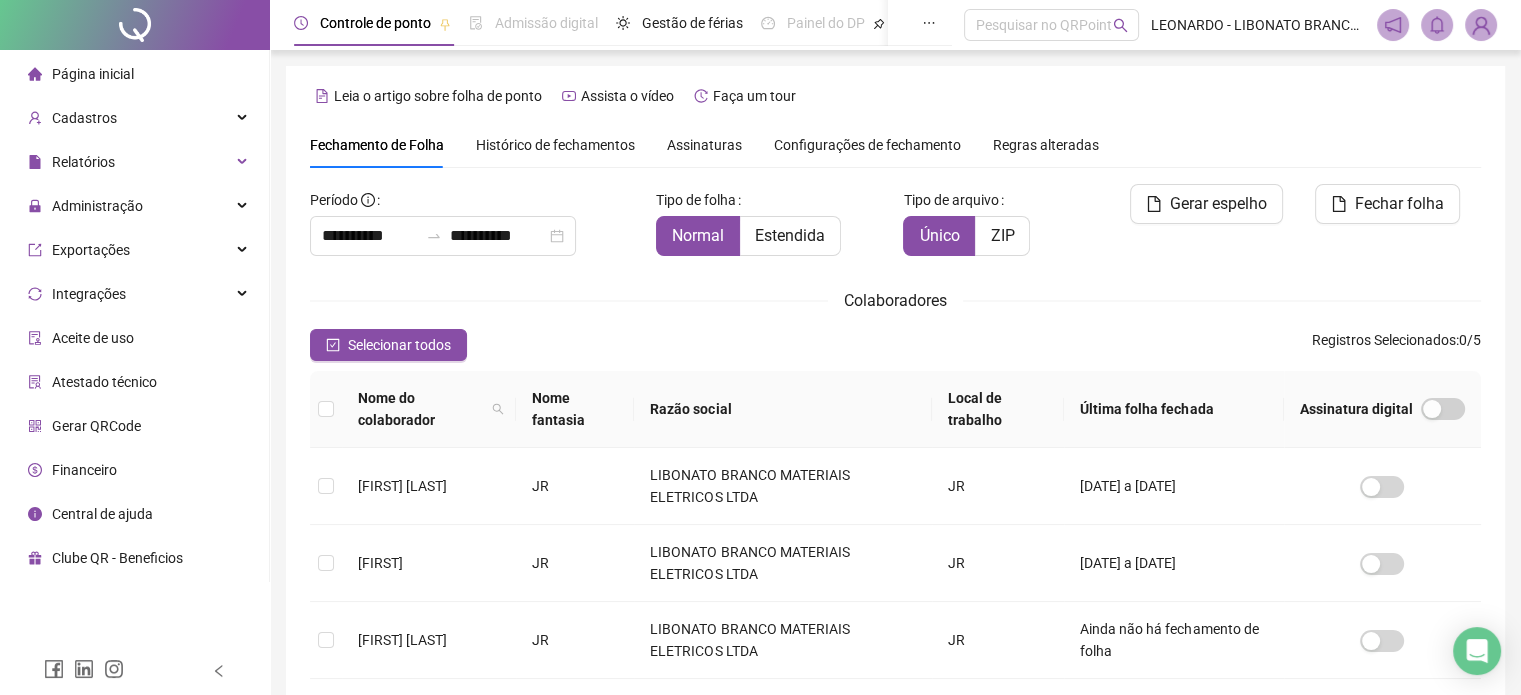 click on "Histórico de fechamentos" at bounding box center (555, 145) 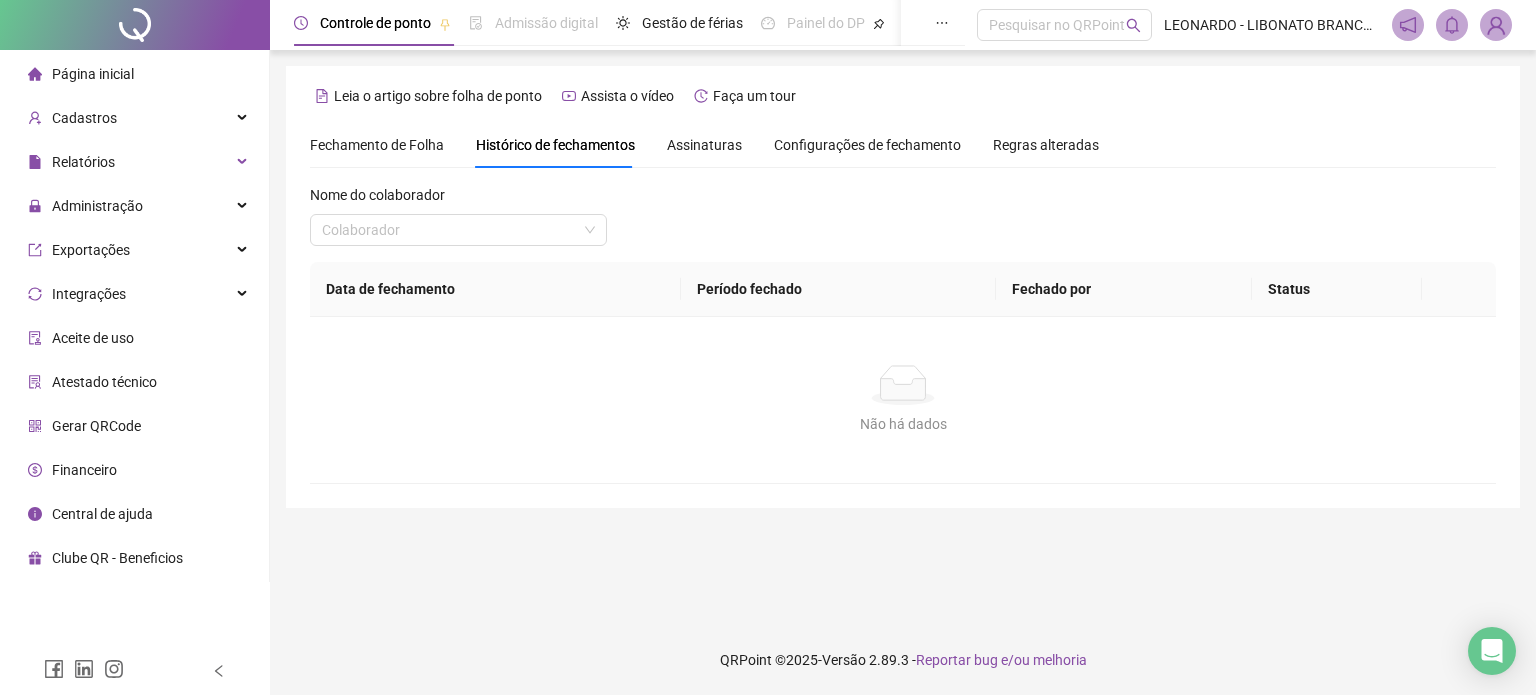 click on "Assinaturas" at bounding box center (704, 145) 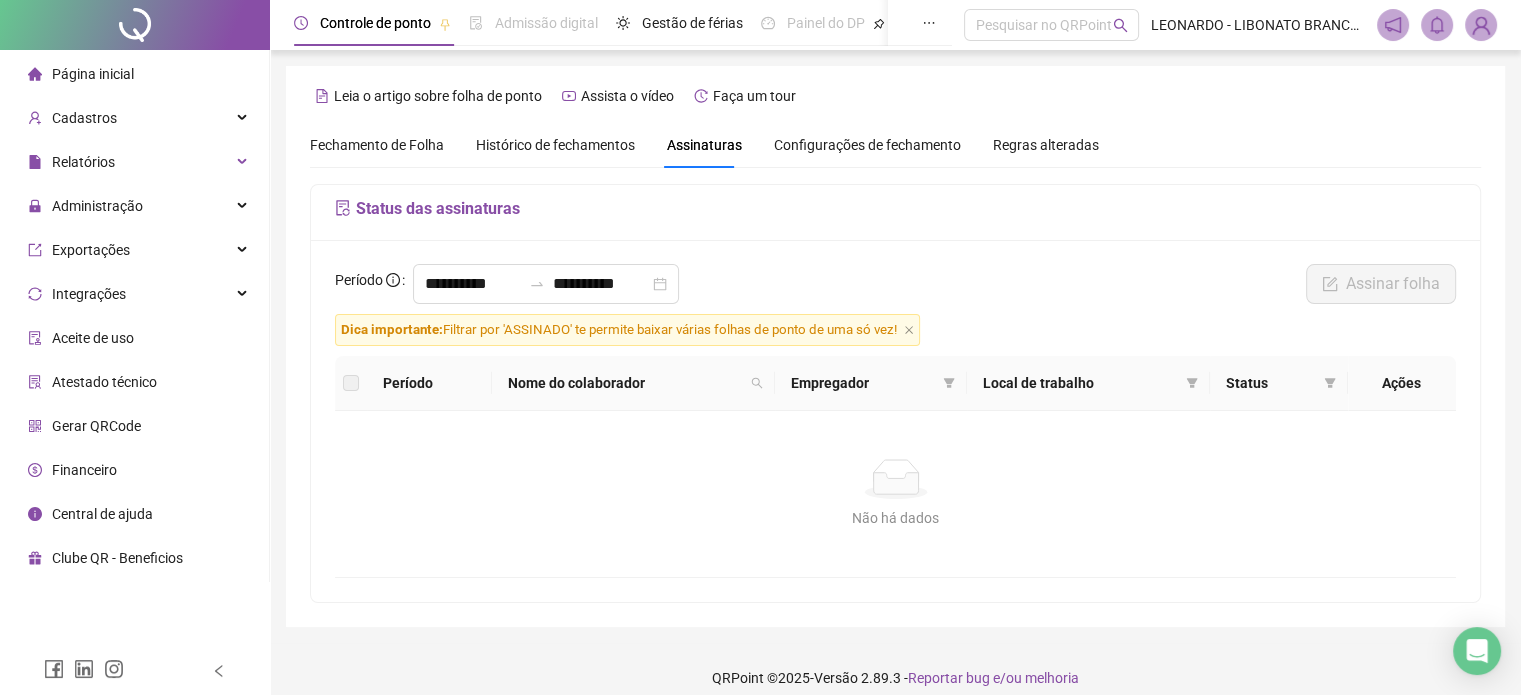 click on "Histórico de fechamentos" at bounding box center [555, 145] 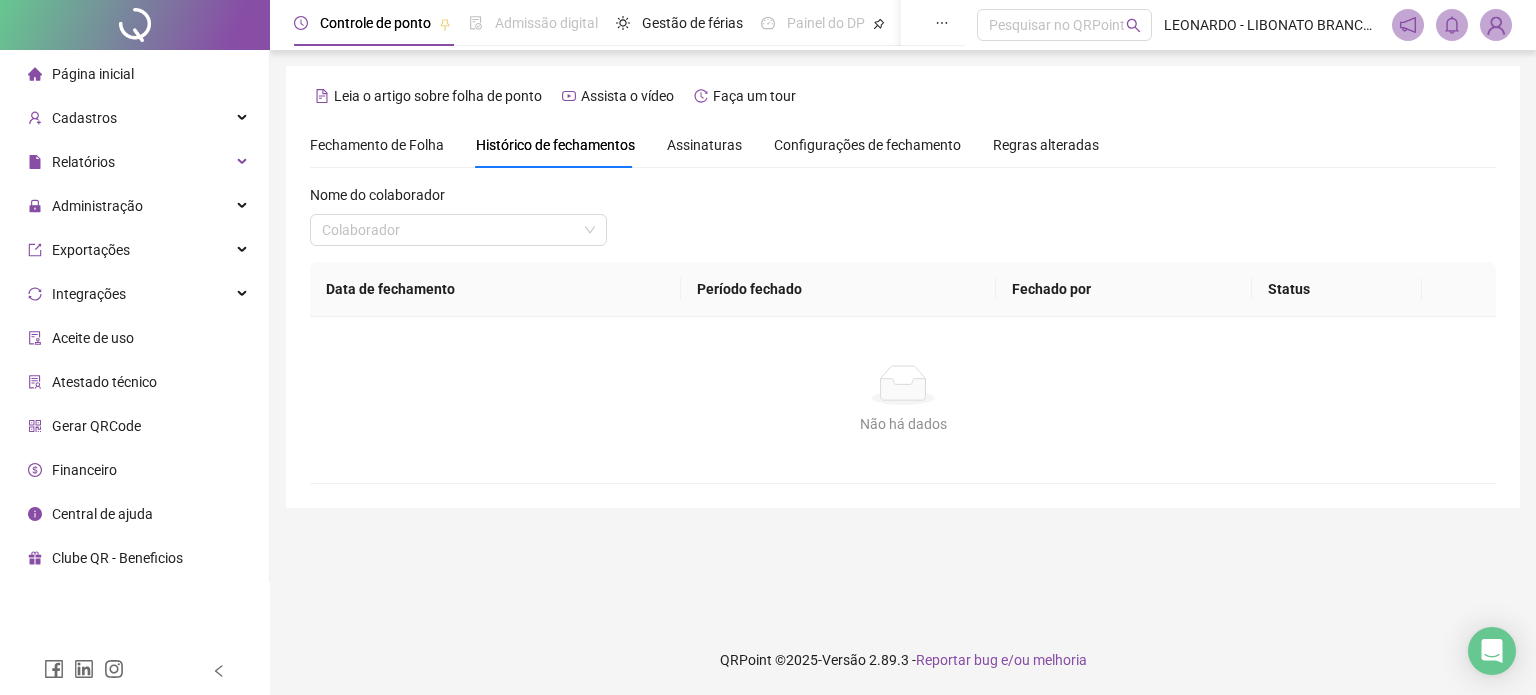 click on "Fechamento de Folha" at bounding box center [377, 145] 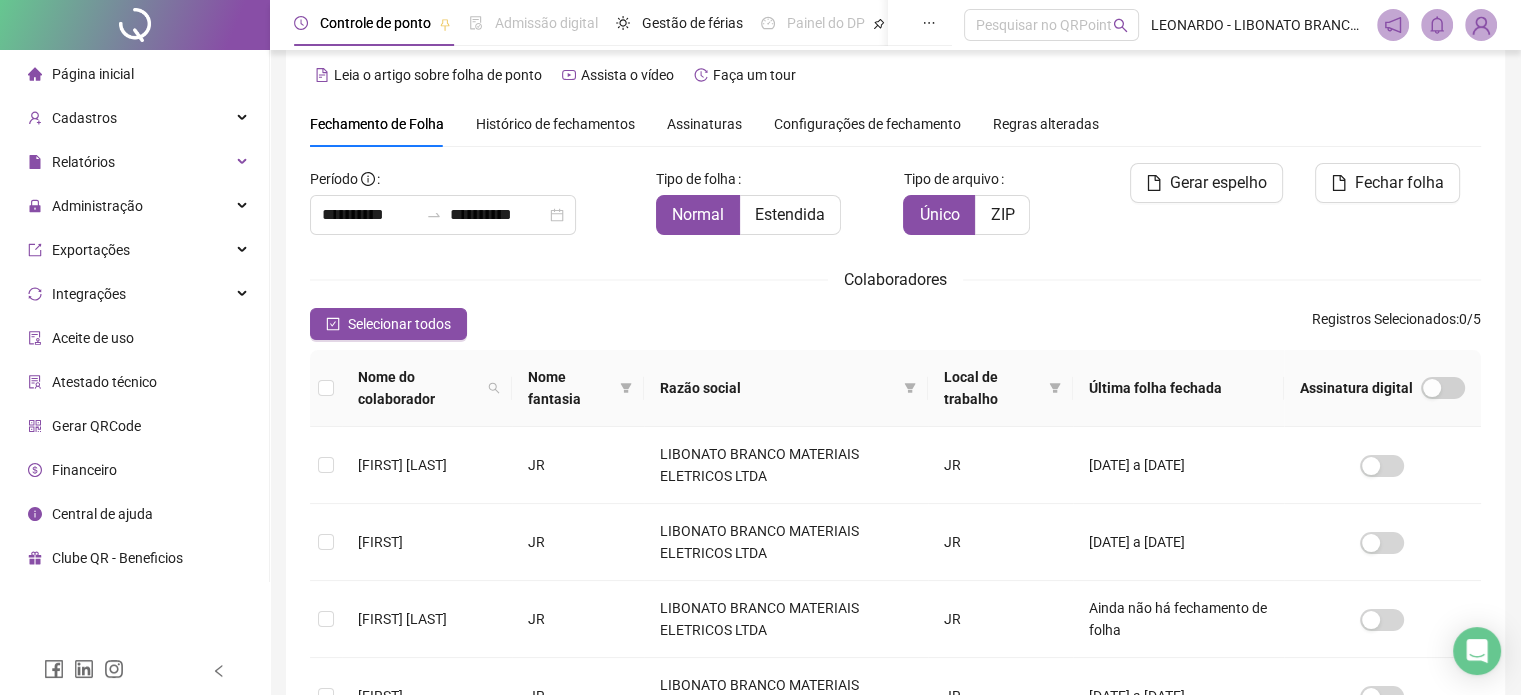 scroll, scrollTop: 0, scrollLeft: 0, axis: both 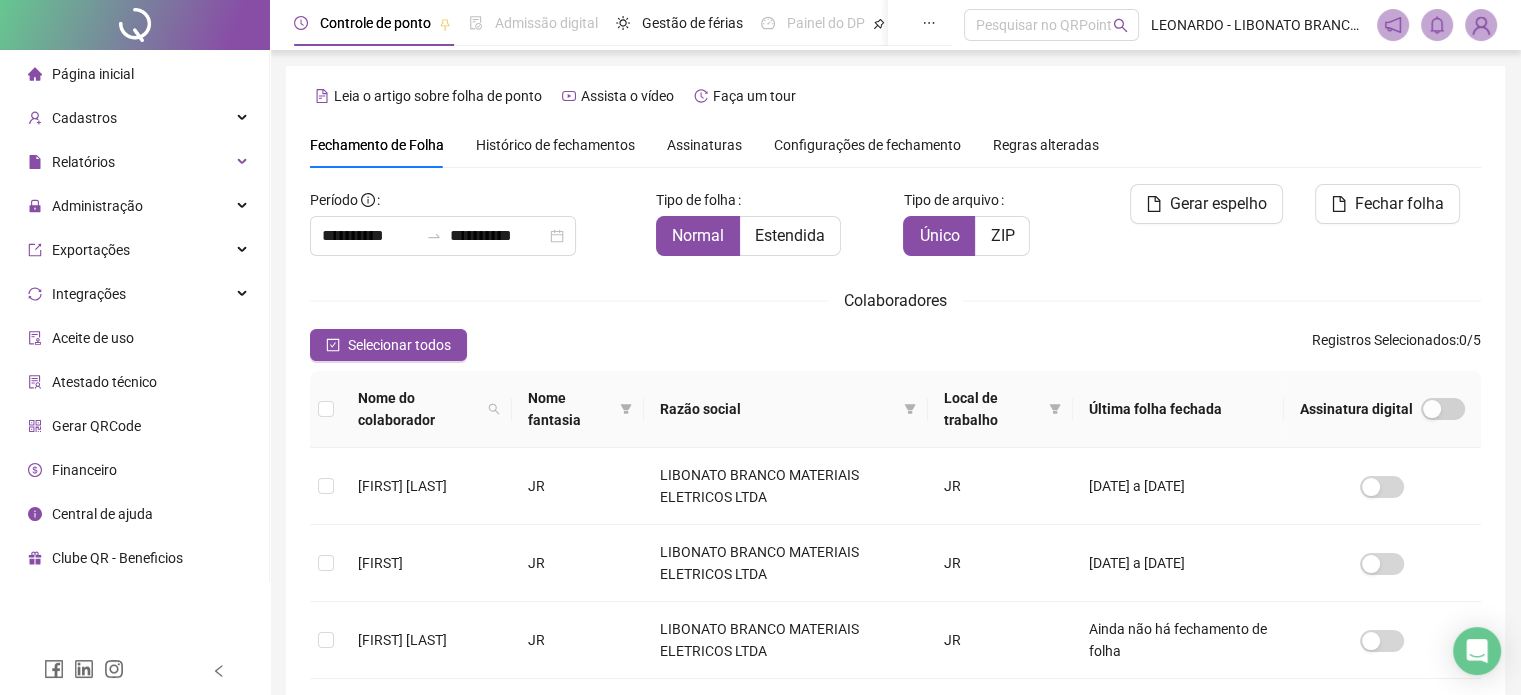 click on "Histórico de fechamentos" at bounding box center [555, 145] 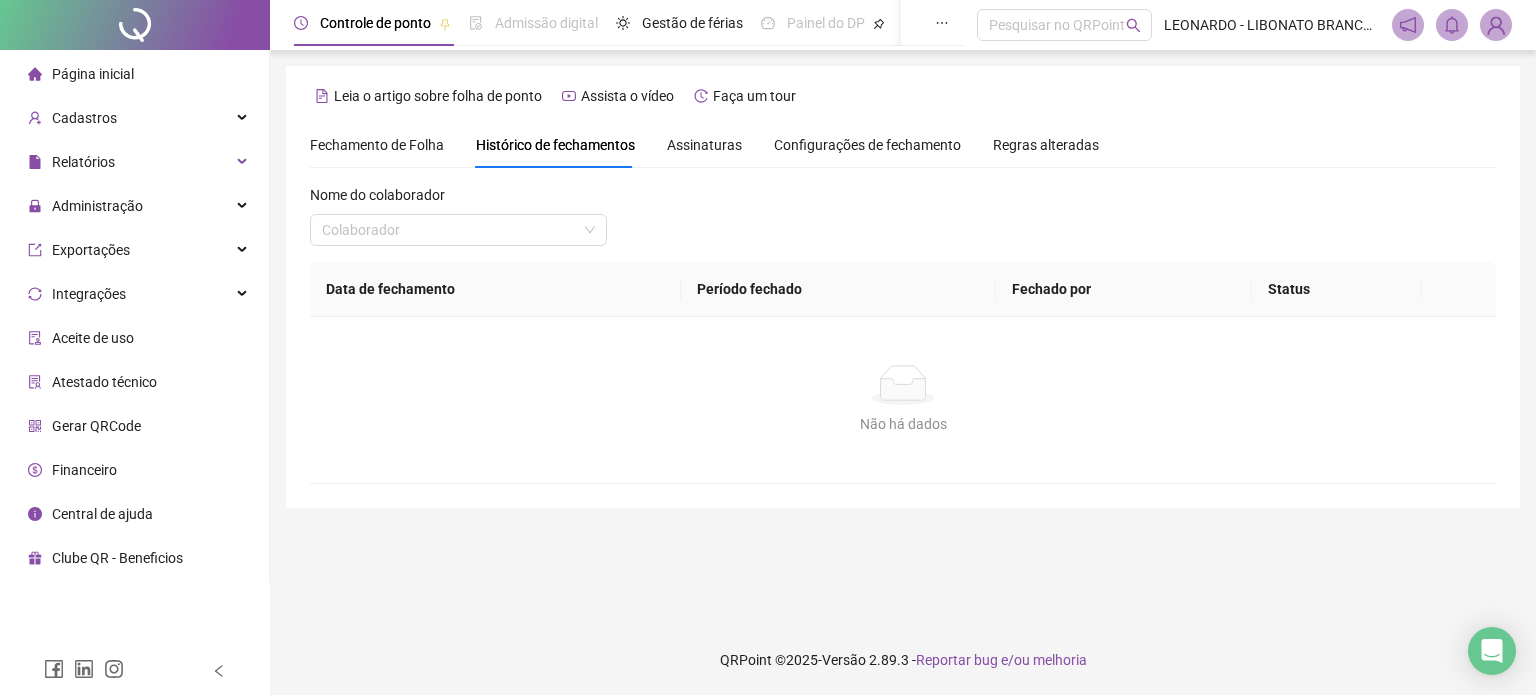 click on "Assinaturas" at bounding box center [704, 145] 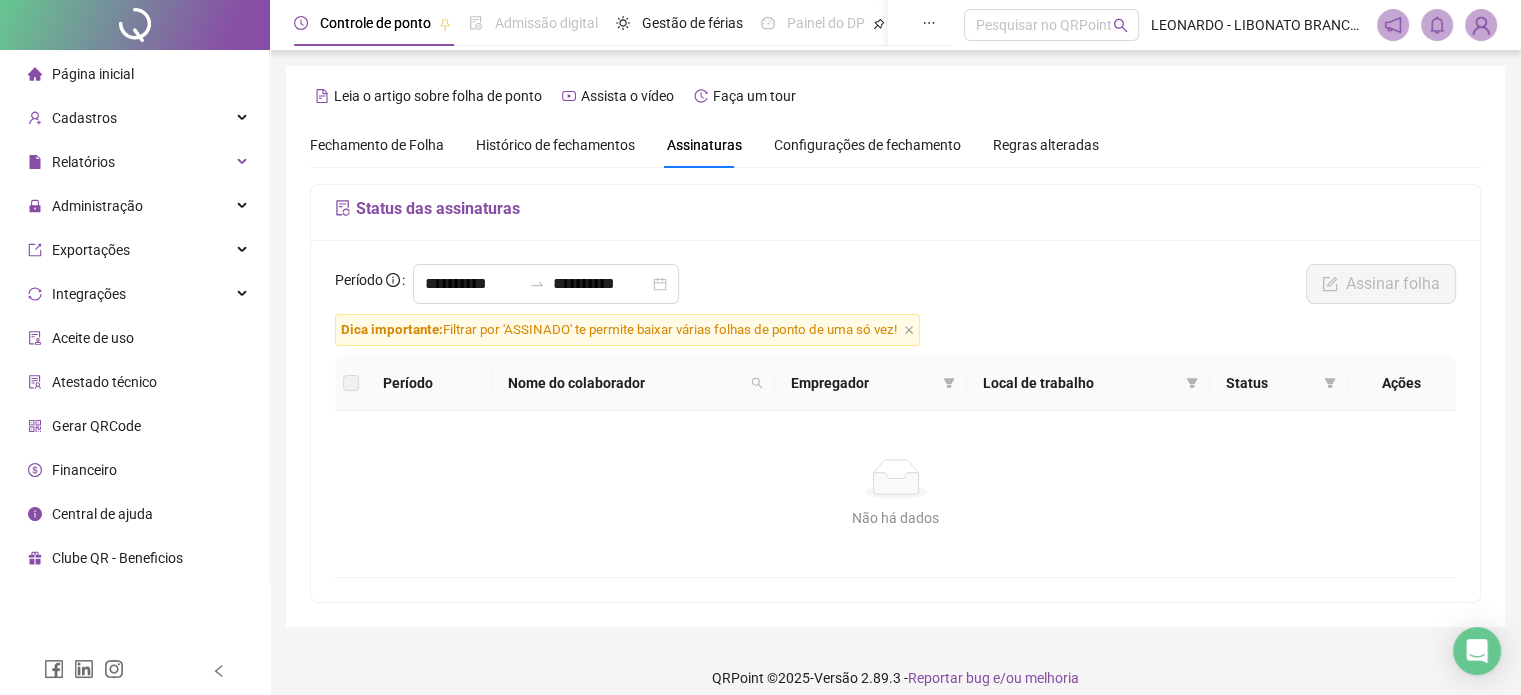 click on "Configurações de fechamento" at bounding box center [867, 145] 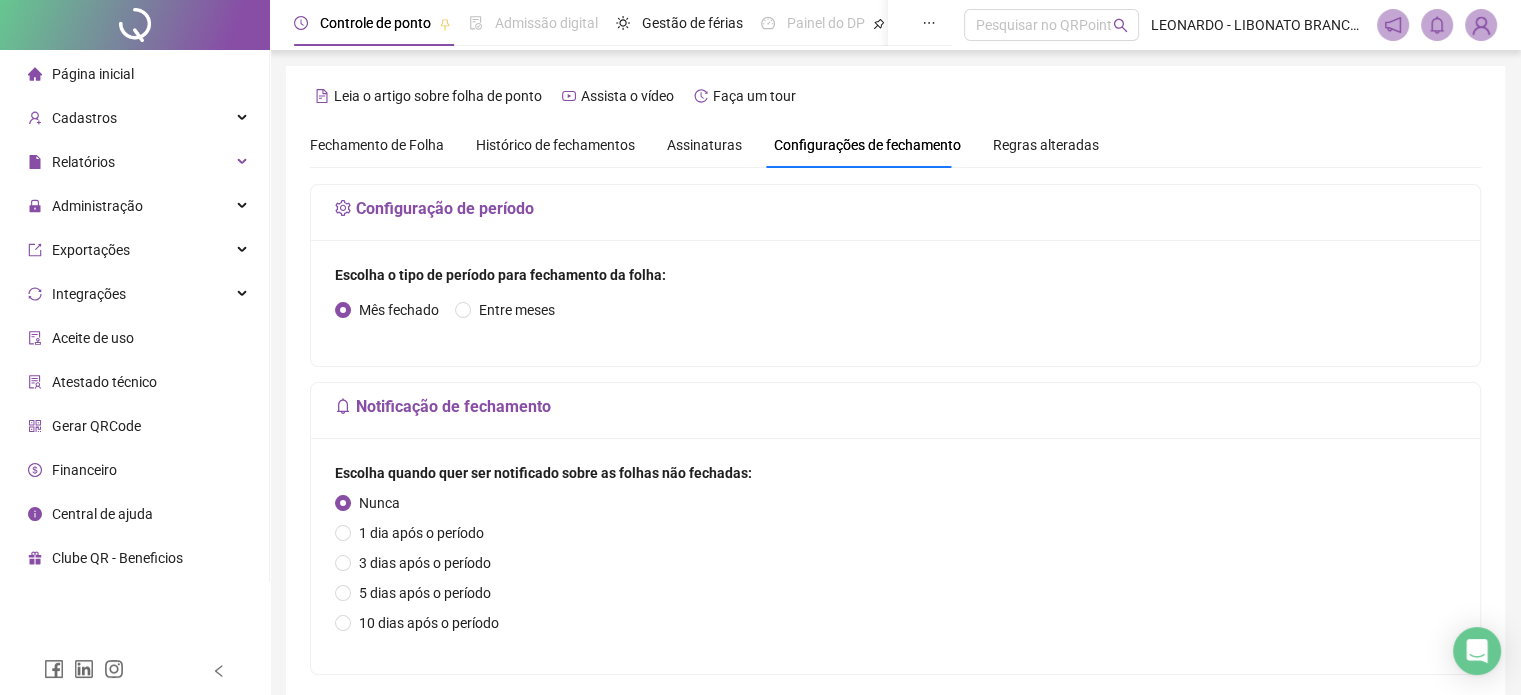 click on "Regras alteradas" at bounding box center [1046, 145] 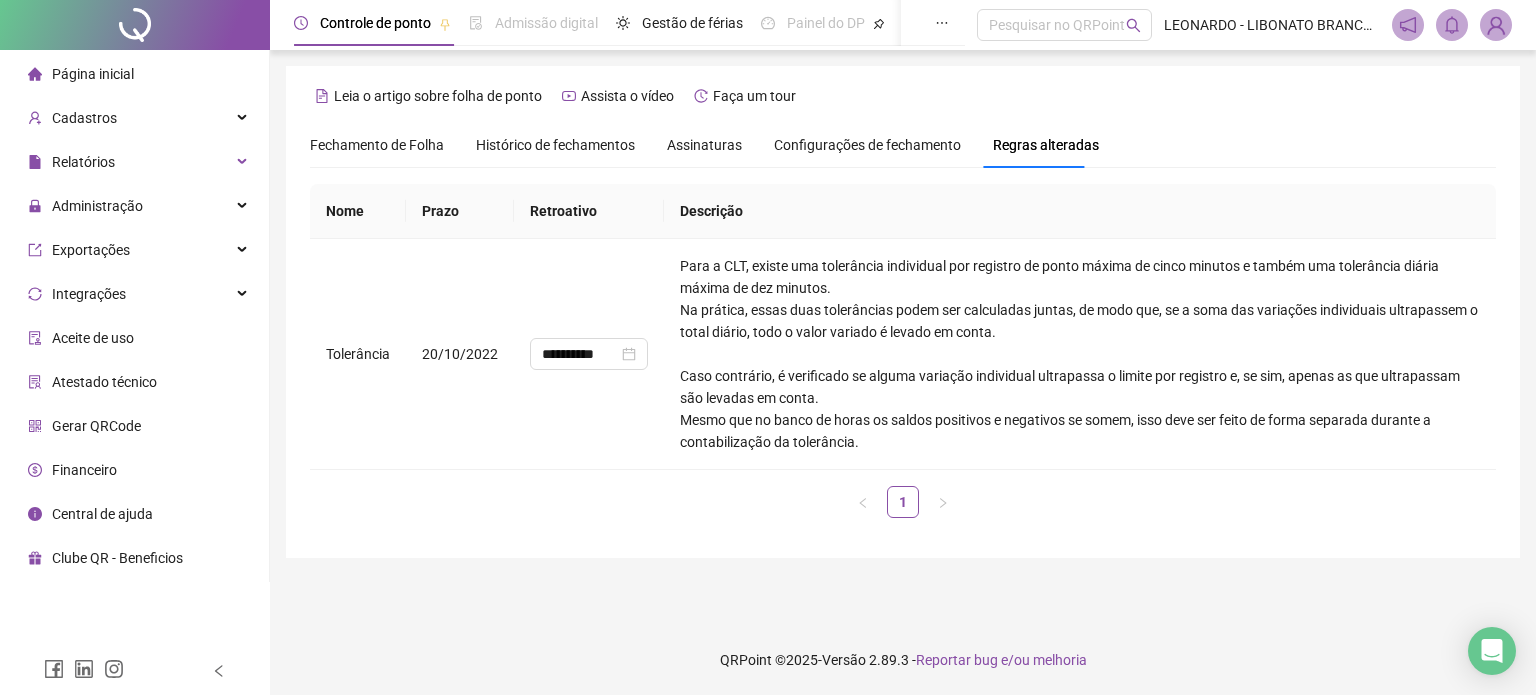 click on "Fechamento de Folha" at bounding box center [377, 145] 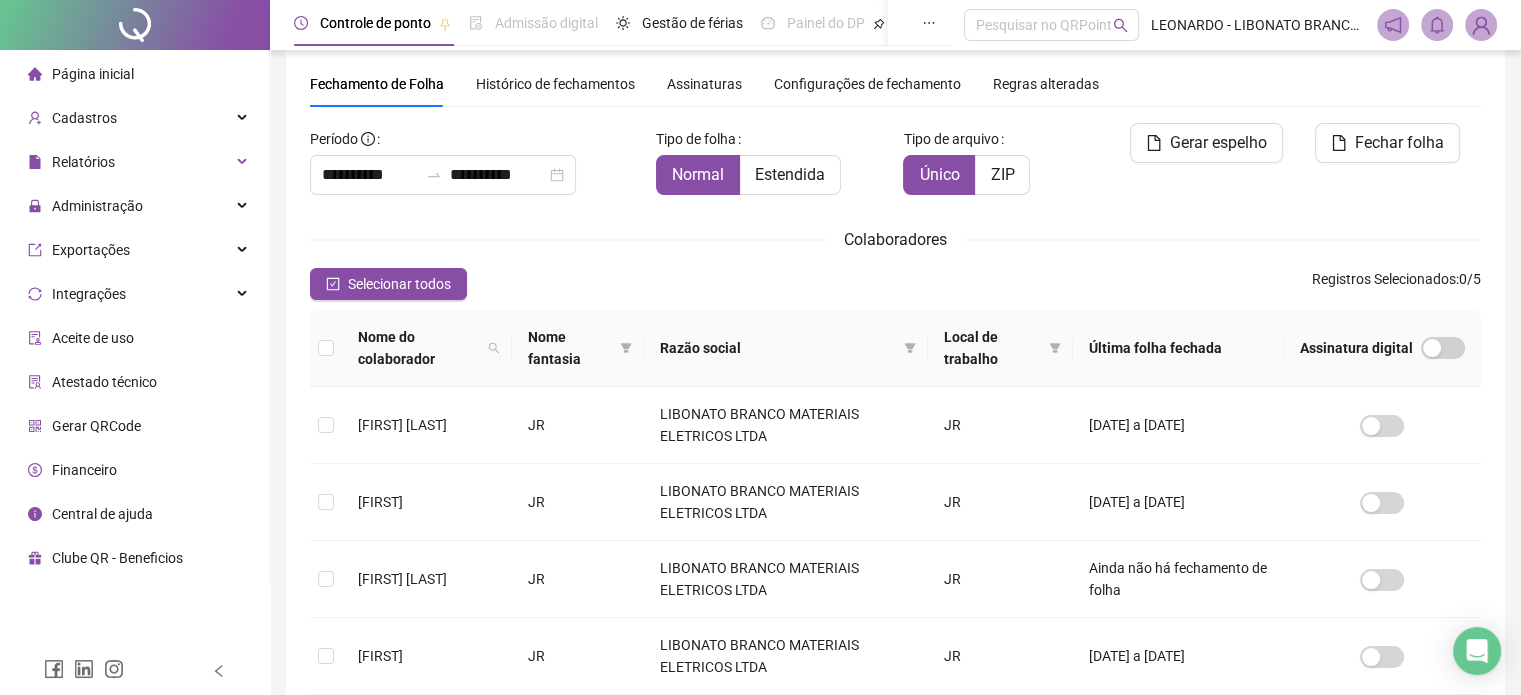 scroll, scrollTop: 0, scrollLeft: 0, axis: both 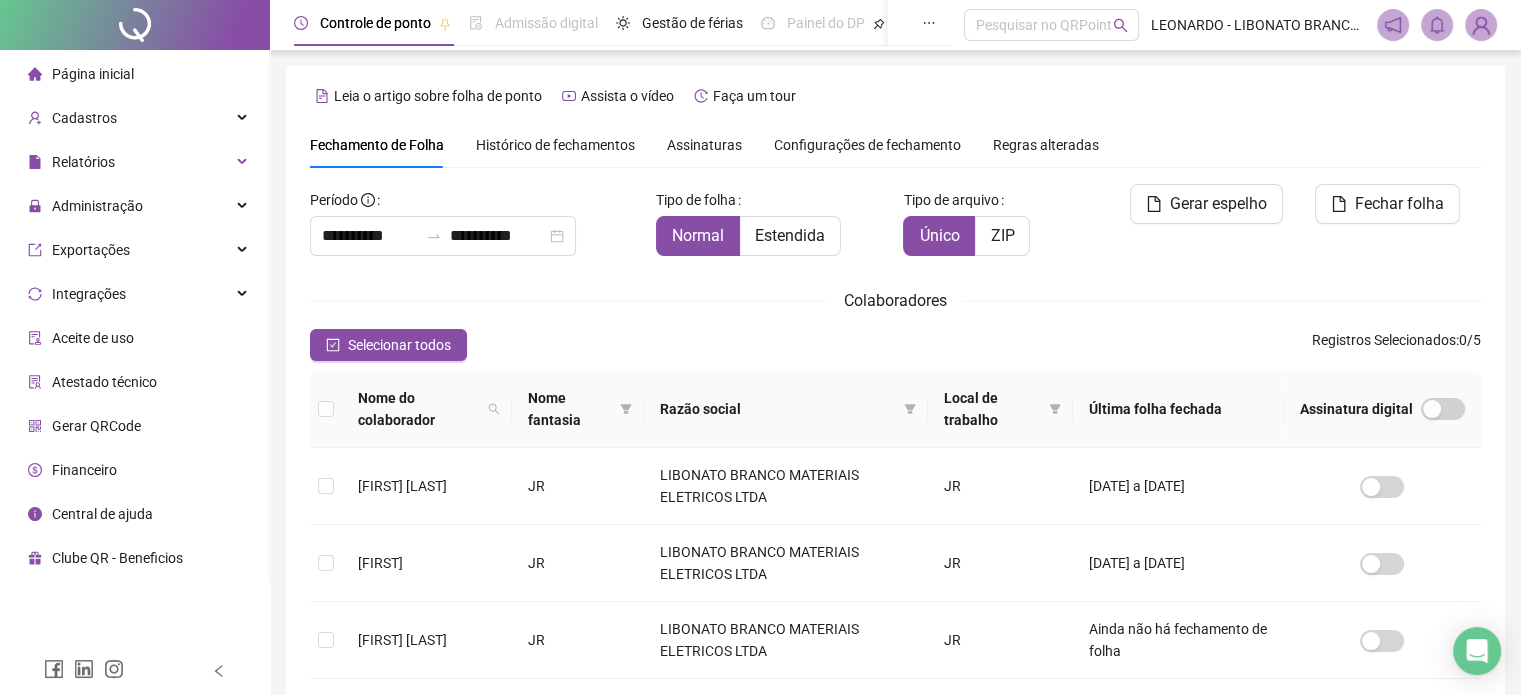 click on "Histórico de fechamentos" at bounding box center [555, 145] 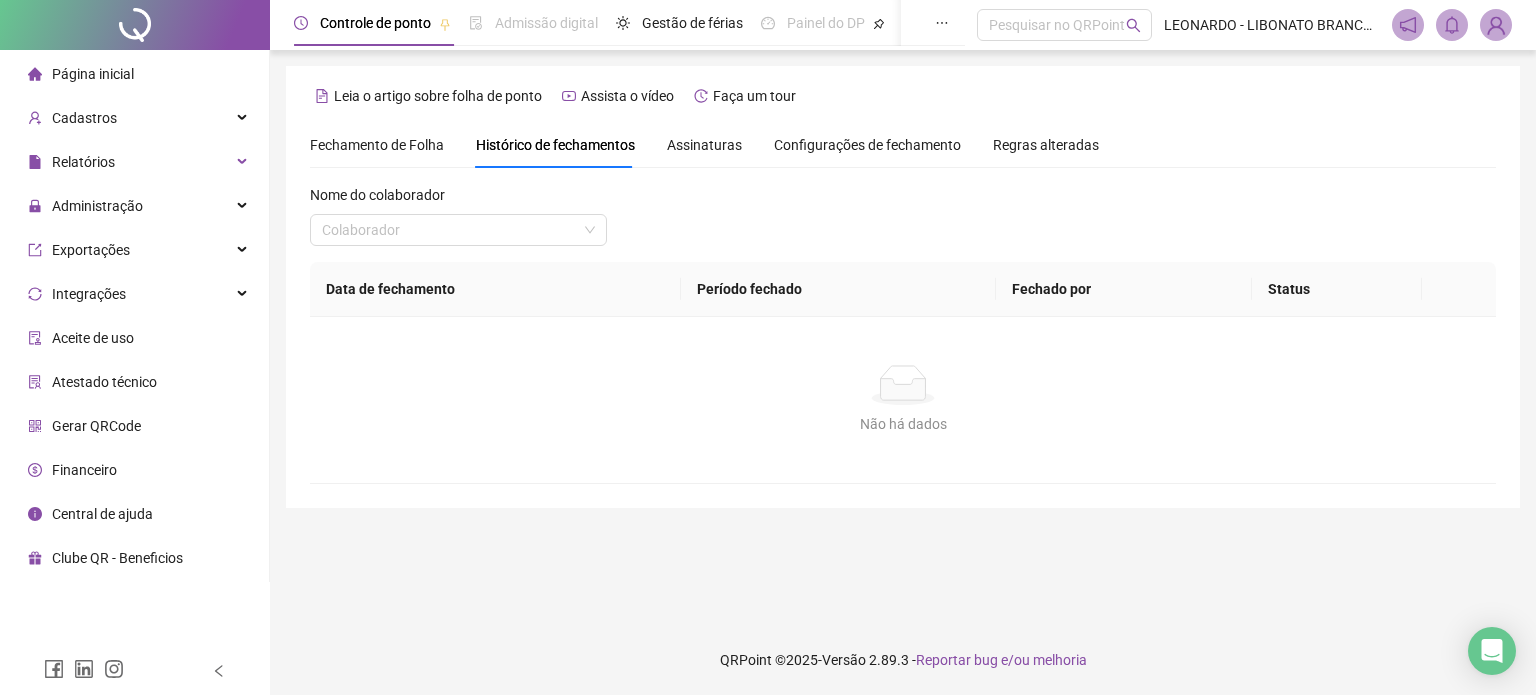 click at bounding box center [135, 25] 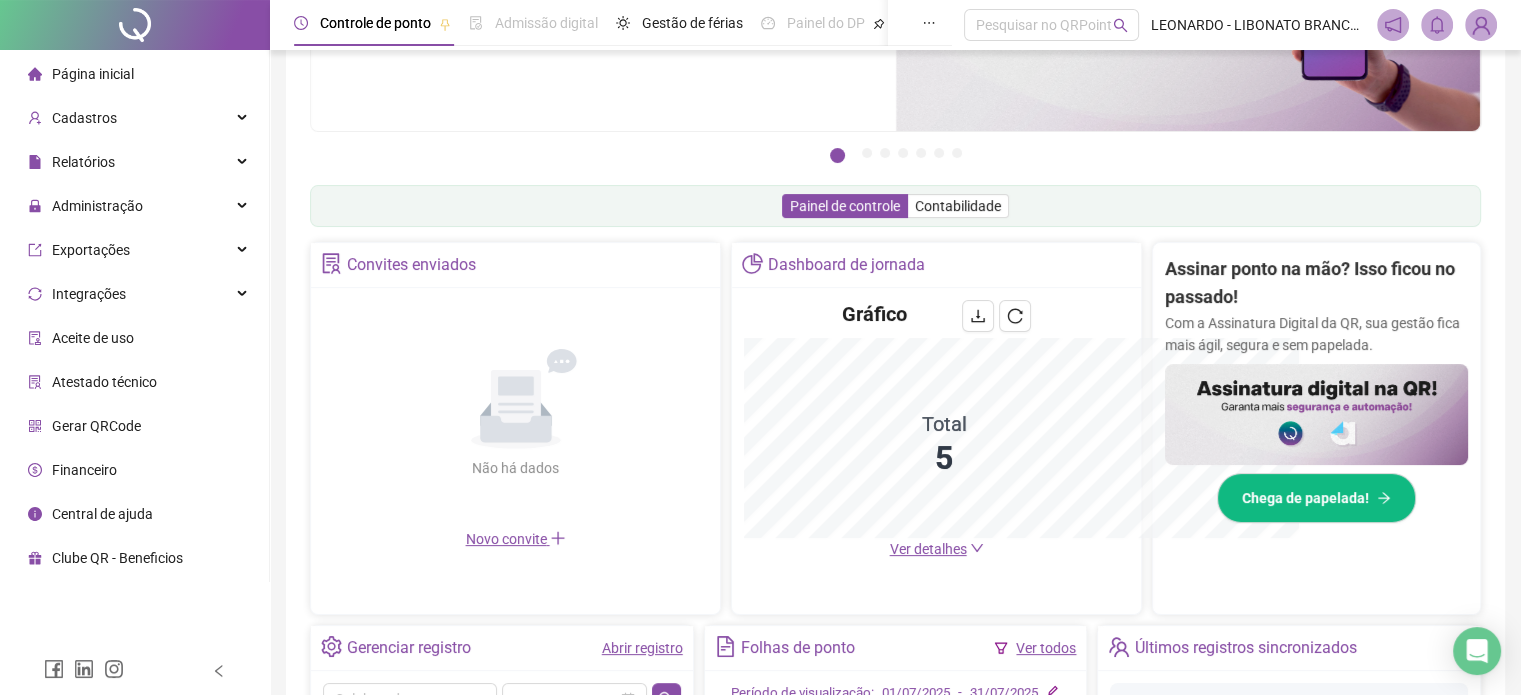 scroll, scrollTop: 494, scrollLeft: 0, axis: vertical 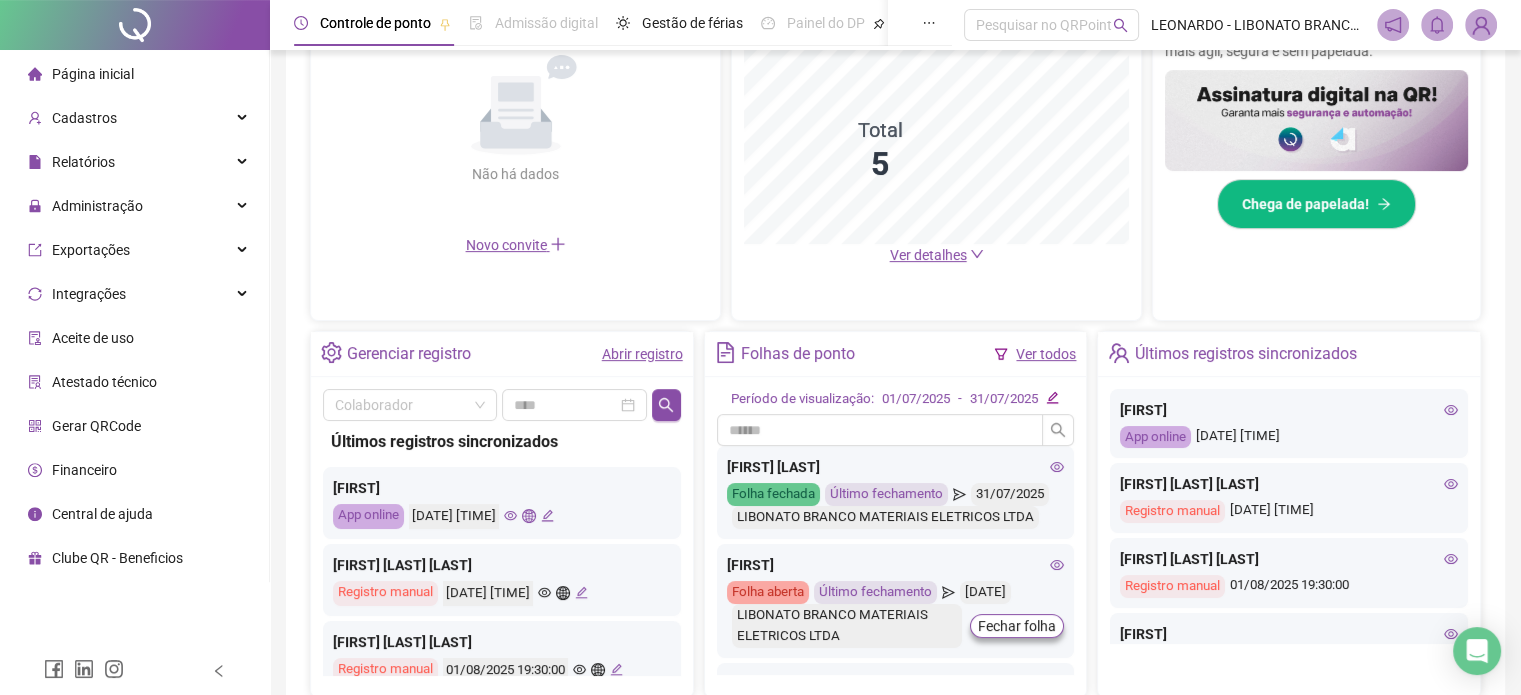 click on "Folha fechada" at bounding box center (773, 494) 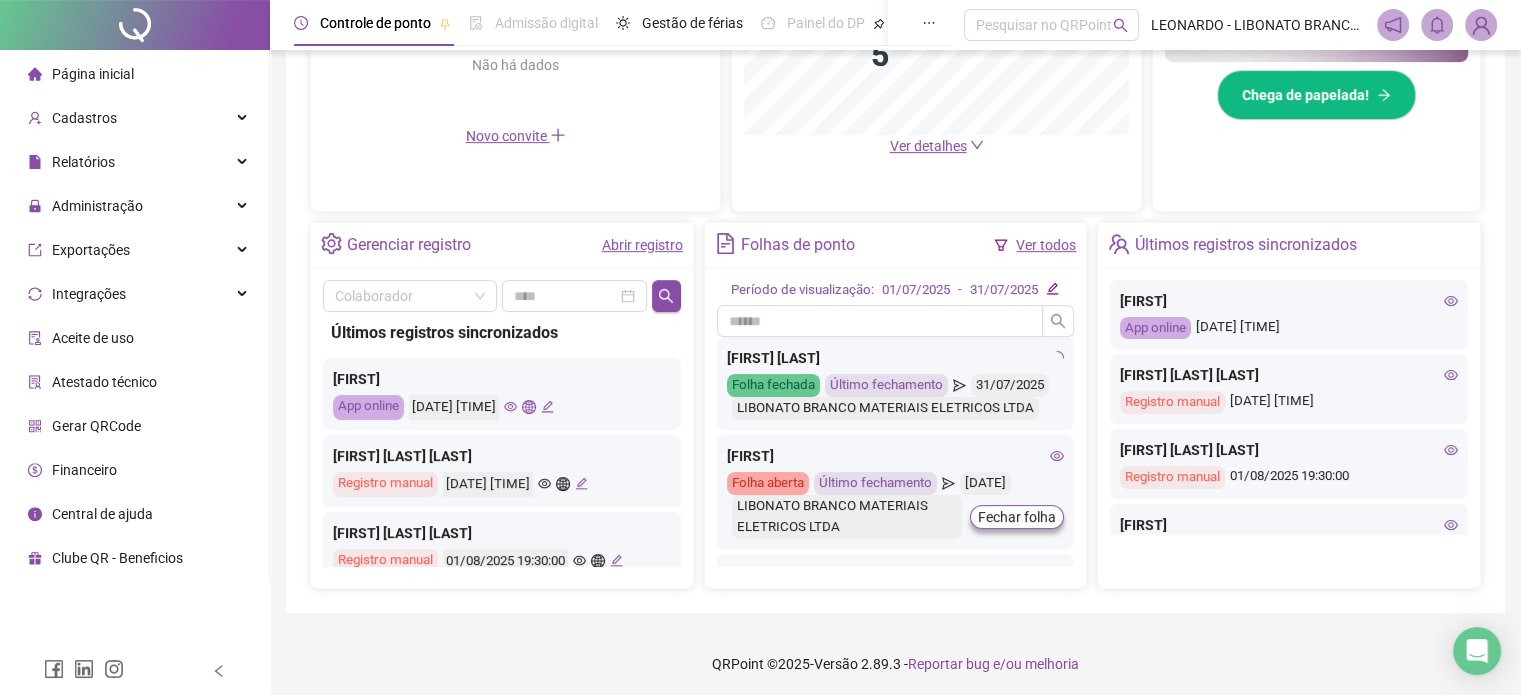 scroll, scrollTop: 604, scrollLeft: 0, axis: vertical 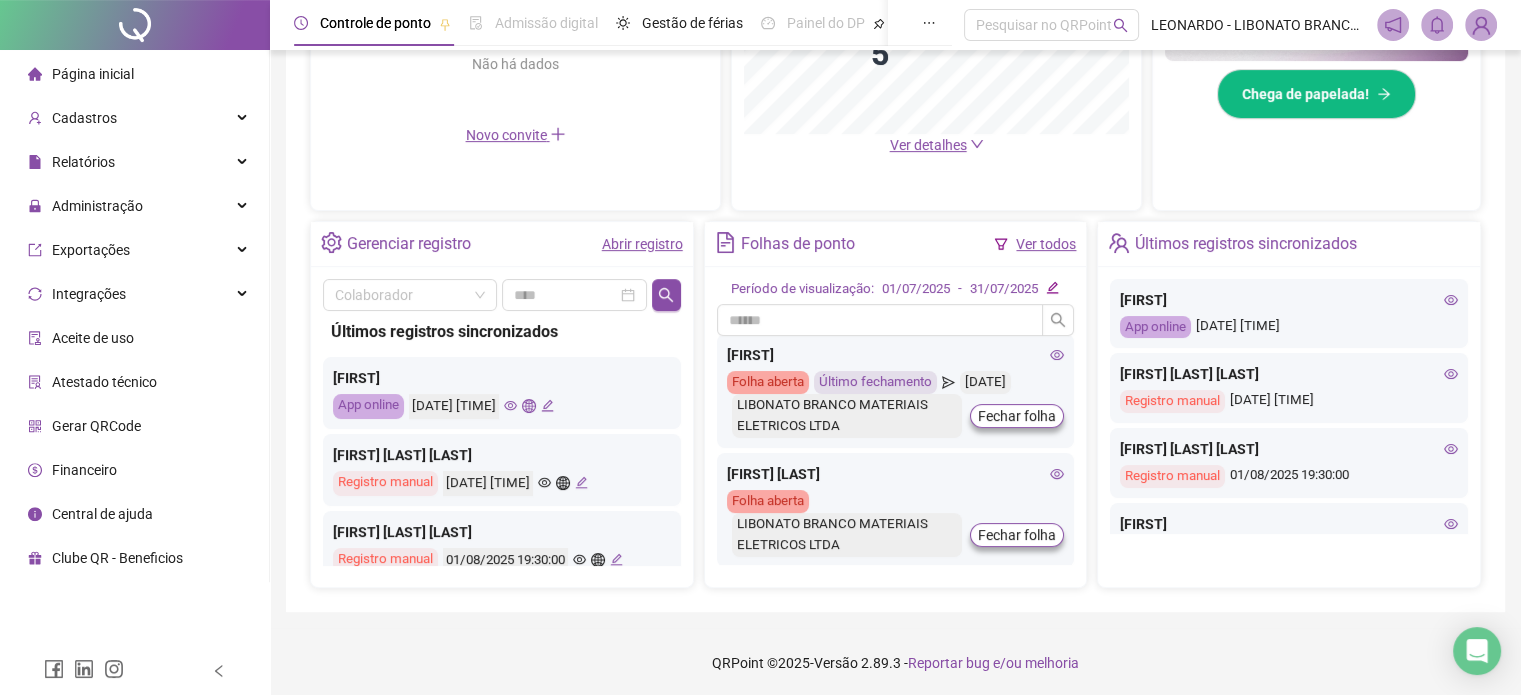 click on "LIBONATO BRANCO MATERIAIS ELETRICOS LTDA" at bounding box center (847, 416) 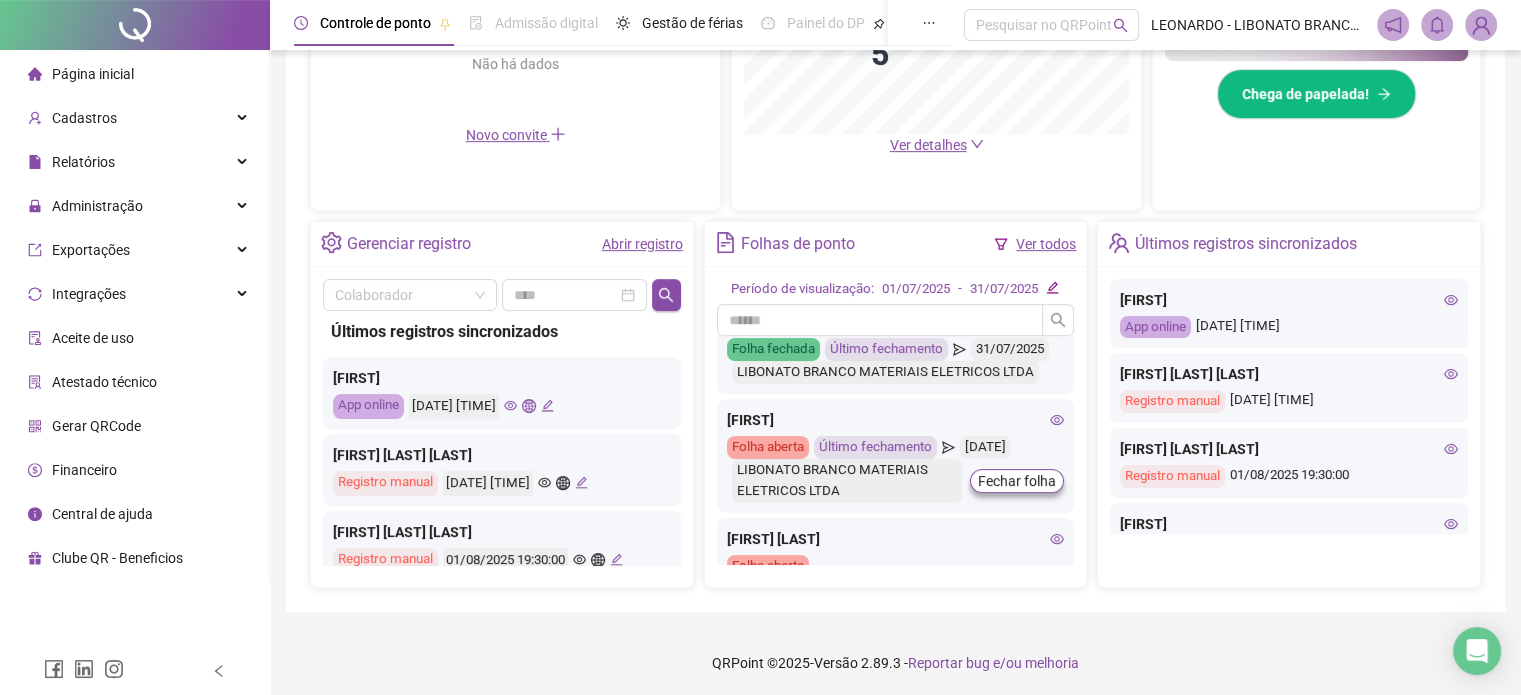 scroll, scrollTop: 0, scrollLeft: 0, axis: both 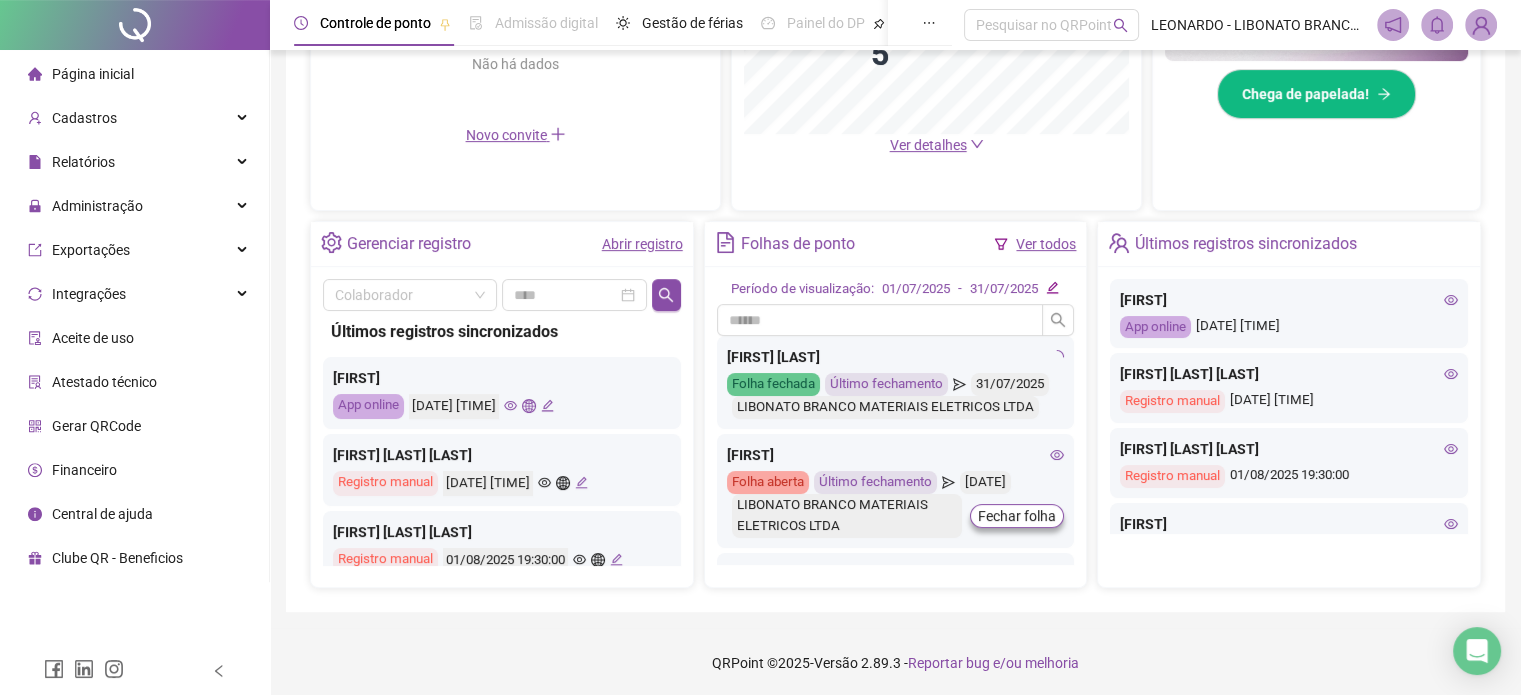 click on "Ver todos" at bounding box center [1046, 244] 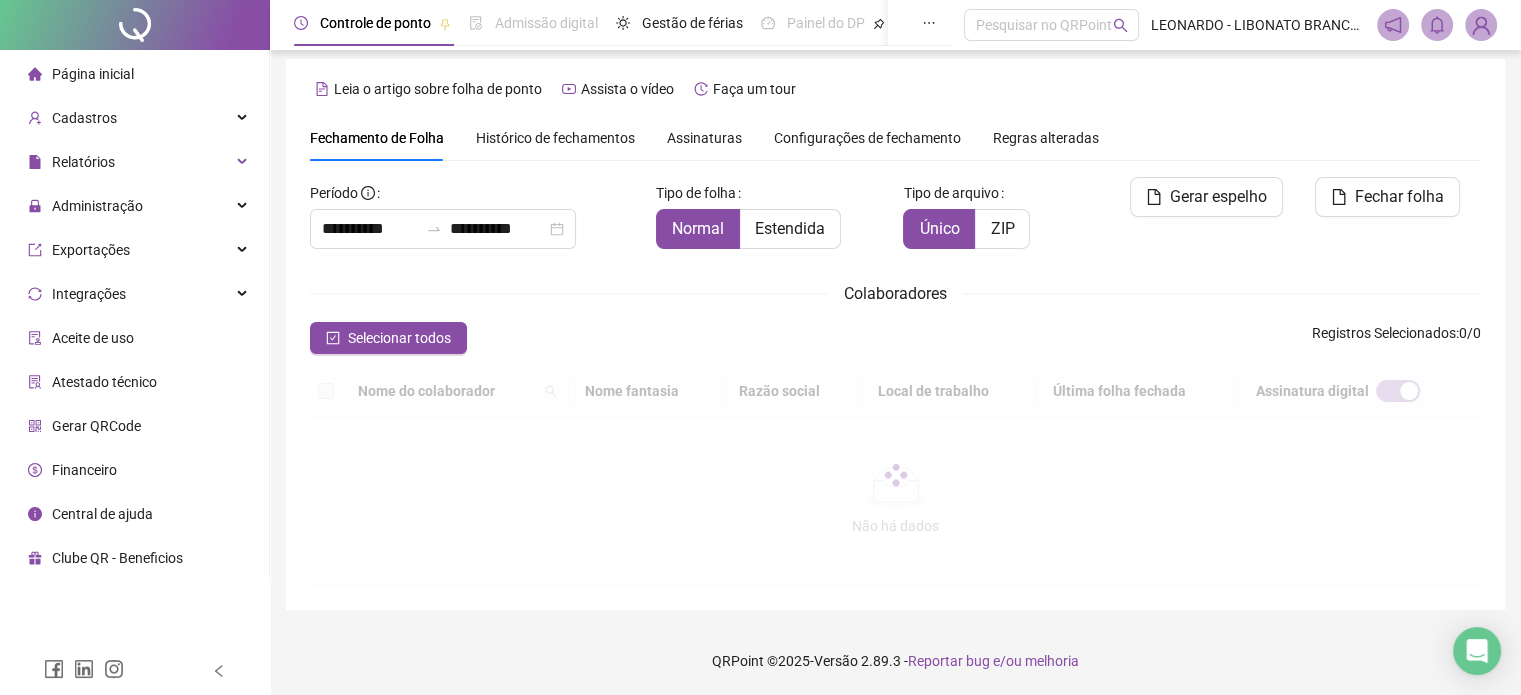 scroll, scrollTop: 61, scrollLeft: 0, axis: vertical 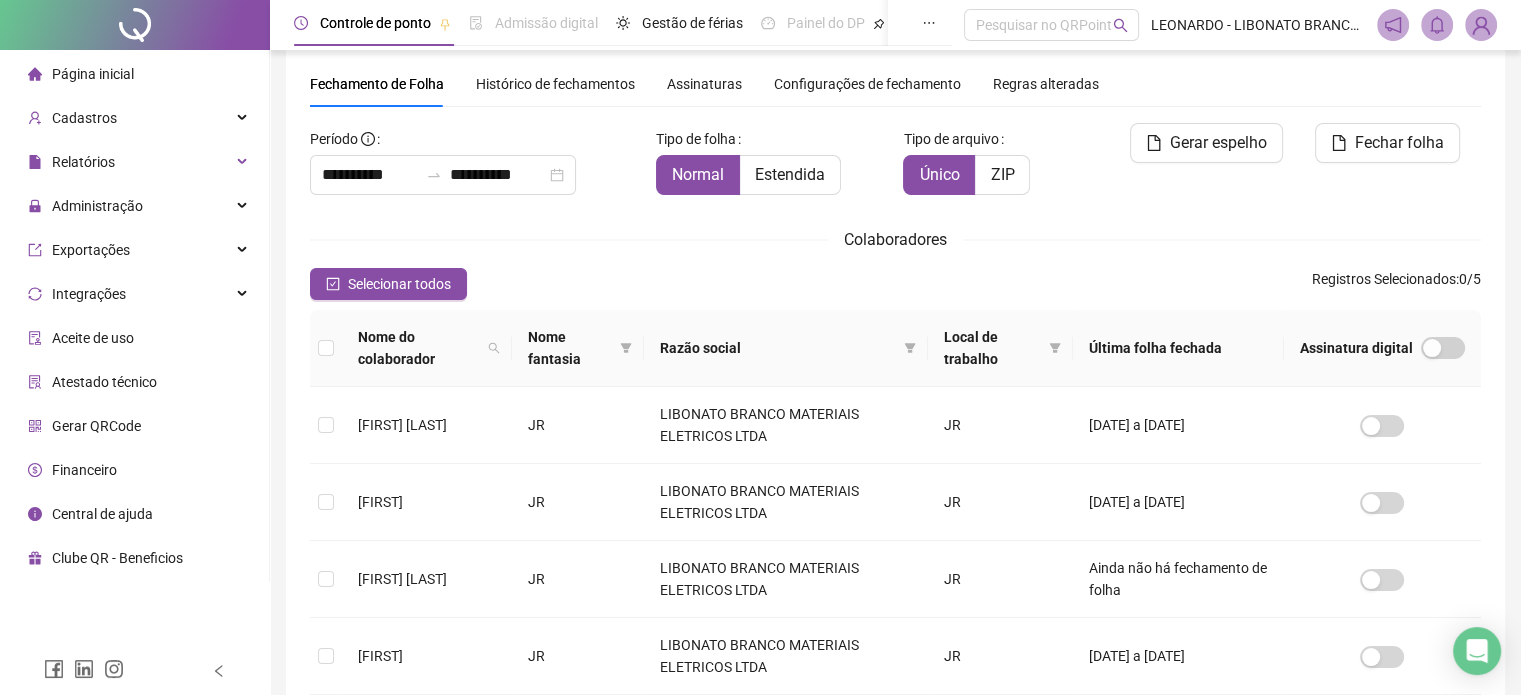 click on "Histórico de fechamentos" at bounding box center [555, 84] 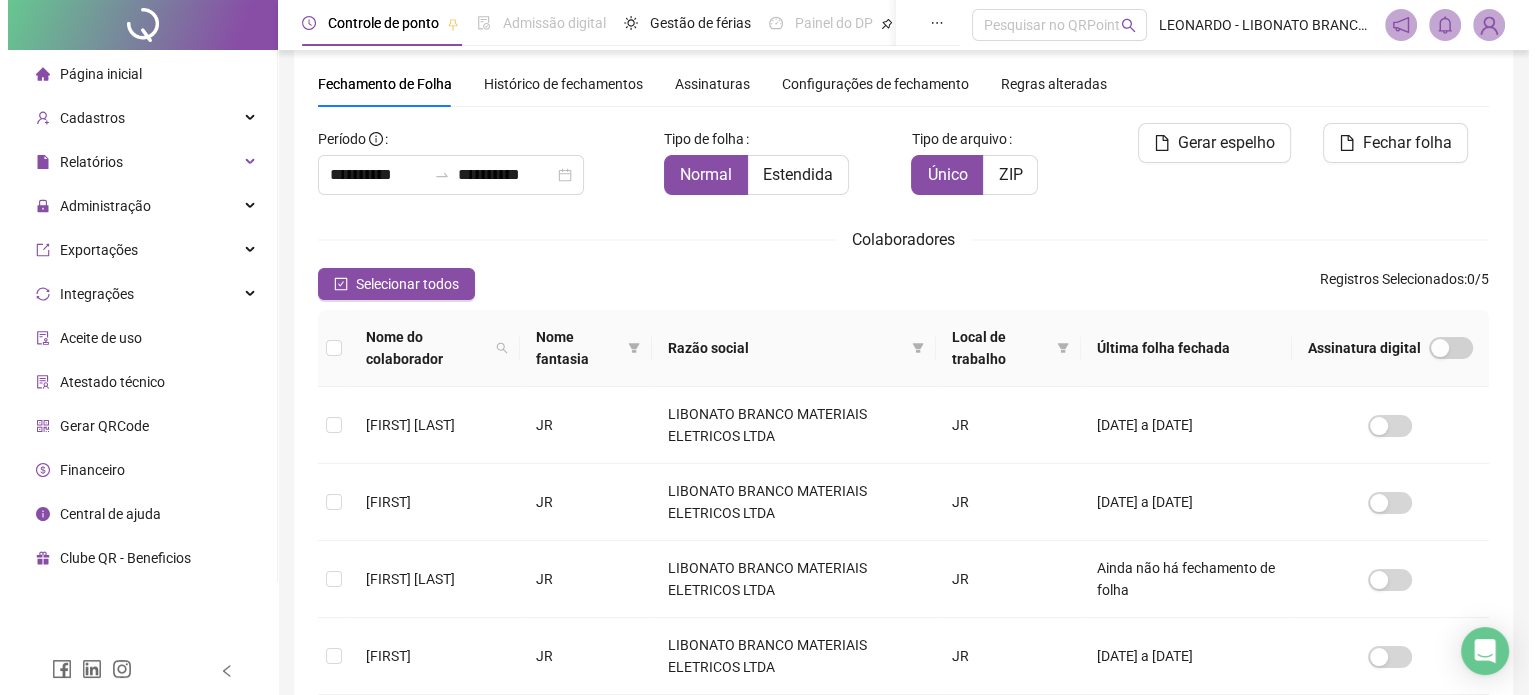 scroll, scrollTop: 0, scrollLeft: 0, axis: both 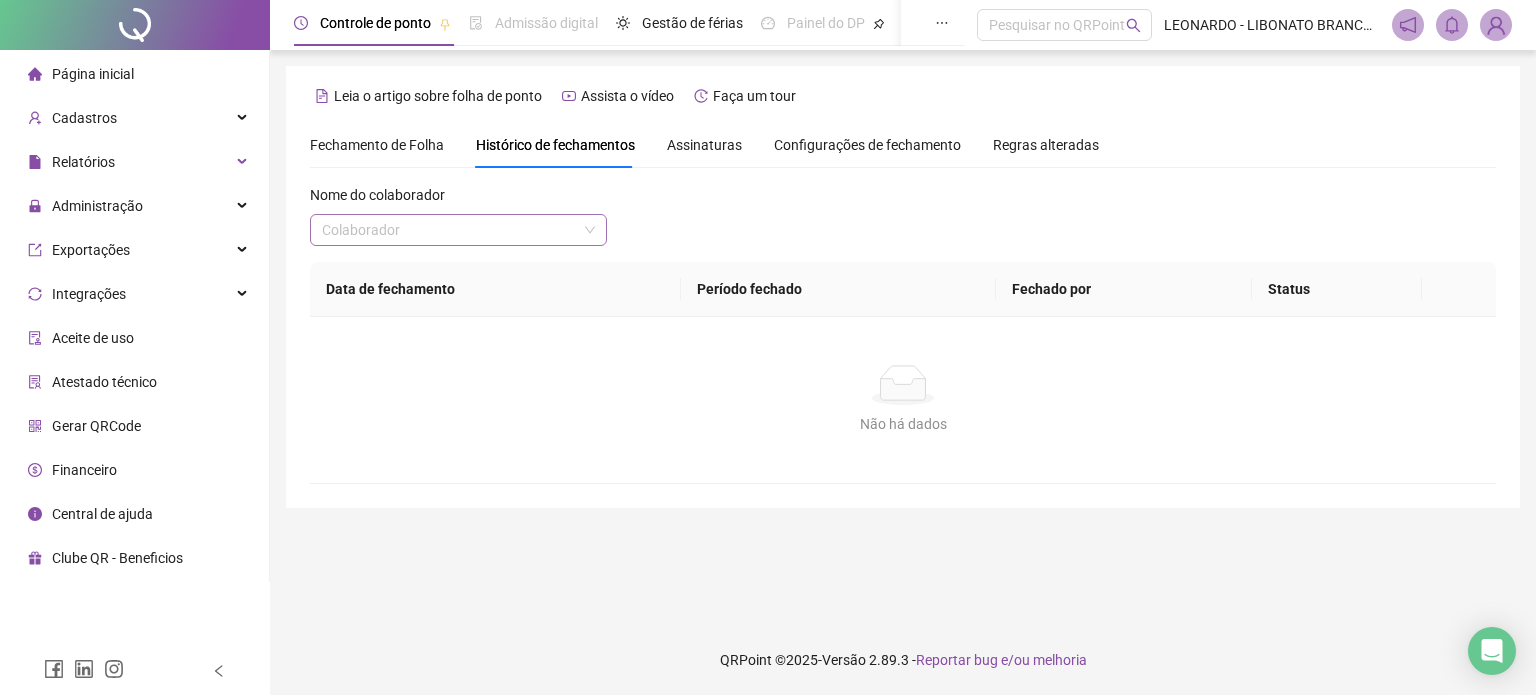 click at bounding box center [449, 230] 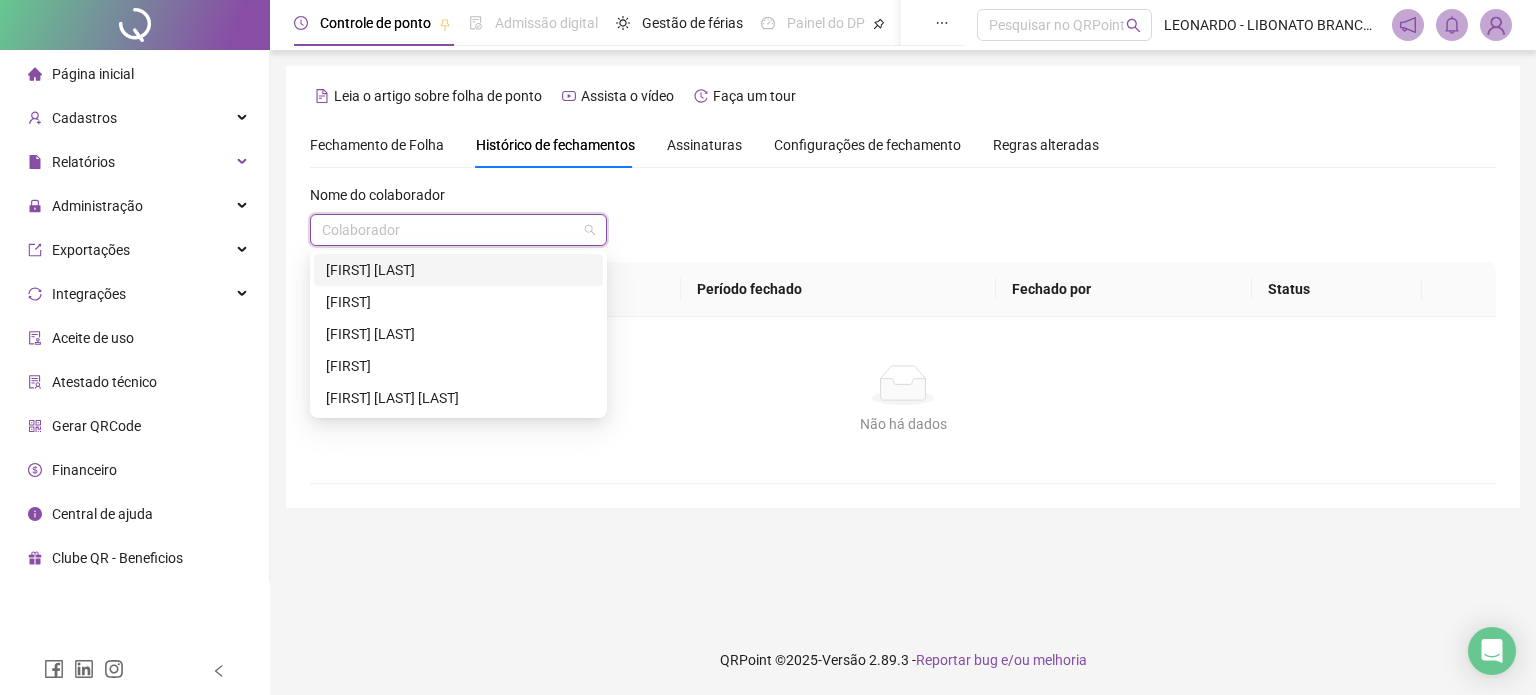 click on "[FIRST] [LAST]" at bounding box center (458, 270) 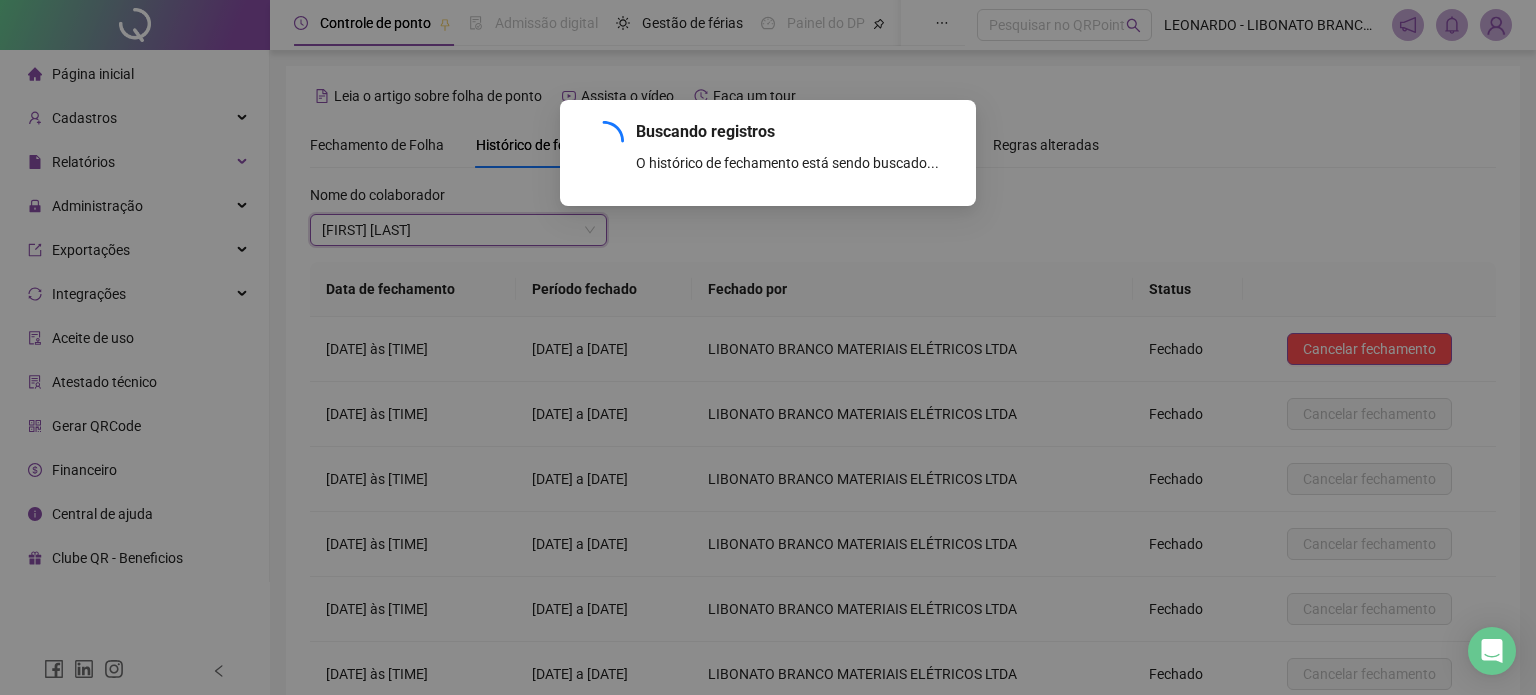scroll, scrollTop: 184, scrollLeft: 0, axis: vertical 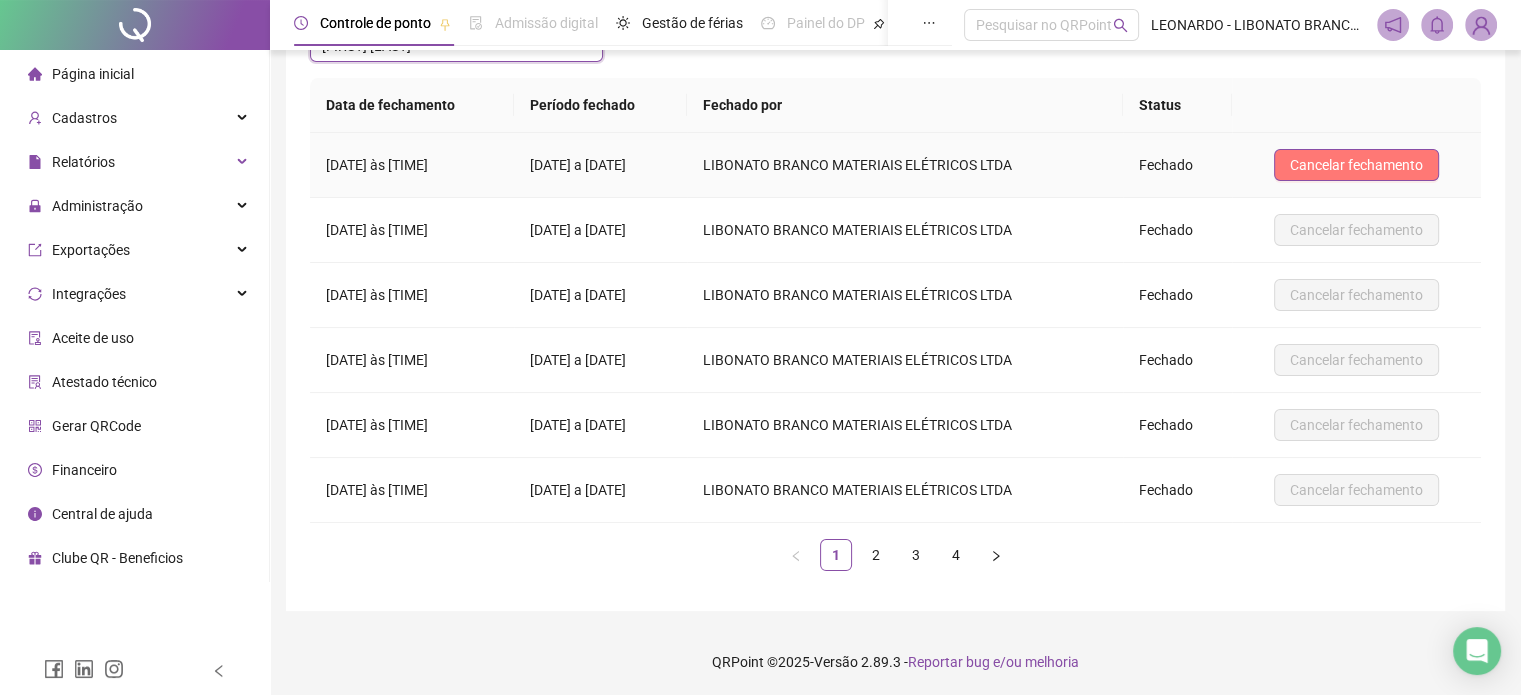 click on "Cancelar fechamento" at bounding box center (1356, 165) 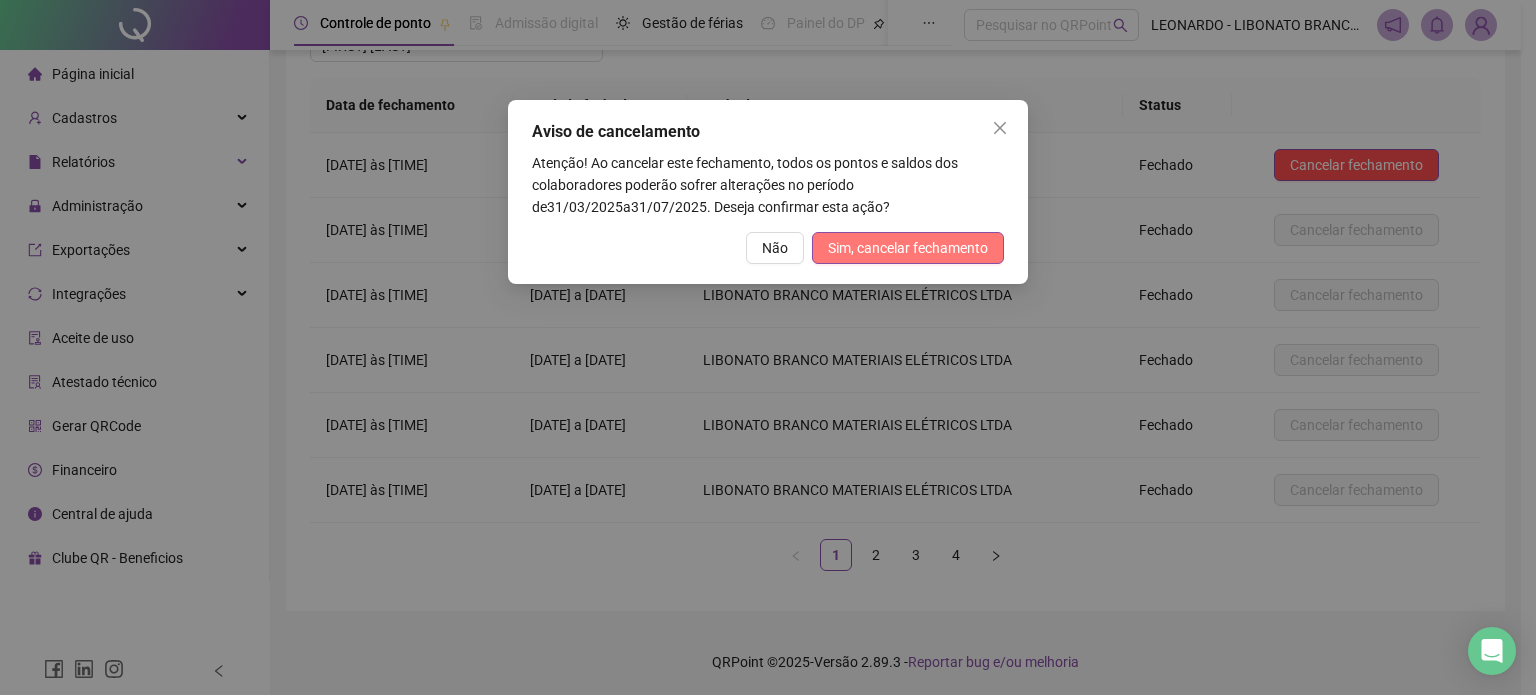click on "Sim, cancelar fechamento" at bounding box center (908, 248) 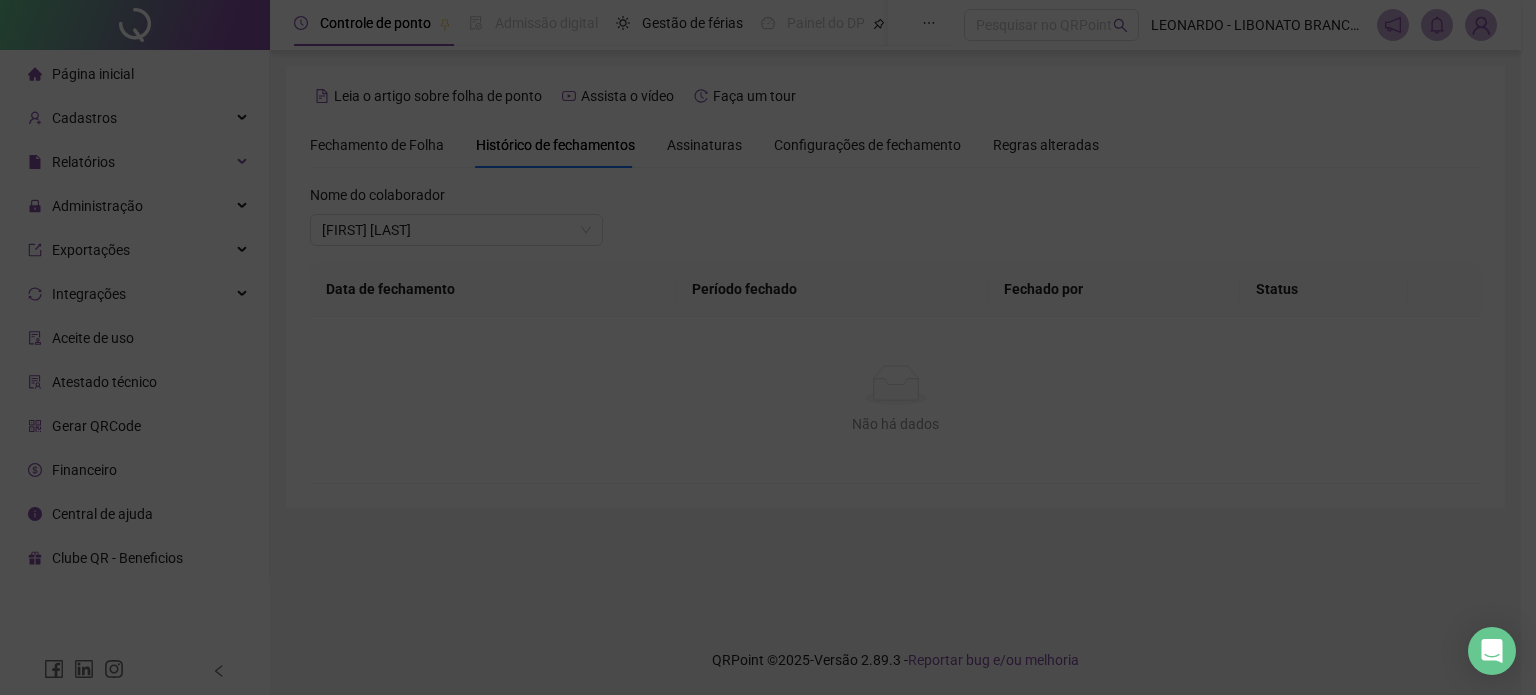 scroll, scrollTop: 0, scrollLeft: 0, axis: both 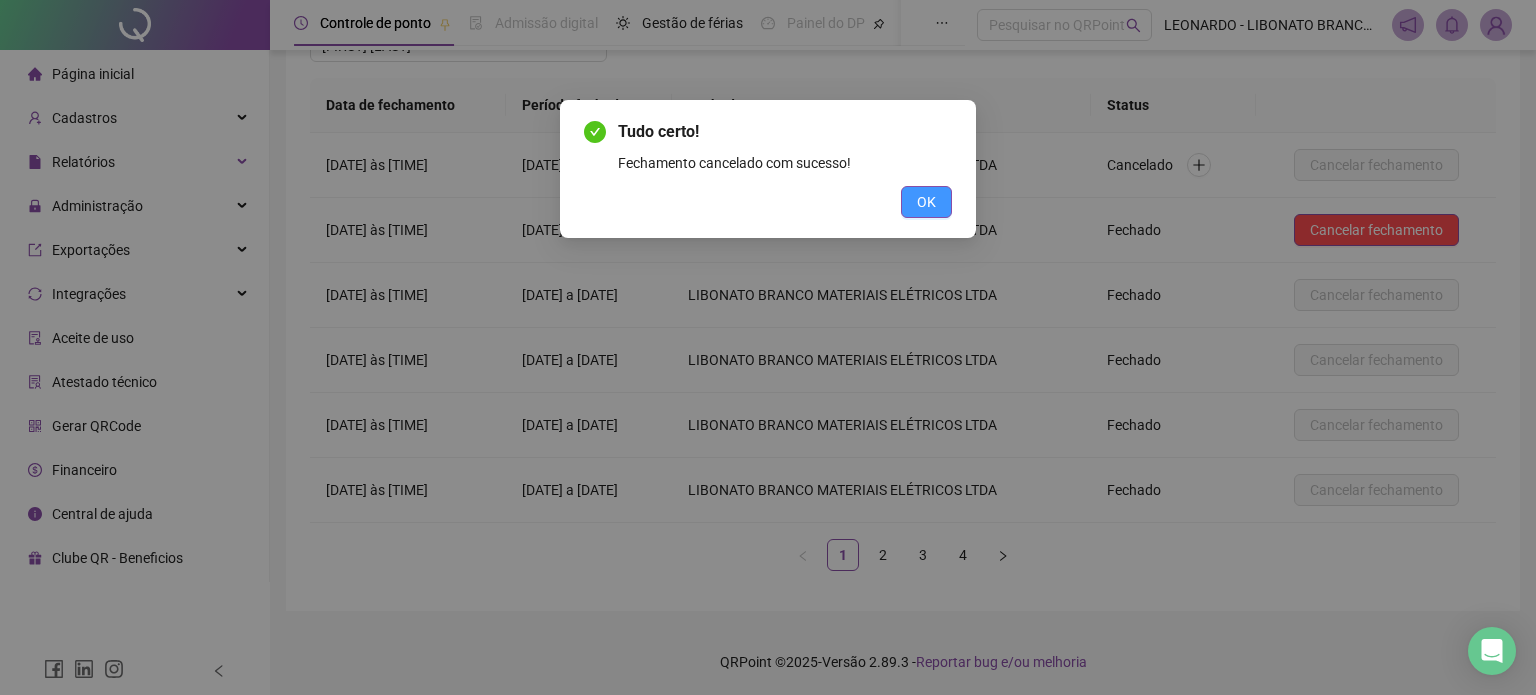 click on "OK" at bounding box center (926, 202) 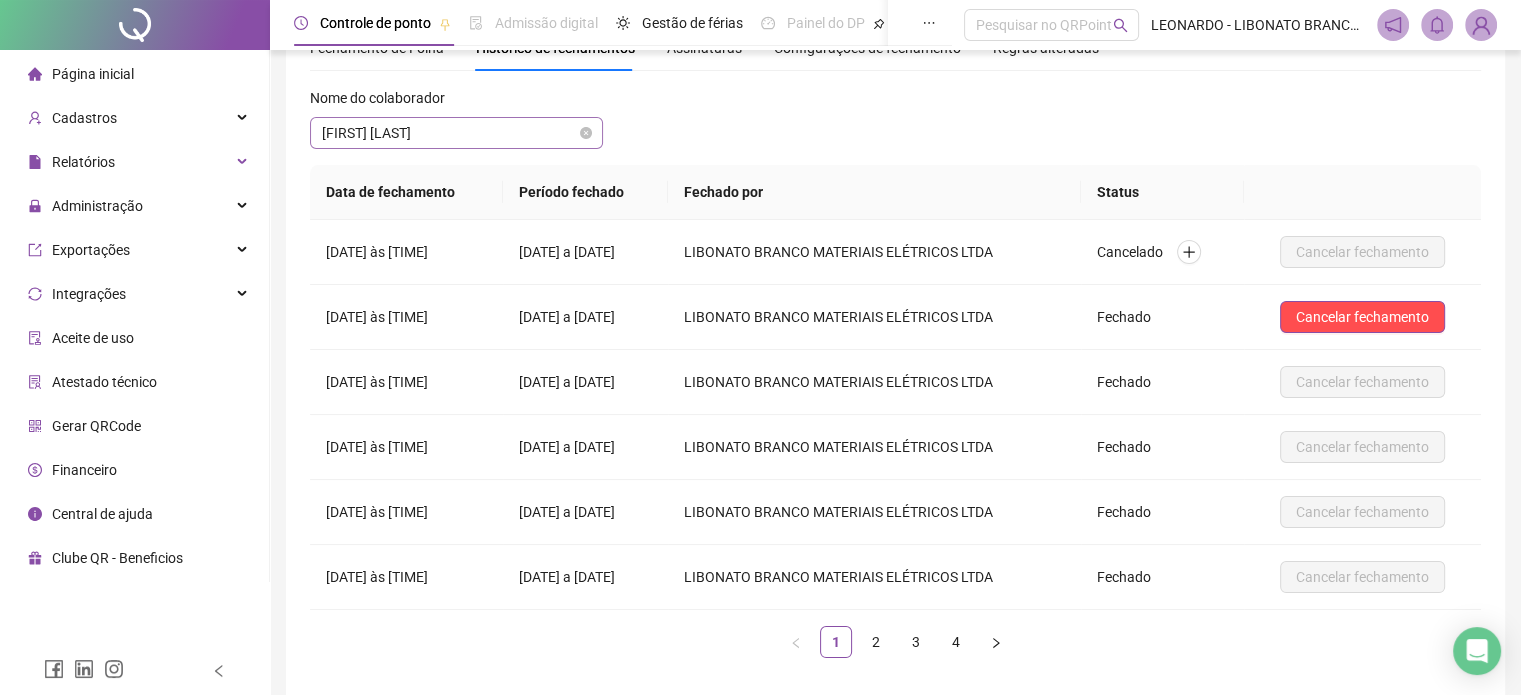 scroll, scrollTop: 0, scrollLeft: 0, axis: both 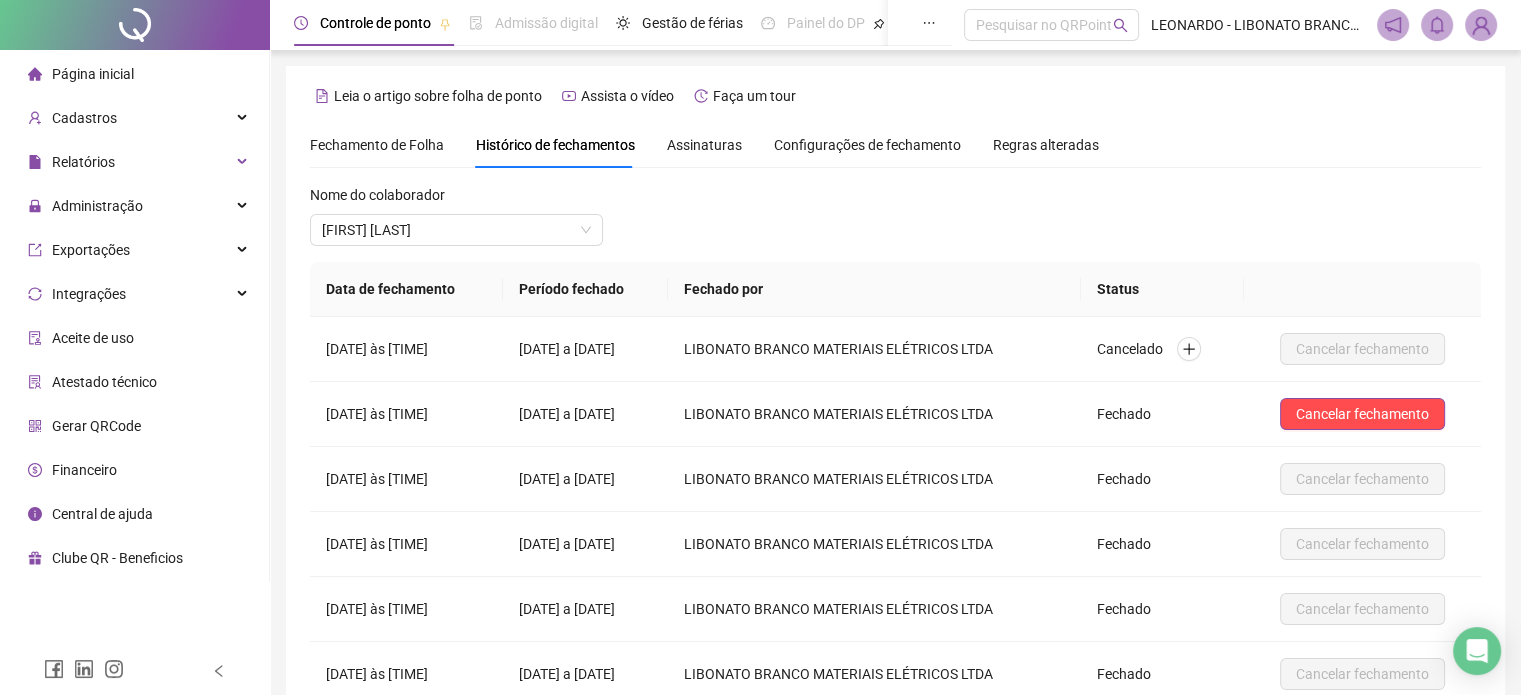 click on "Fechamento de Folha" at bounding box center [377, 145] 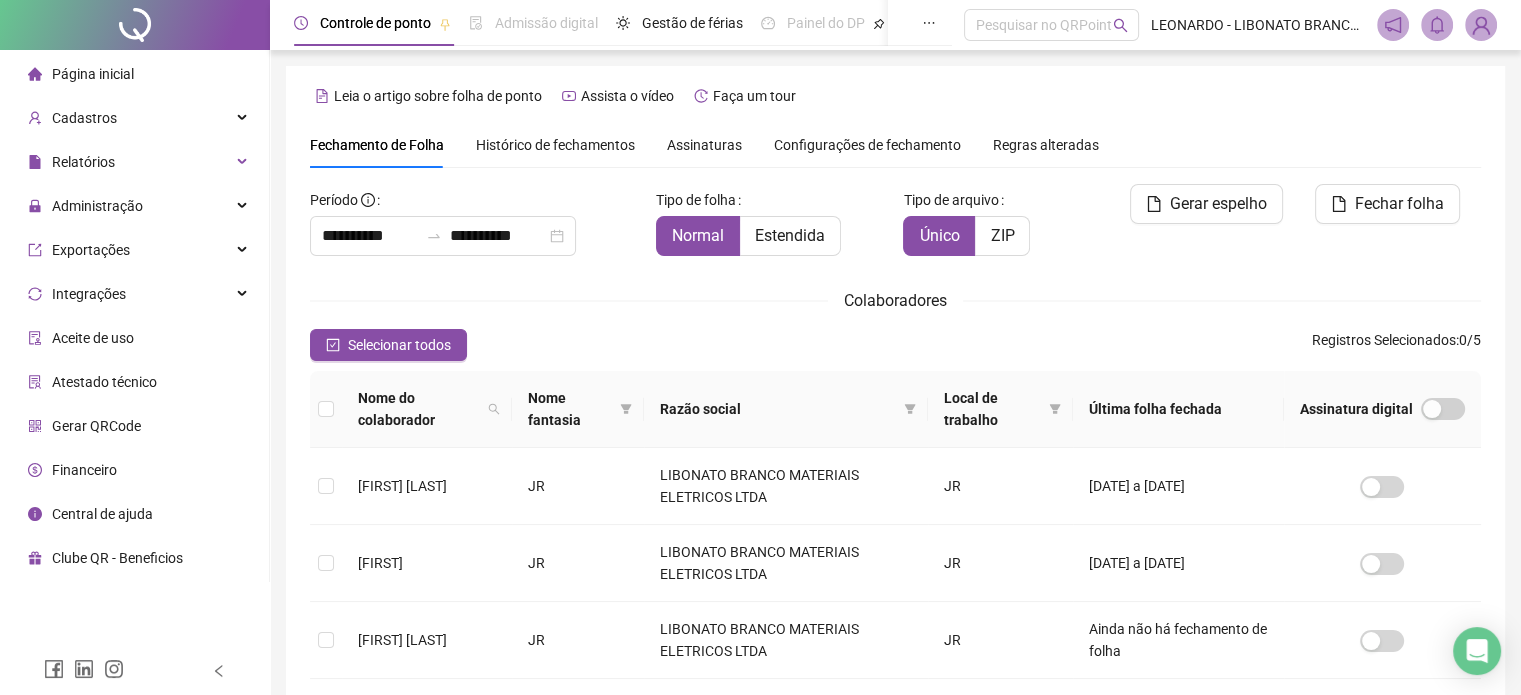scroll, scrollTop: 61, scrollLeft: 0, axis: vertical 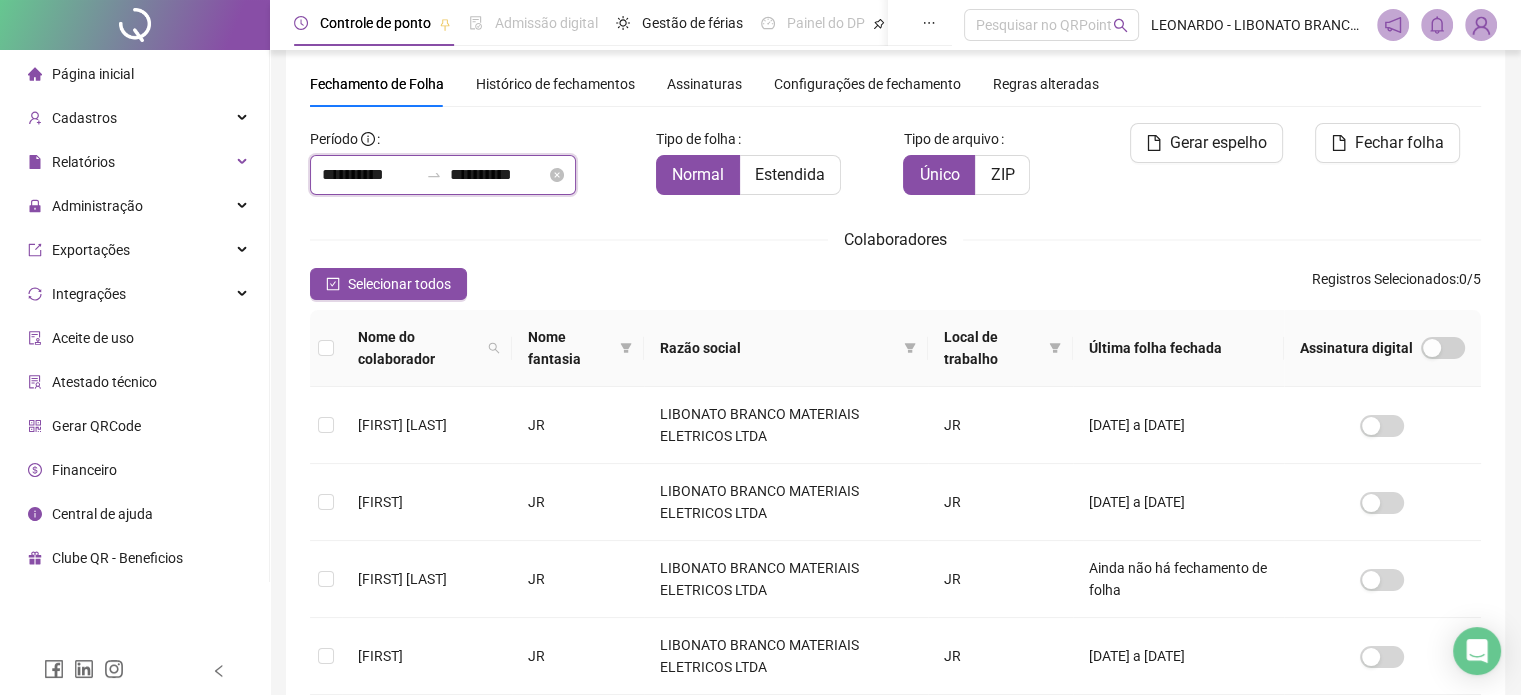 click on "**********" at bounding box center [370, 175] 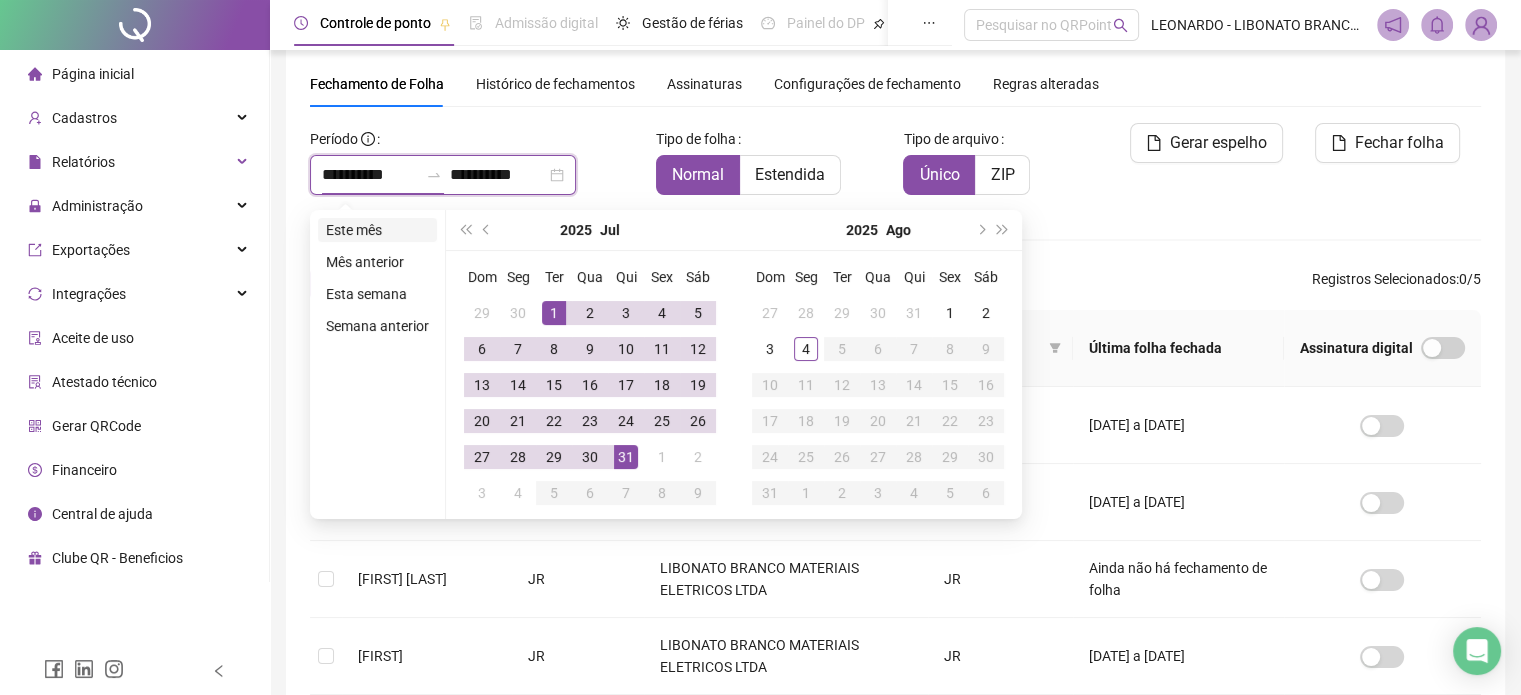 type on "**********" 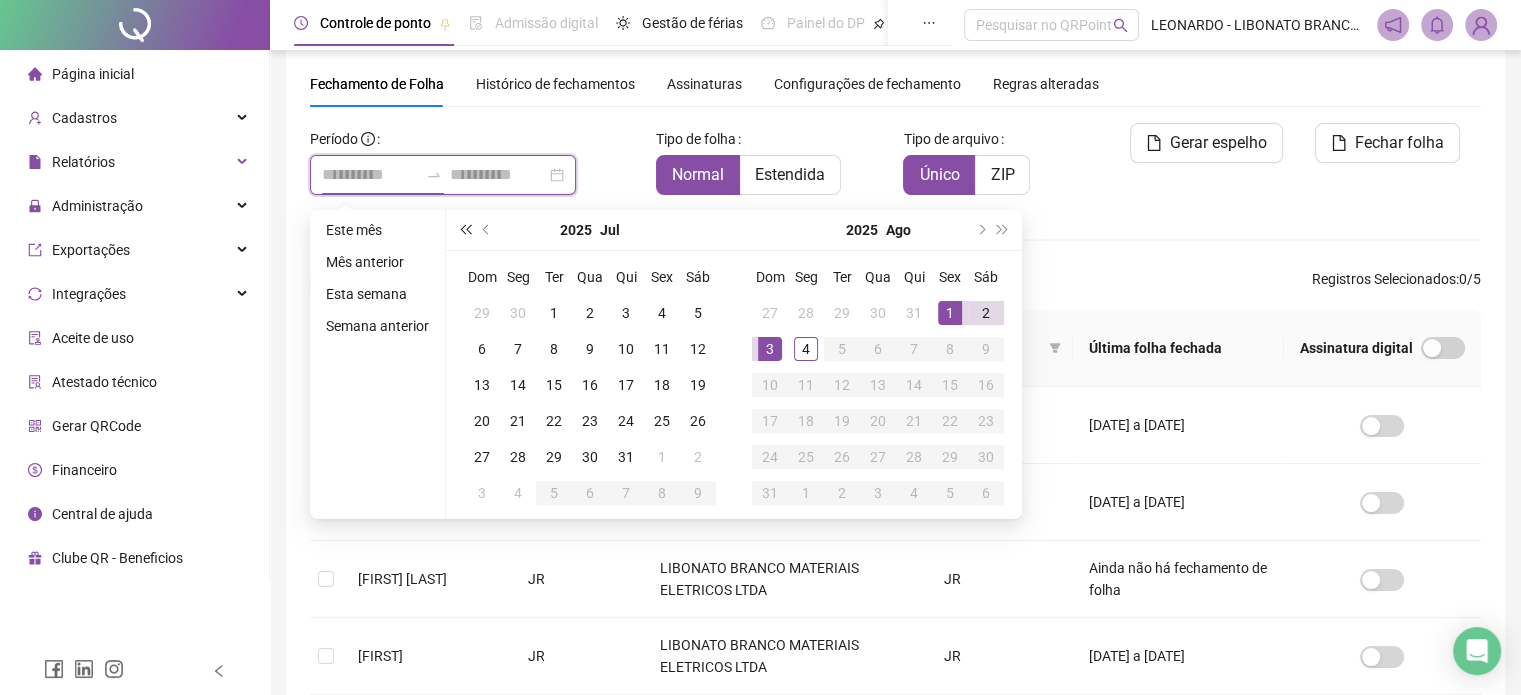type on "**********" 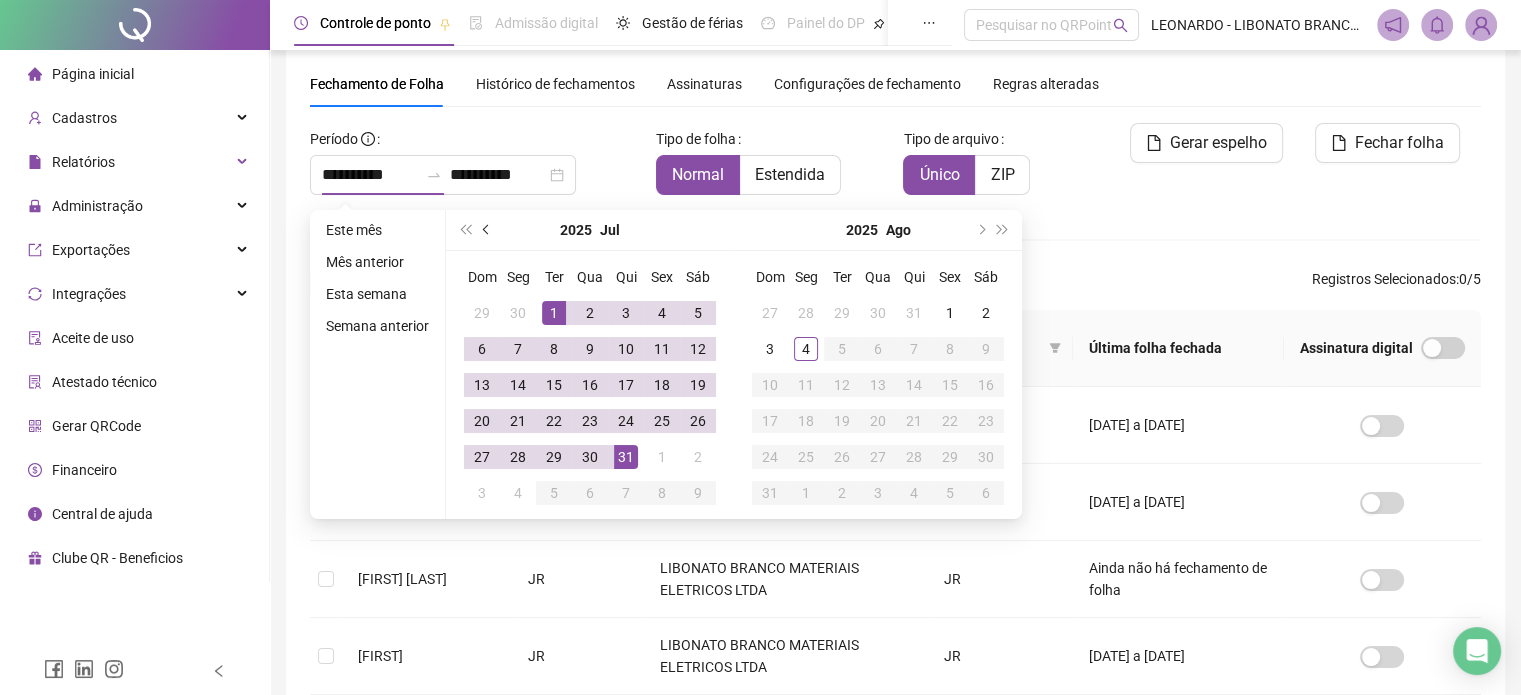 click at bounding box center [487, 230] 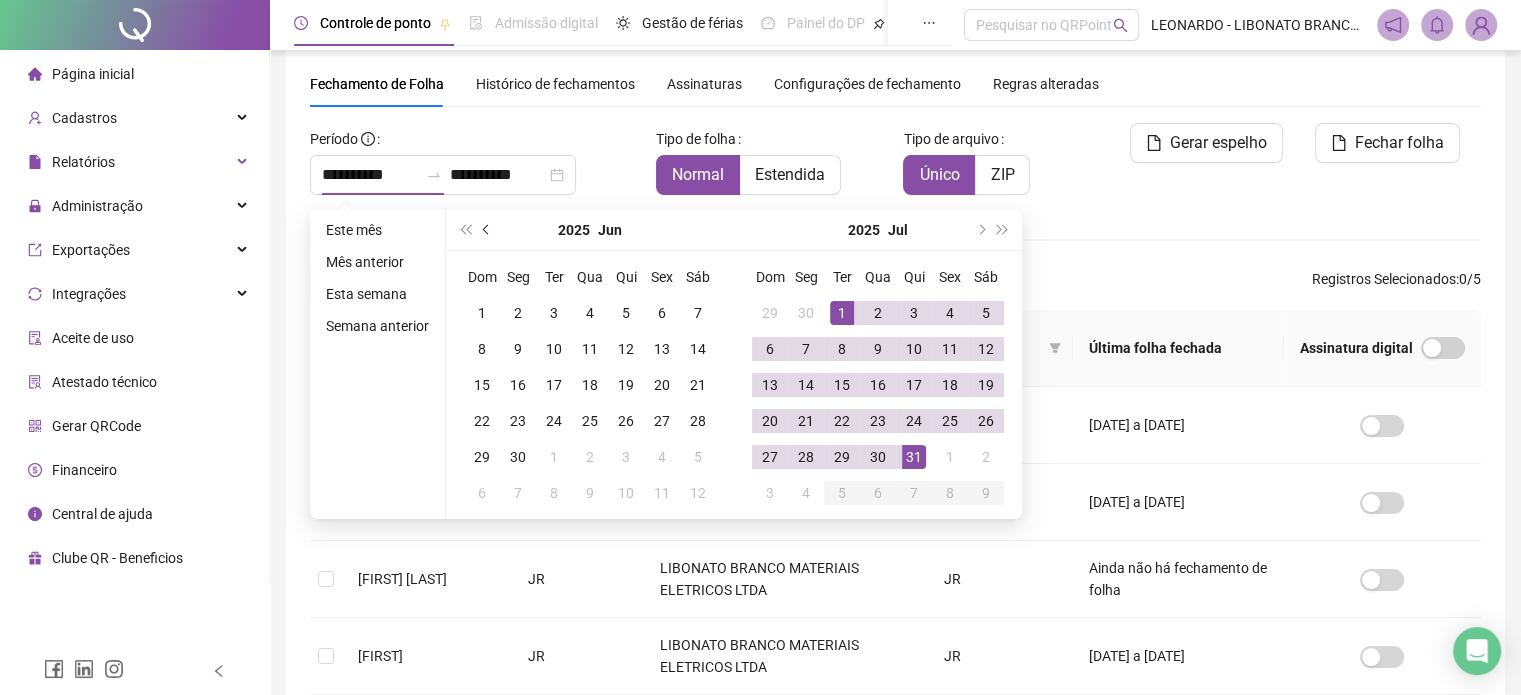click at bounding box center [487, 230] 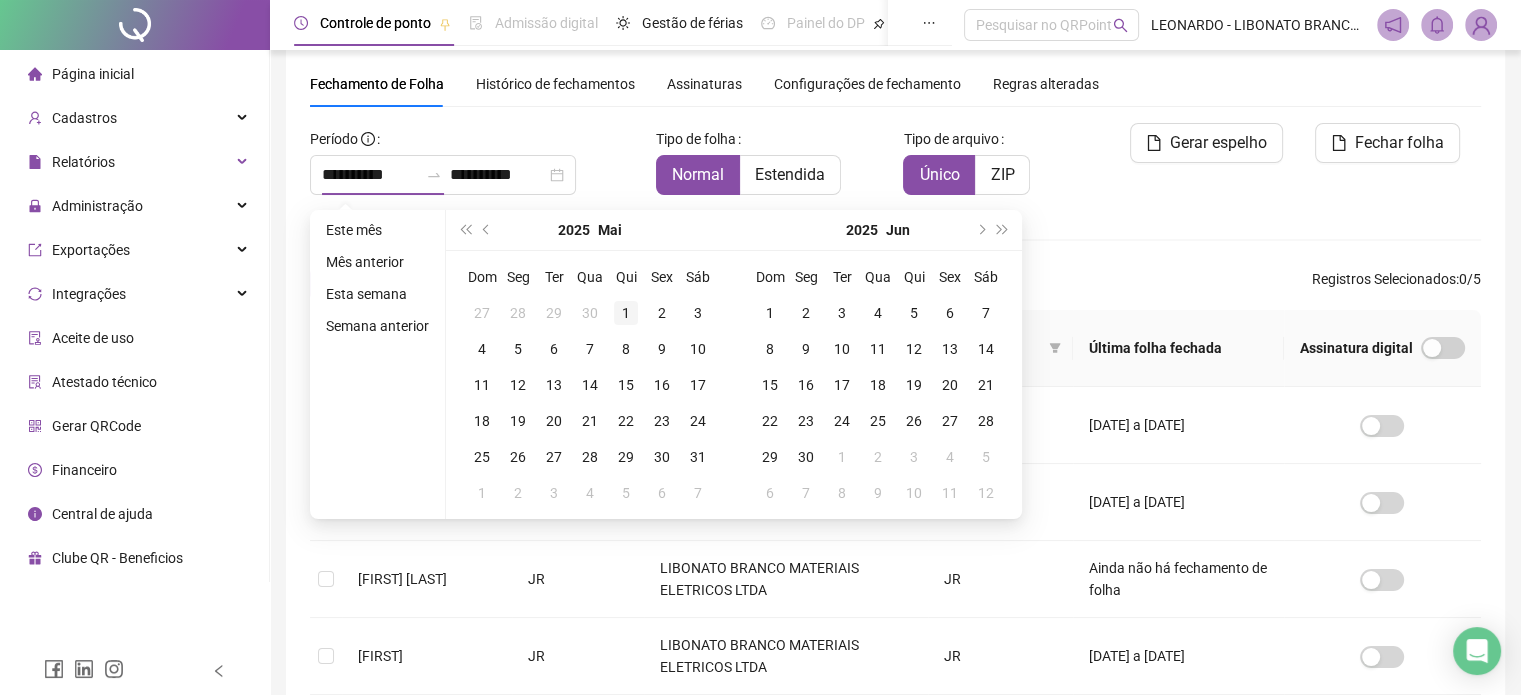 type on "**********" 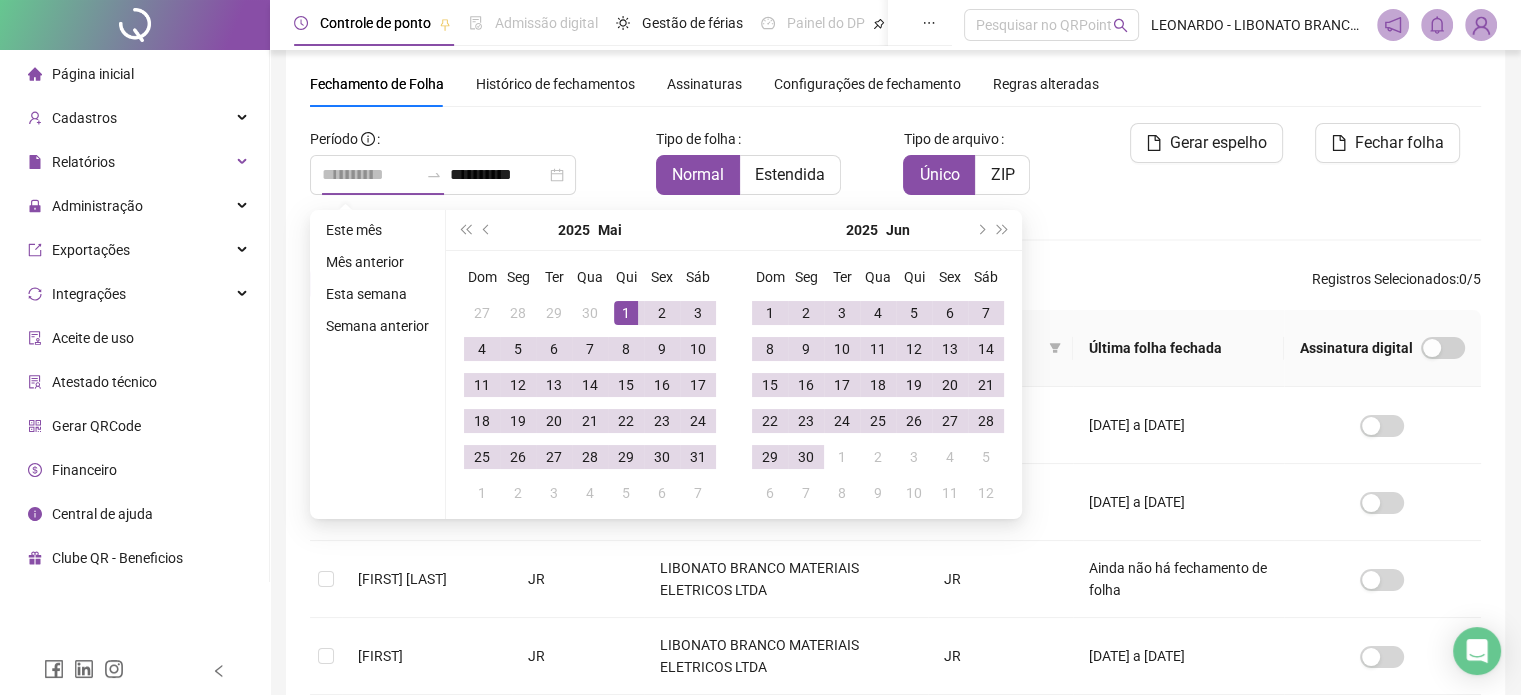click on "1" at bounding box center [626, 313] 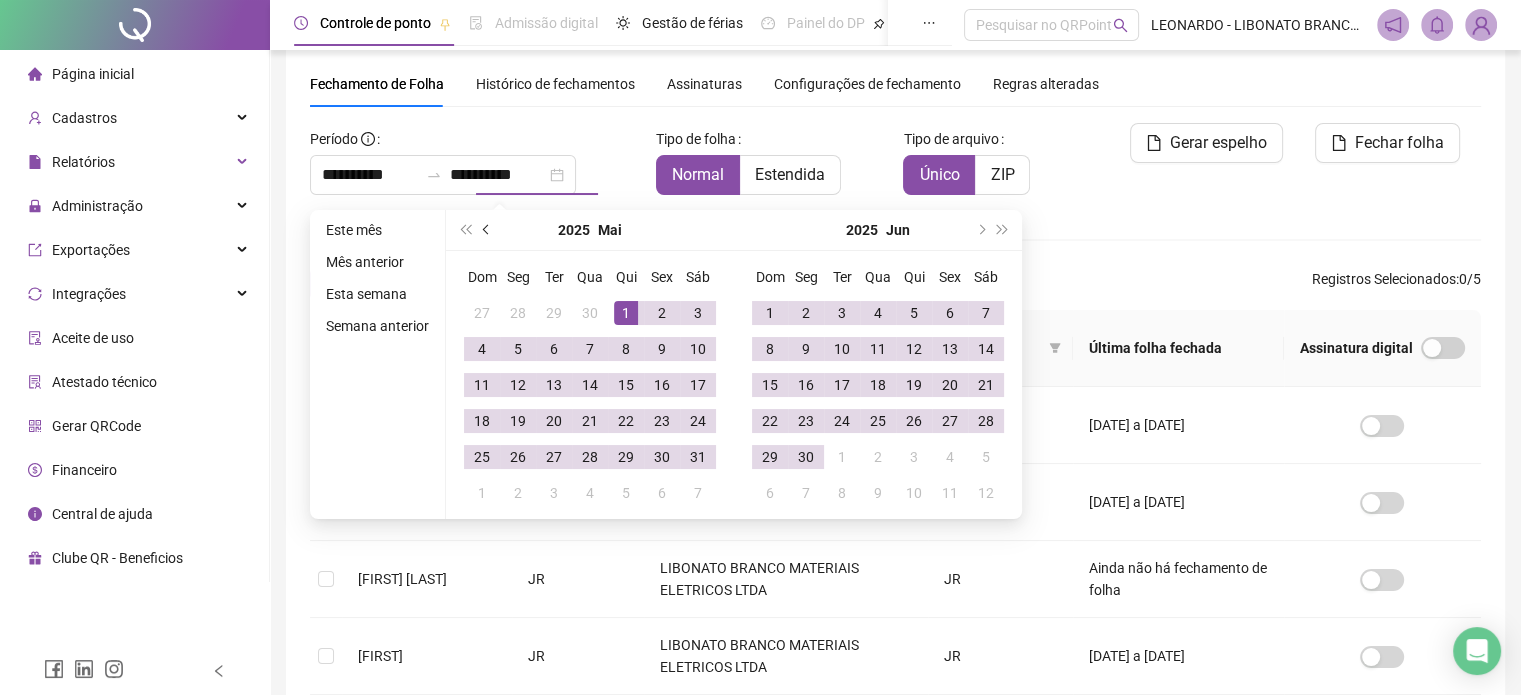 click at bounding box center (487, 230) 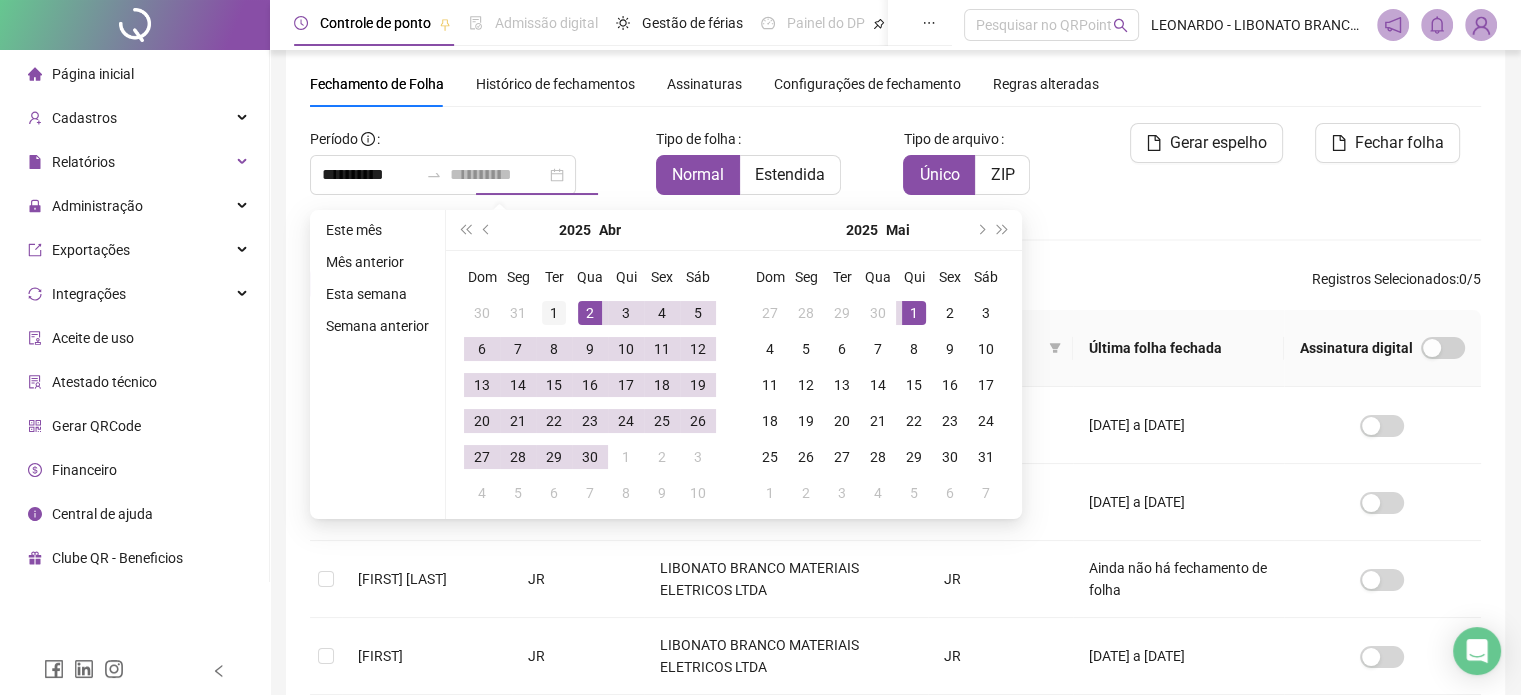 type on "**********" 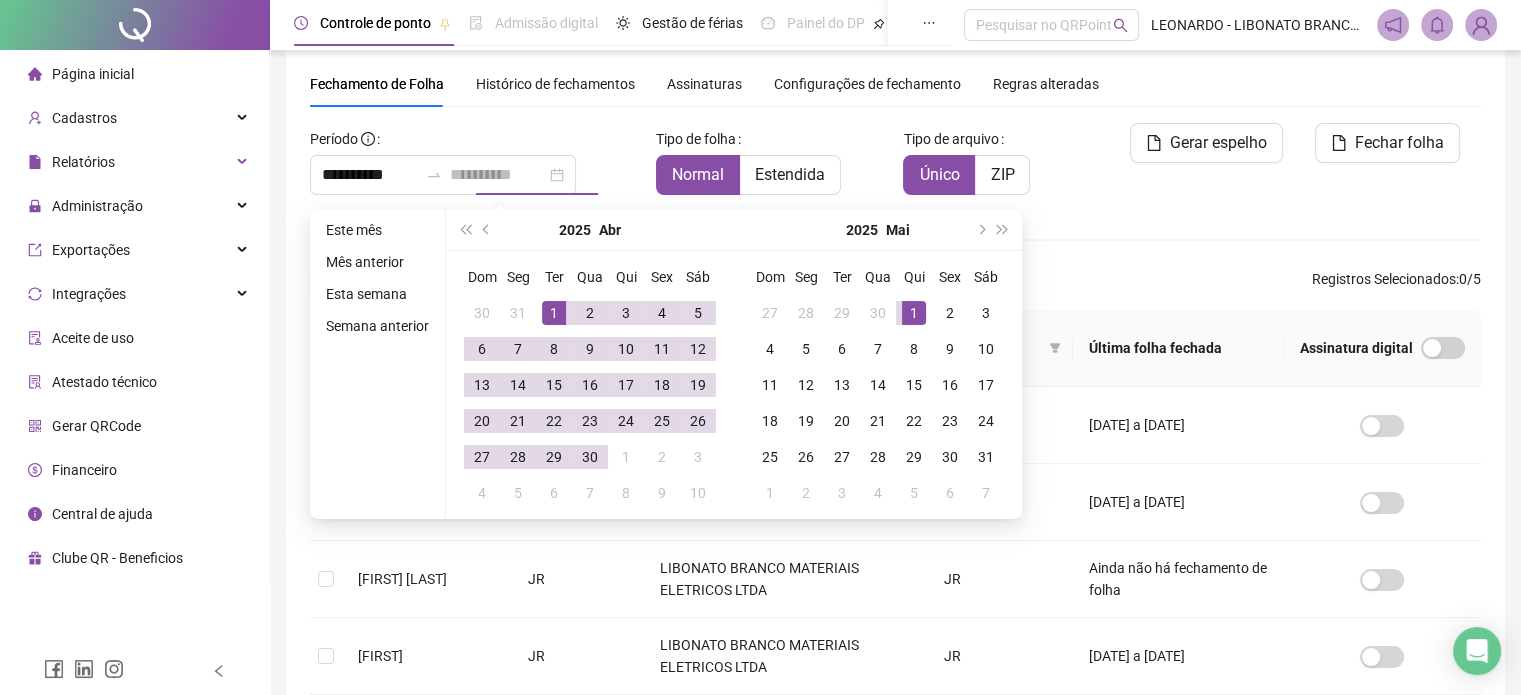 click on "1" at bounding box center (554, 313) 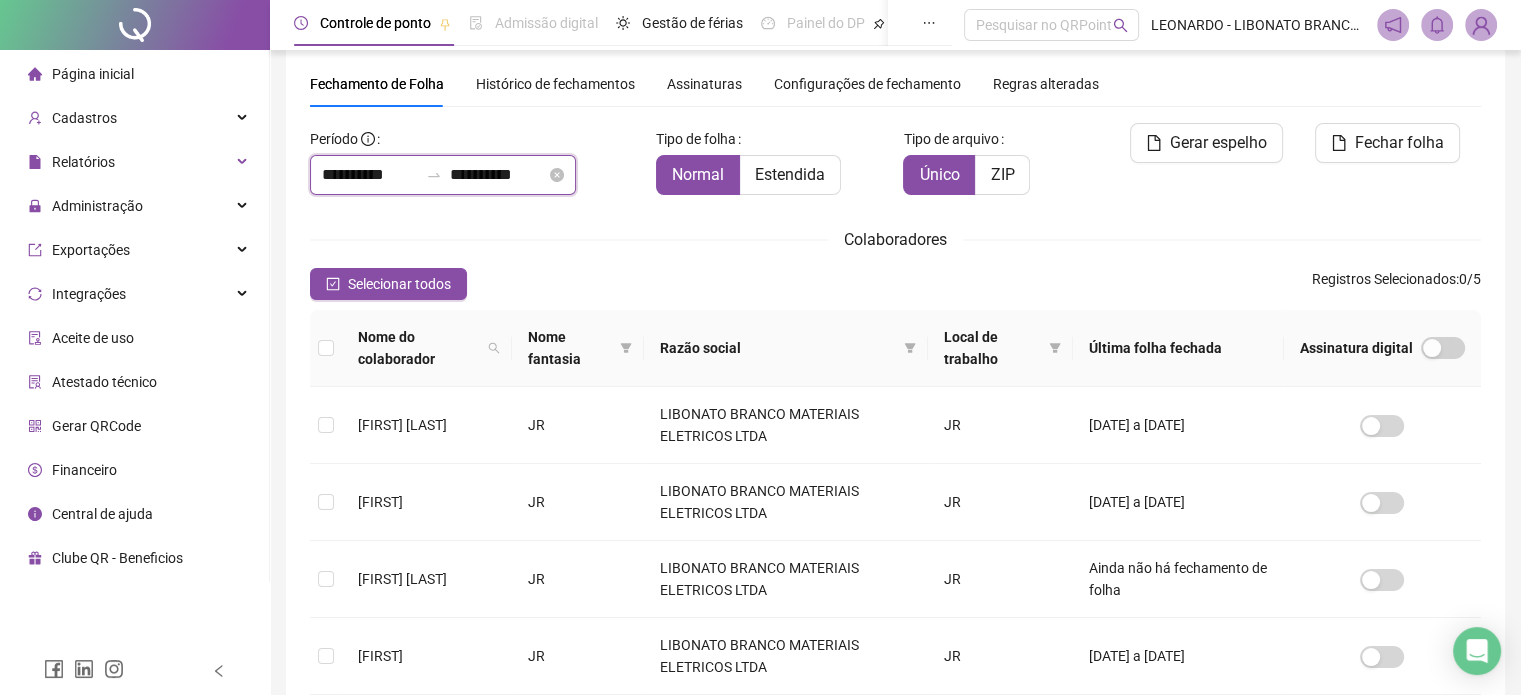 click on "**********" at bounding box center (498, 175) 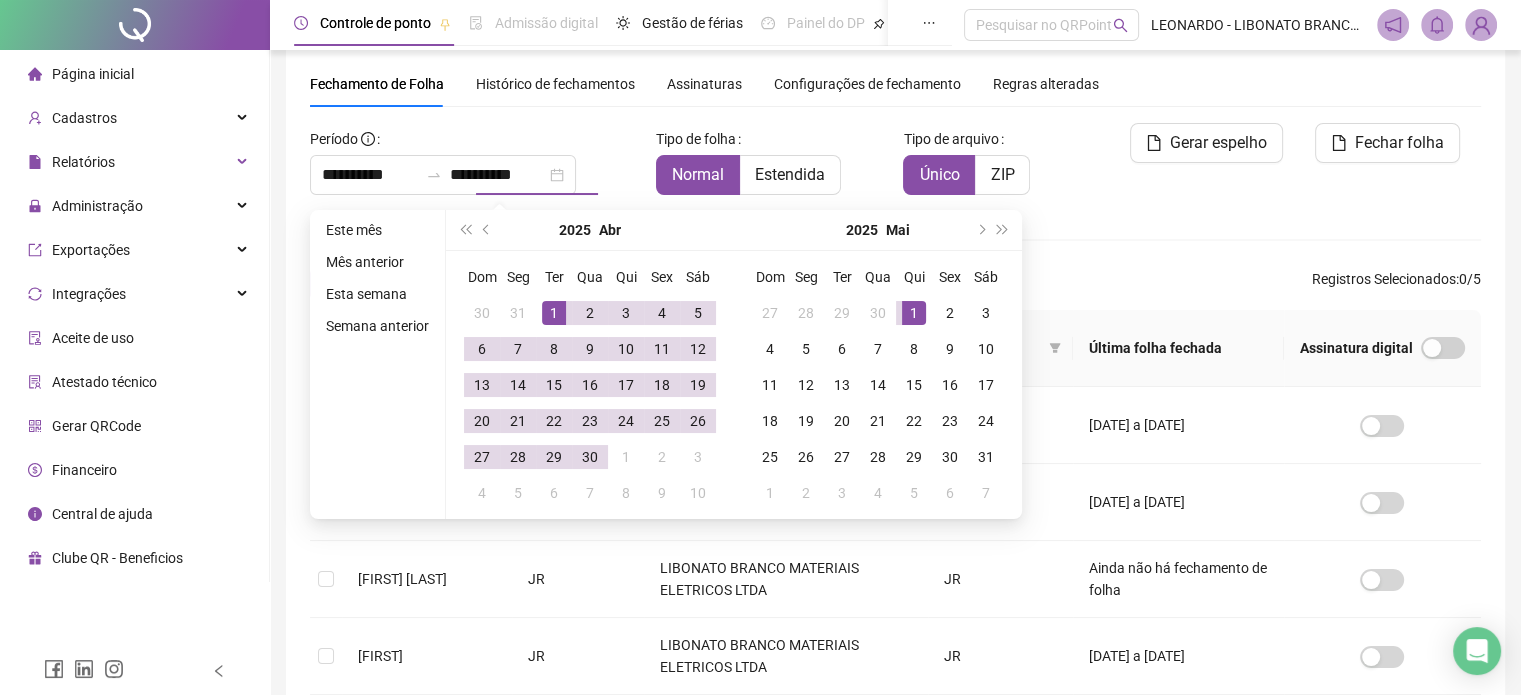click on "Colaboradores" at bounding box center (895, 239) 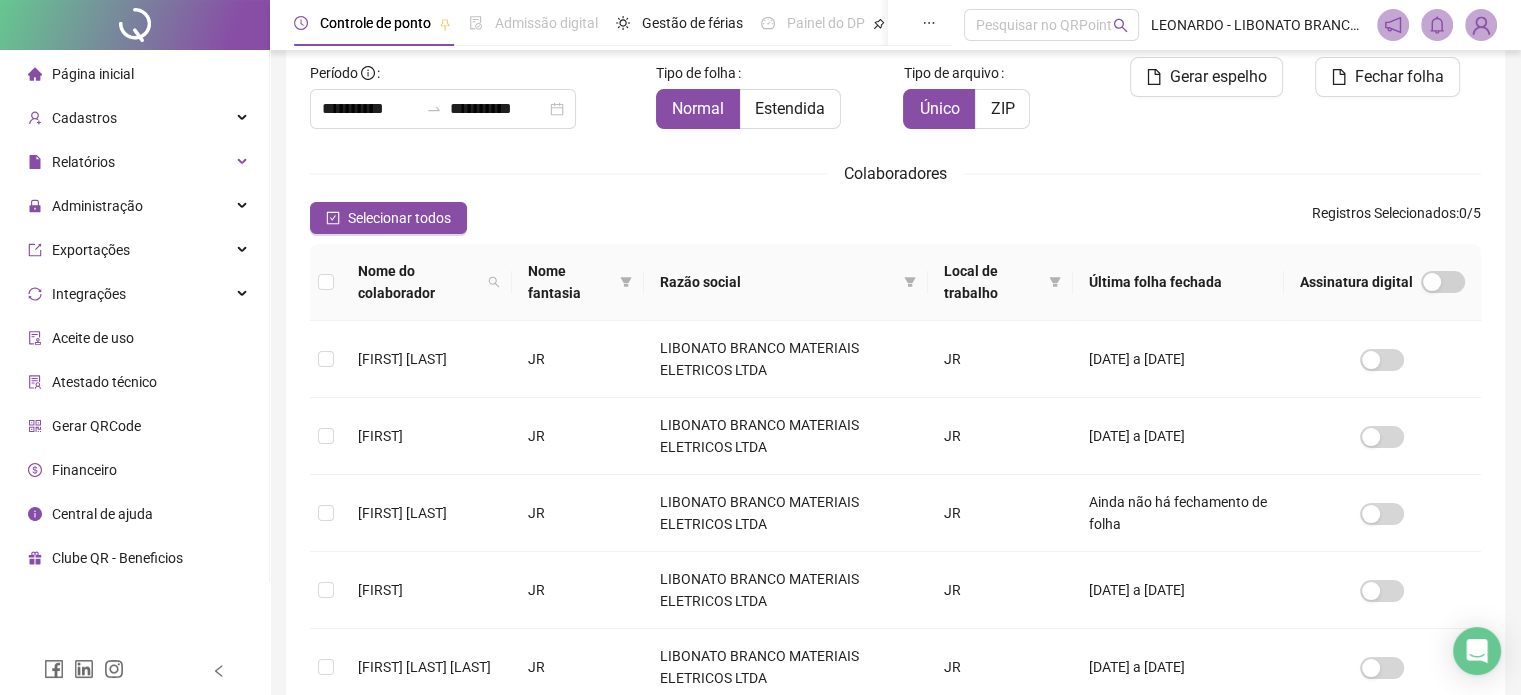 scroll, scrollTop: 161, scrollLeft: 0, axis: vertical 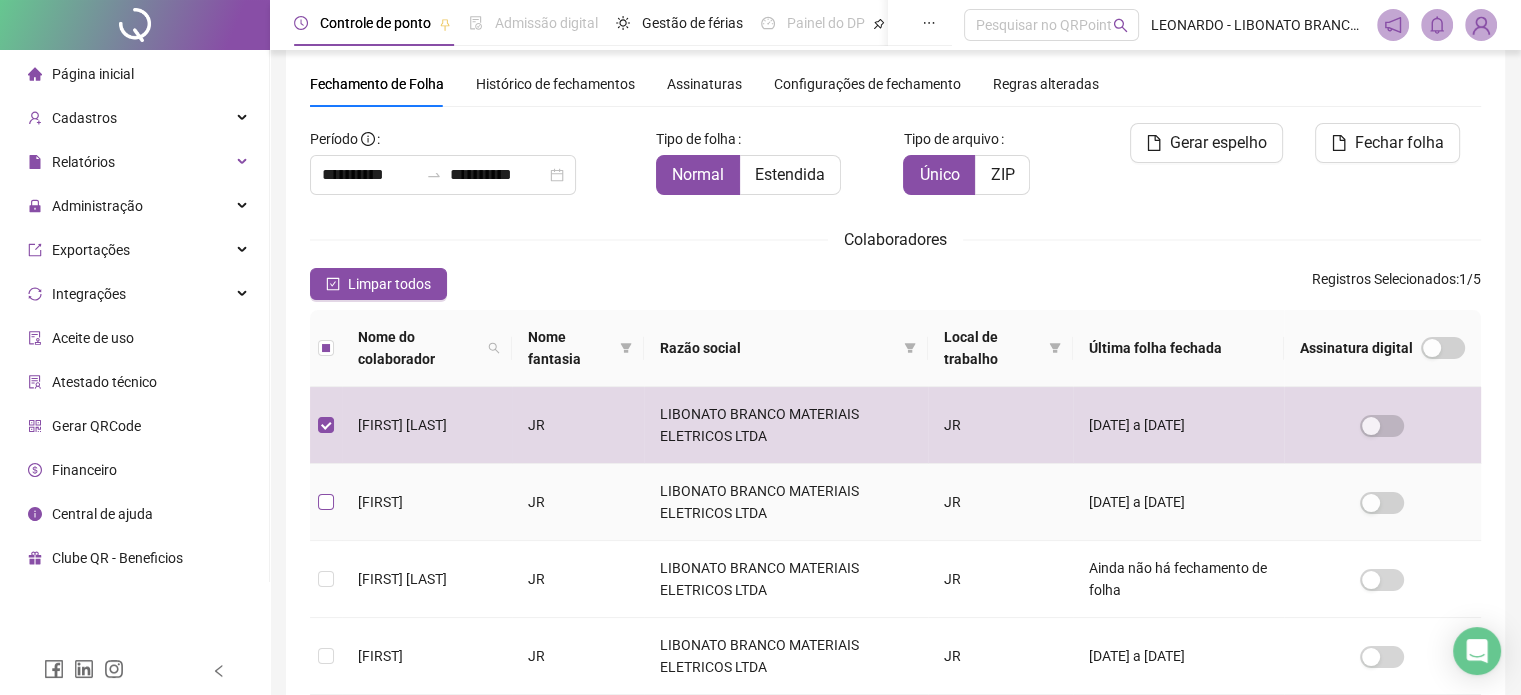 click at bounding box center (326, 502) 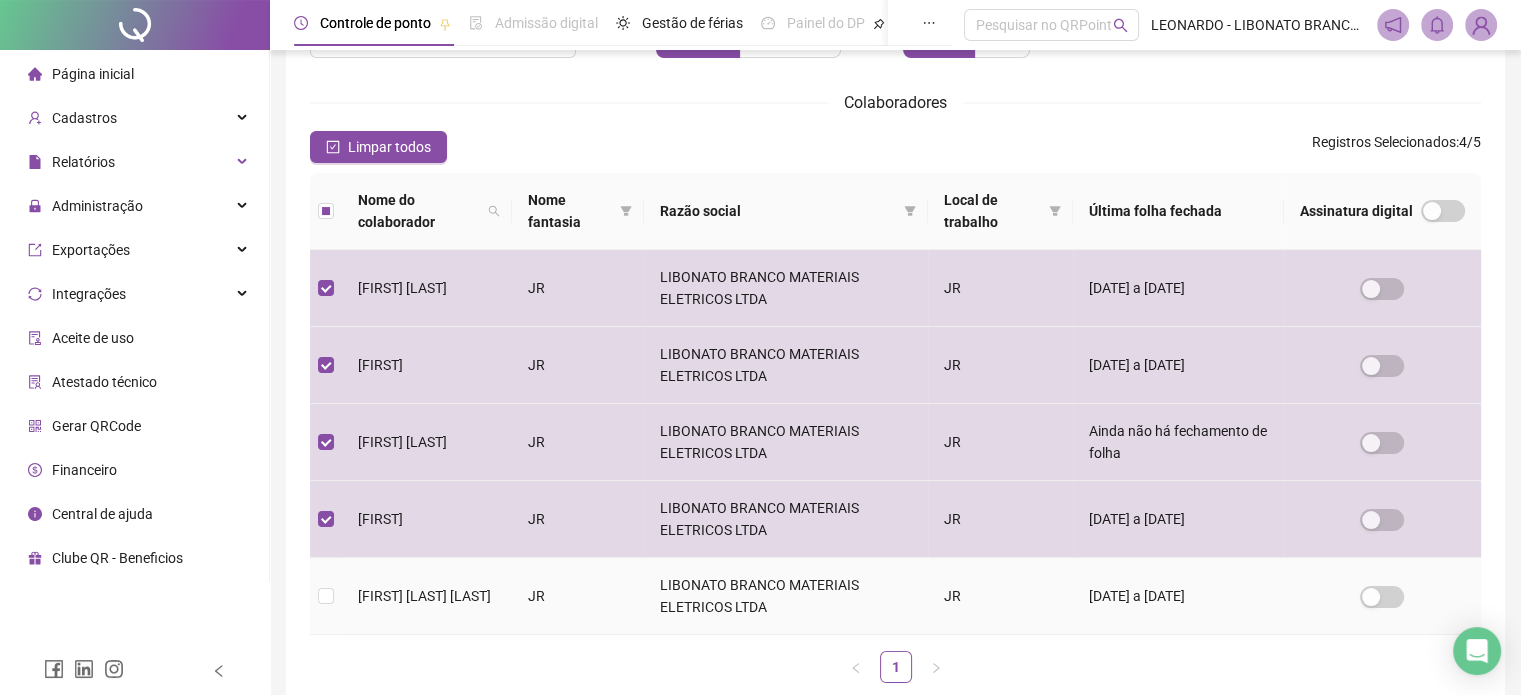 scroll, scrollTop: 310, scrollLeft: 0, axis: vertical 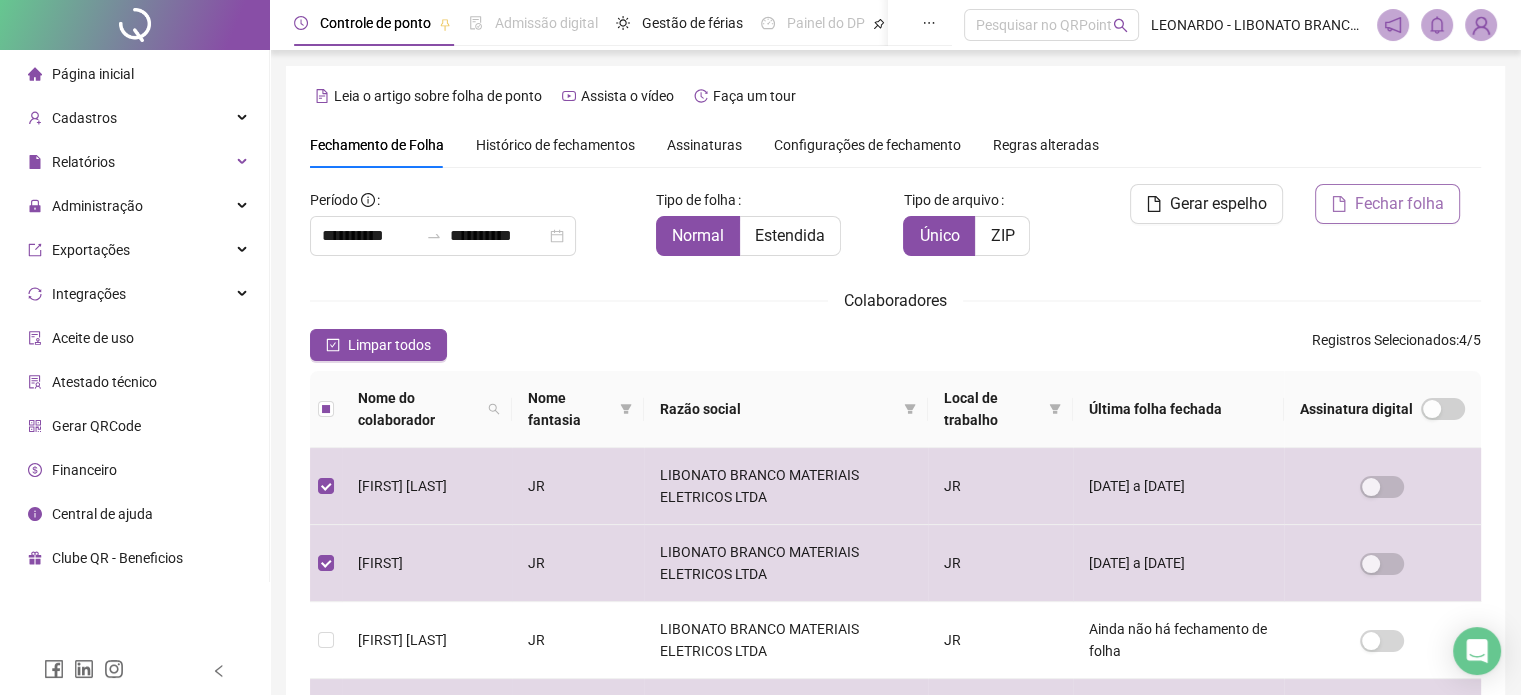 click on "Fechar folha" at bounding box center [1399, 204] 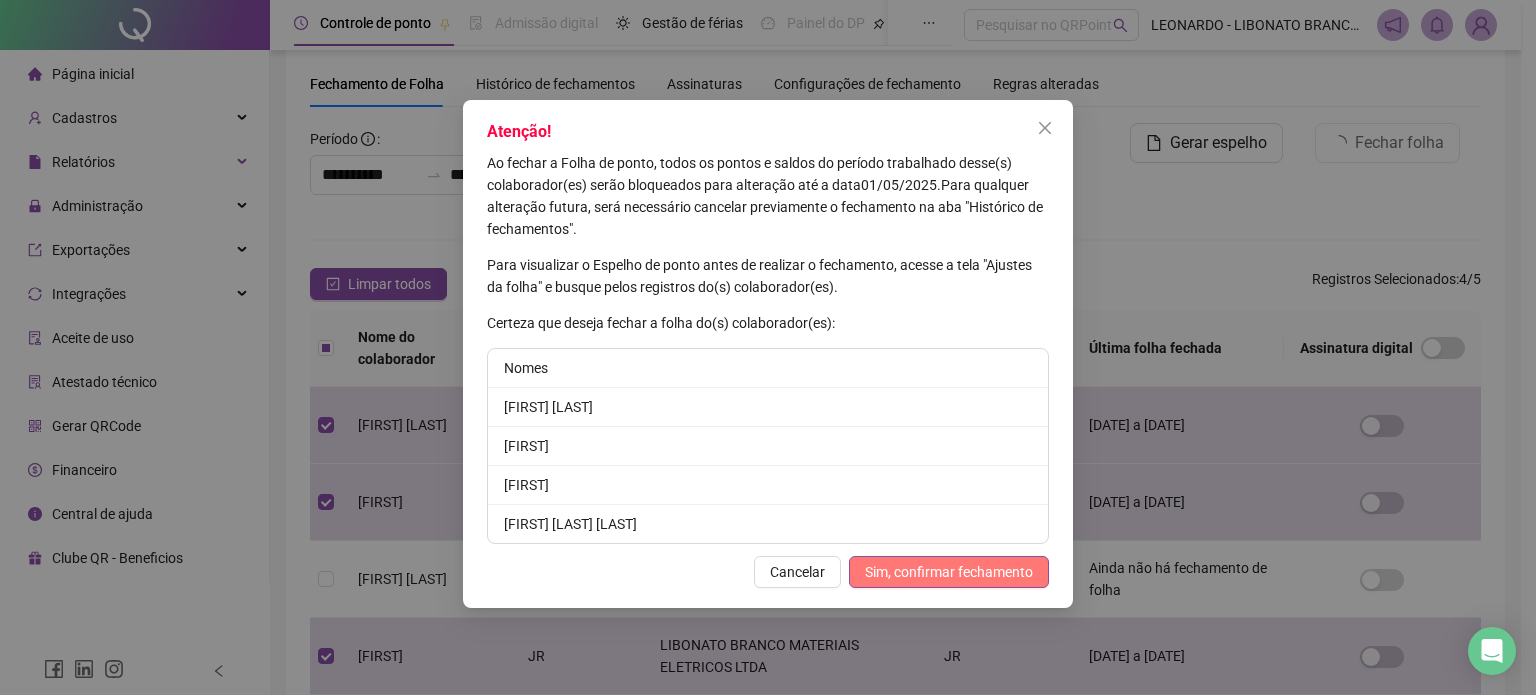 click on "Sim, confirmar fechamento" at bounding box center [949, 572] 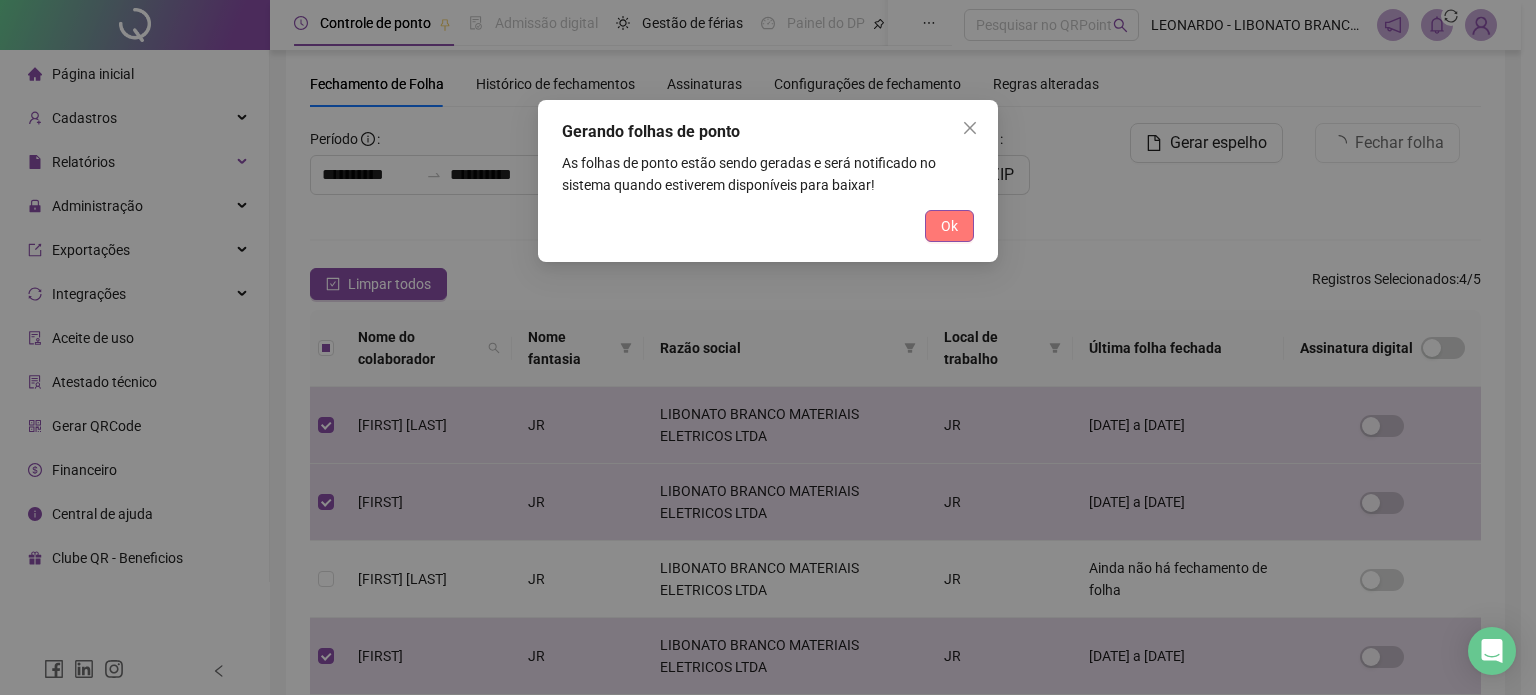 click on "Ok" at bounding box center [949, 226] 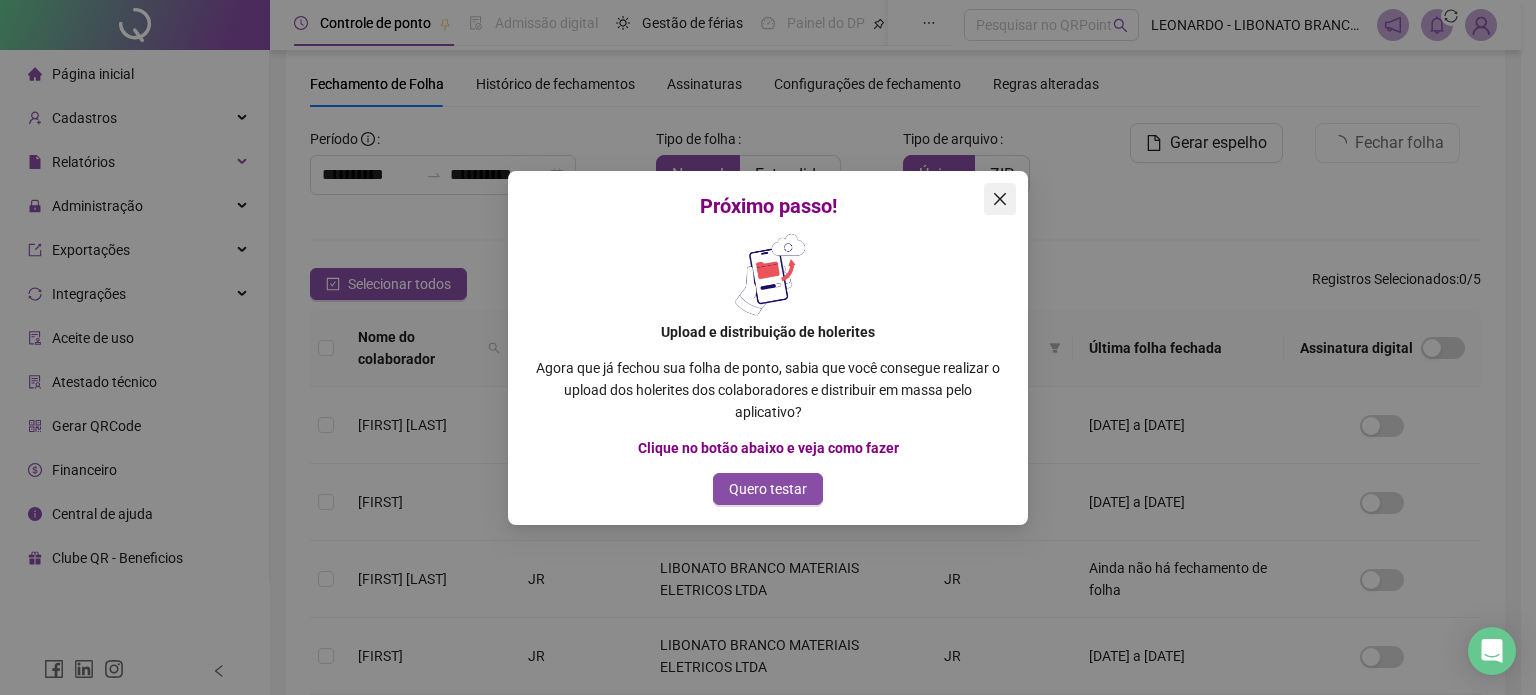click 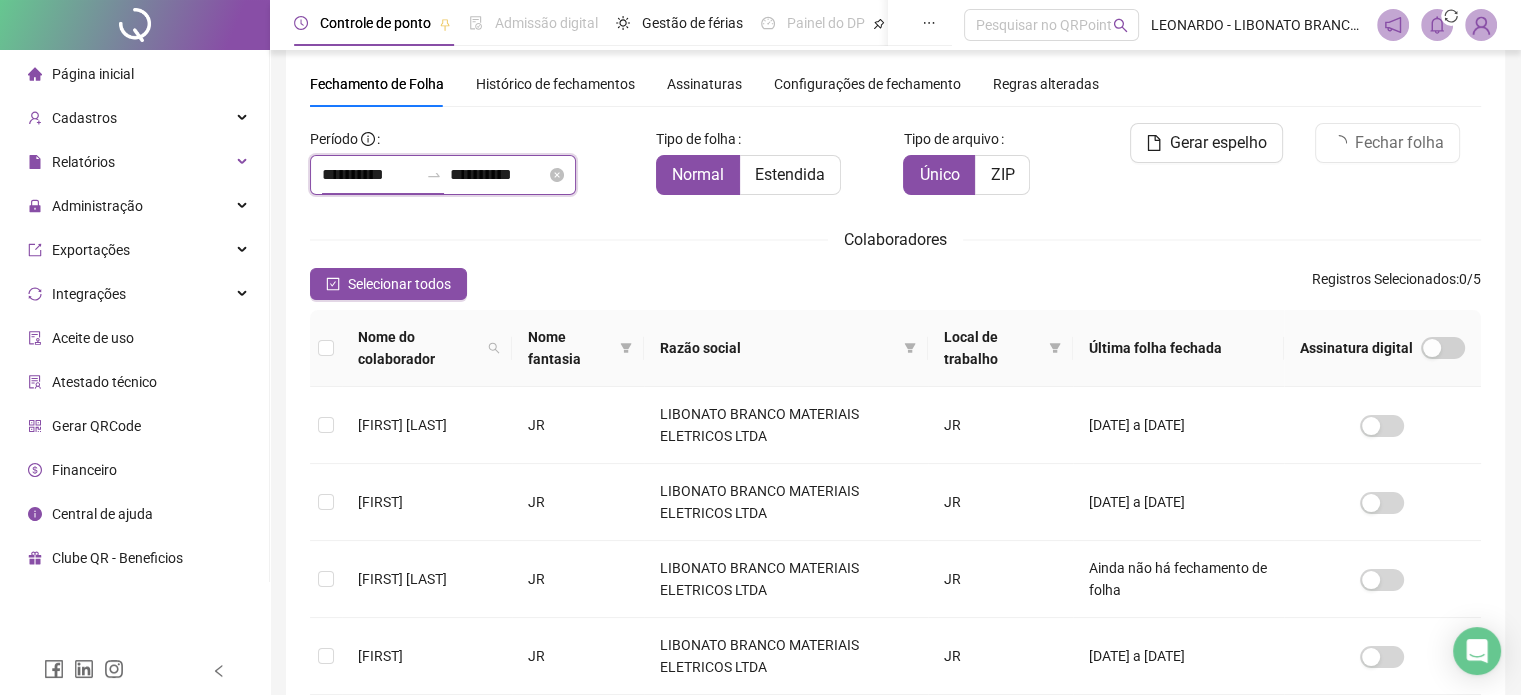 click on "**********" at bounding box center [370, 175] 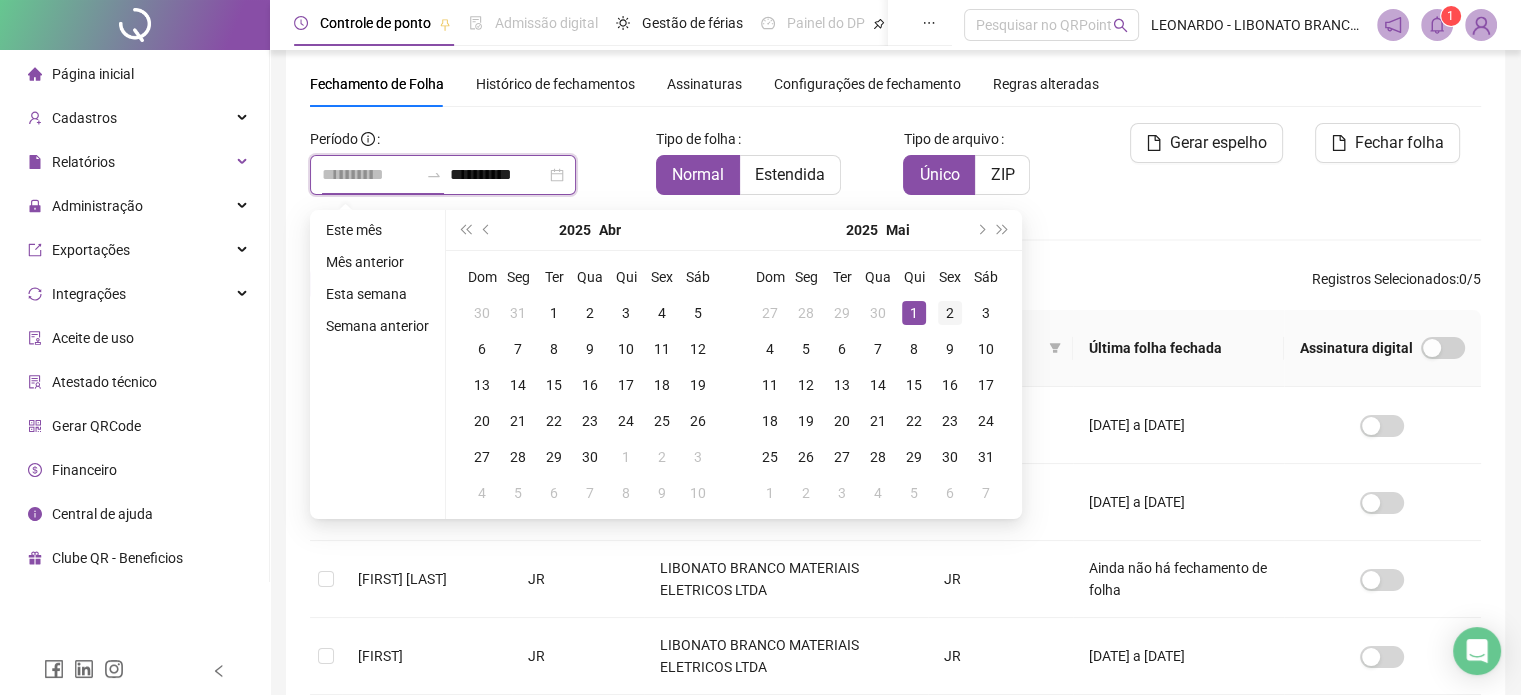 type on "**********" 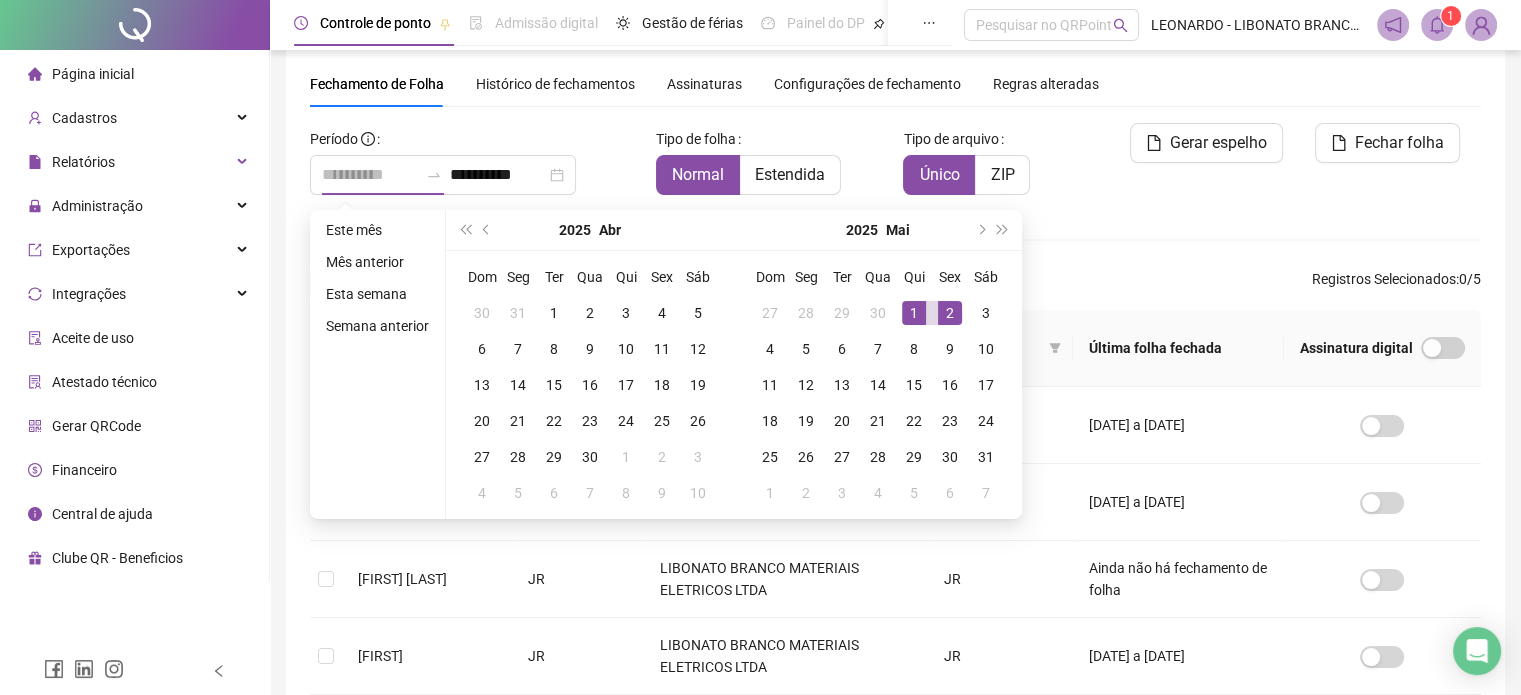 click on "2" at bounding box center (950, 313) 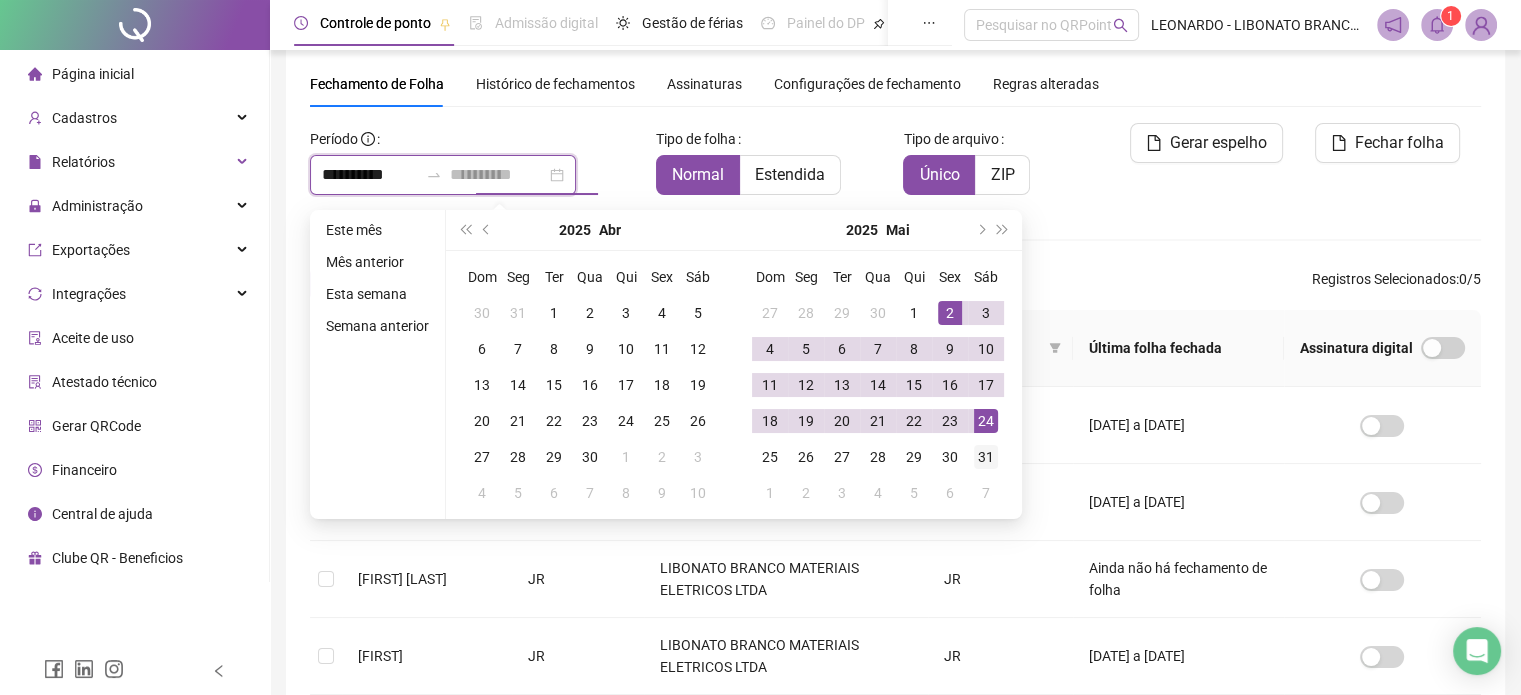 type on "**********" 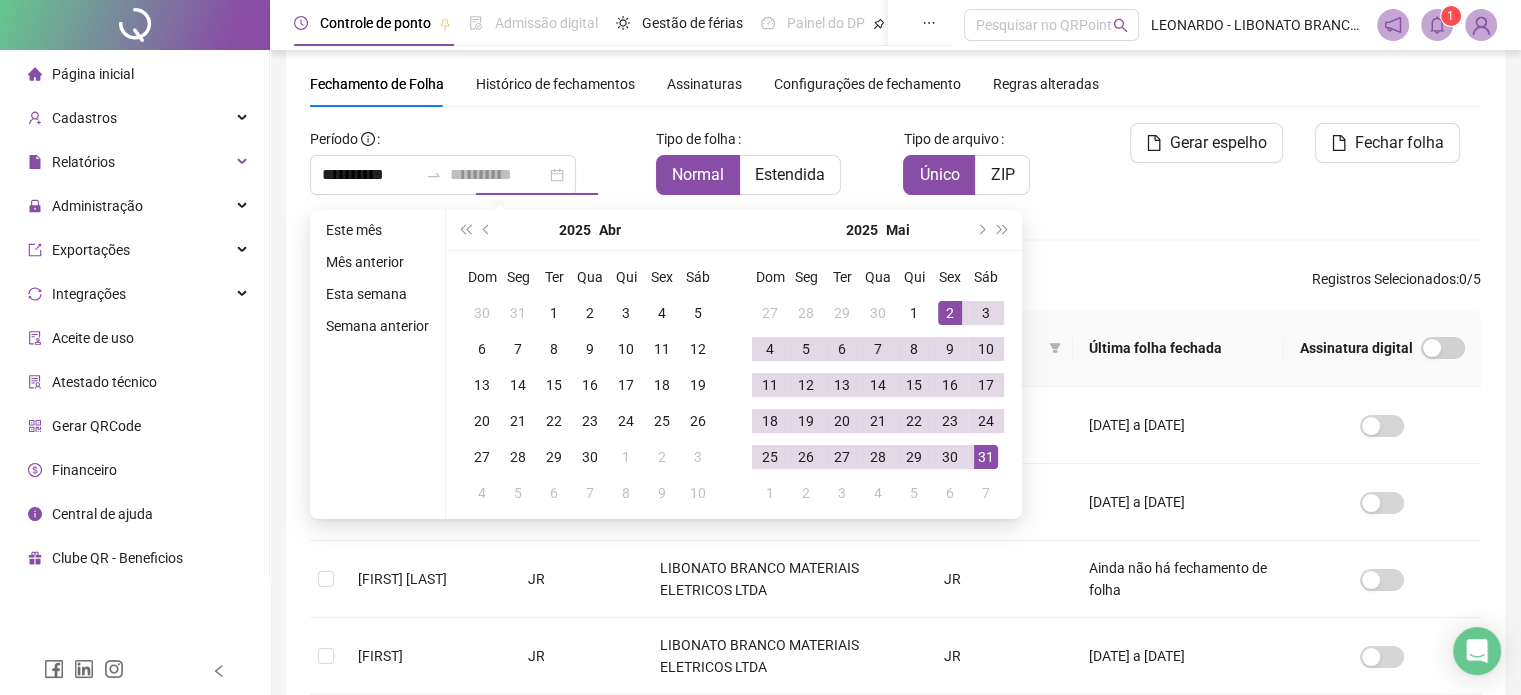 click on "31" at bounding box center [986, 457] 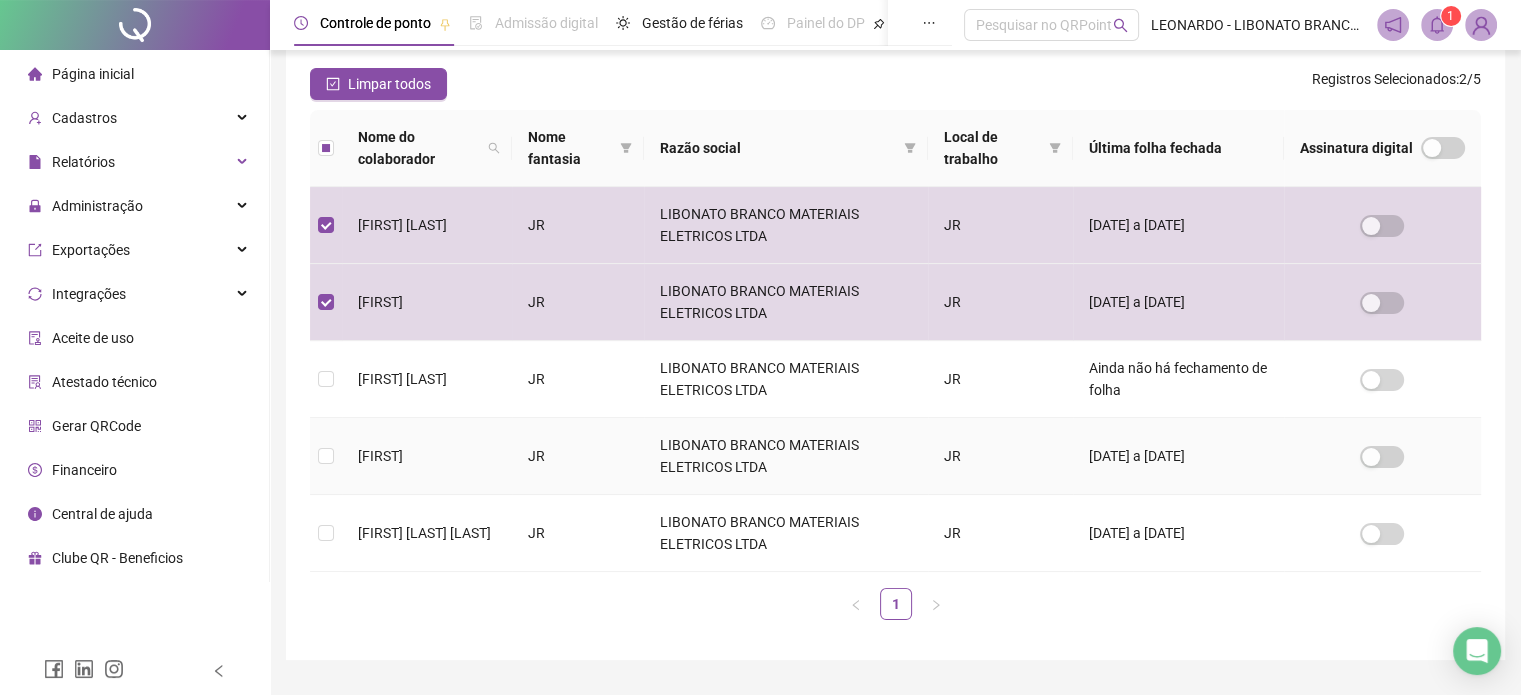 click on "[FIRST]" at bounding box center [427, 456] 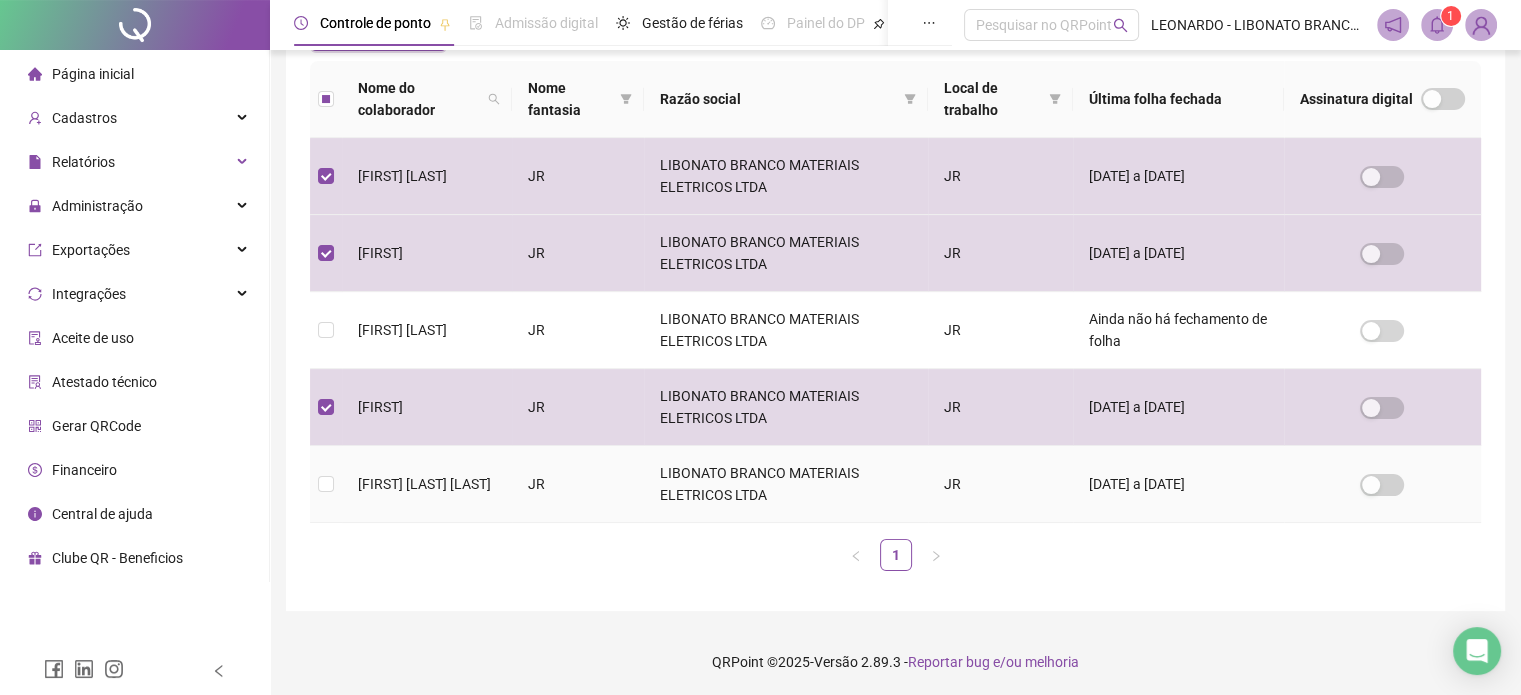 click on "[FIRST] [LAST] [LAST]" at bounding box center (427, 484) 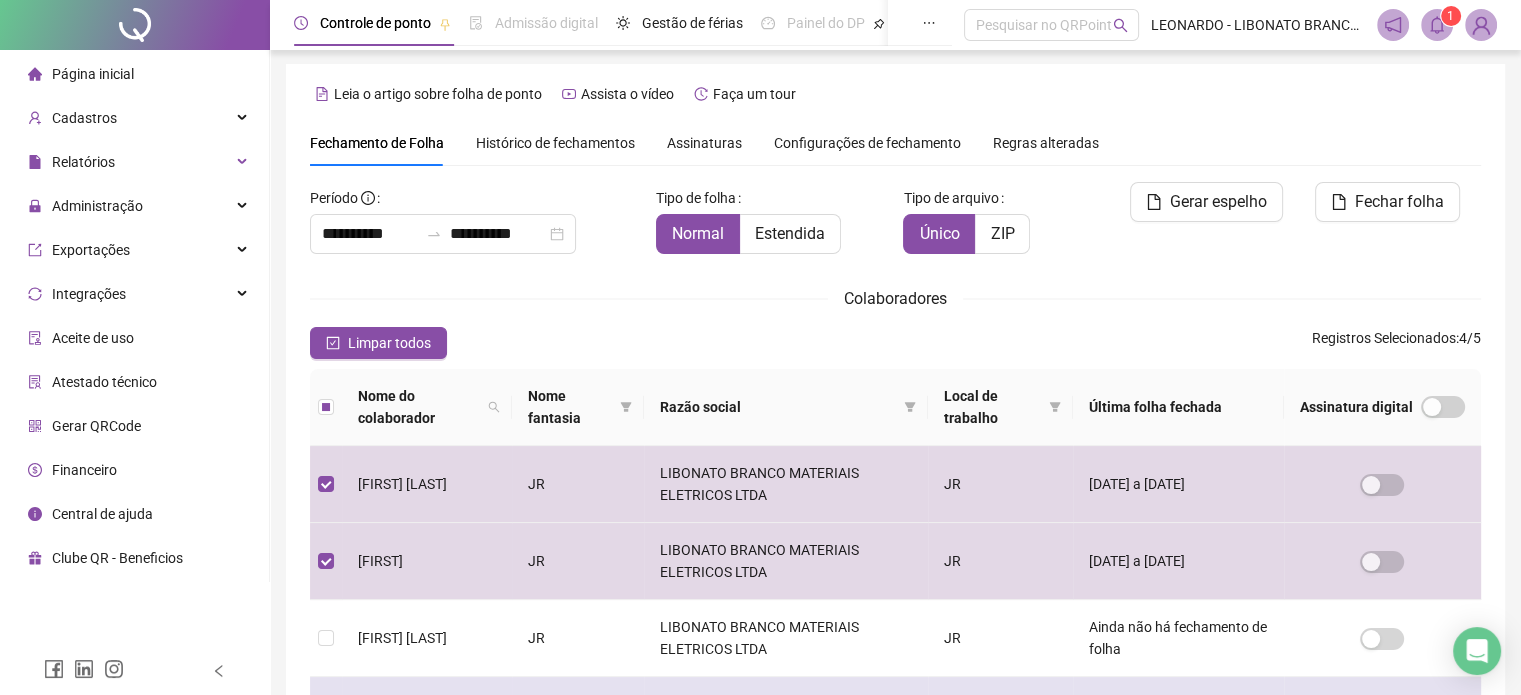 scroll, scrollTop: 0, scrollLeft: 0, axis: both 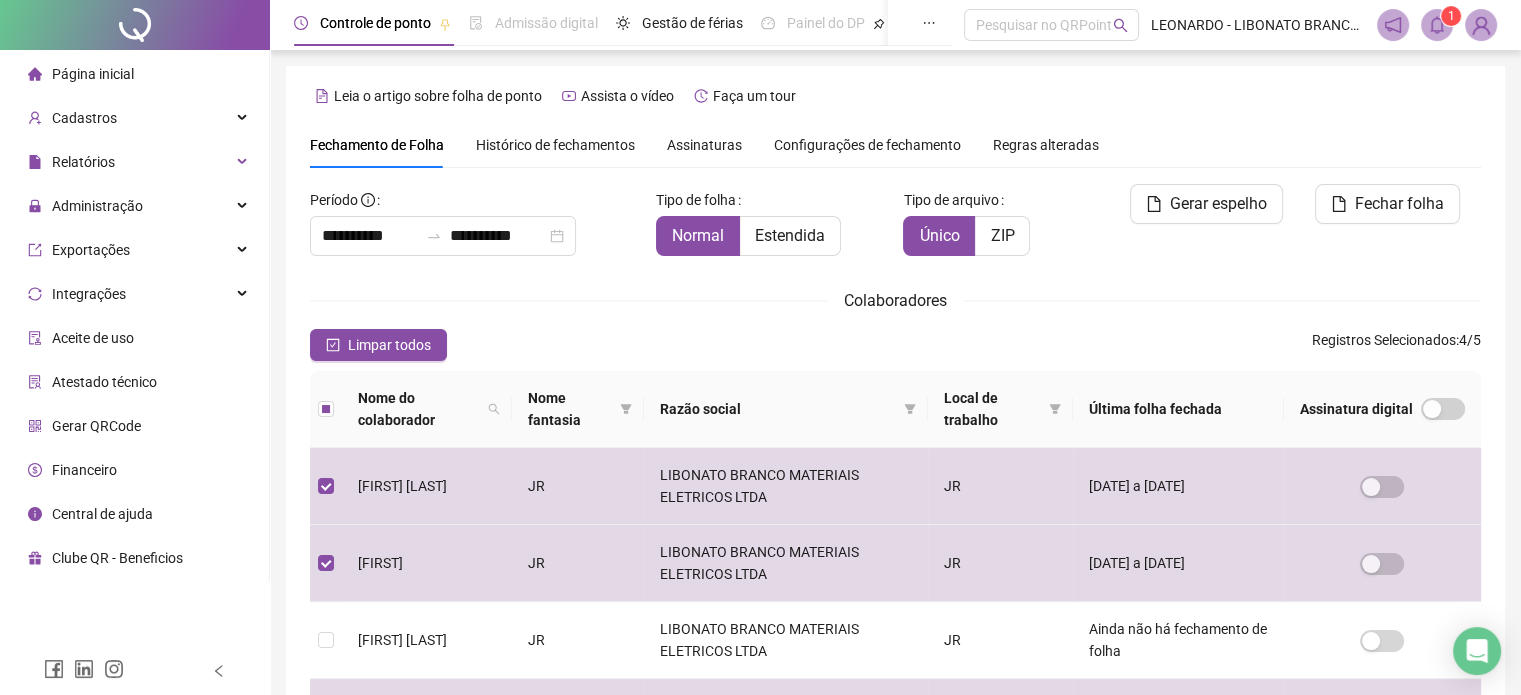 click on "Histórico de fechamentos" at bounding box center (555, 145) 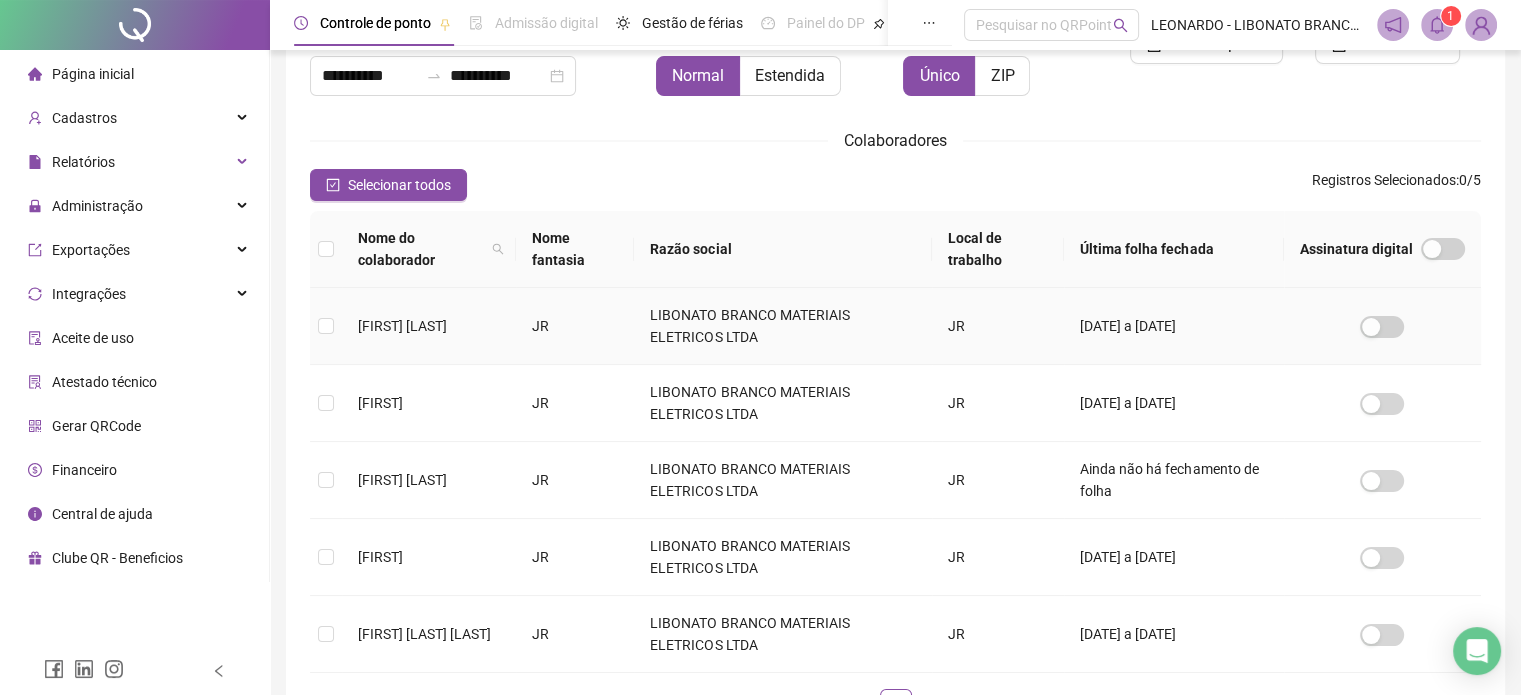 scroll, scrollTop: 61, scrollLeft: 0, axis: vertical 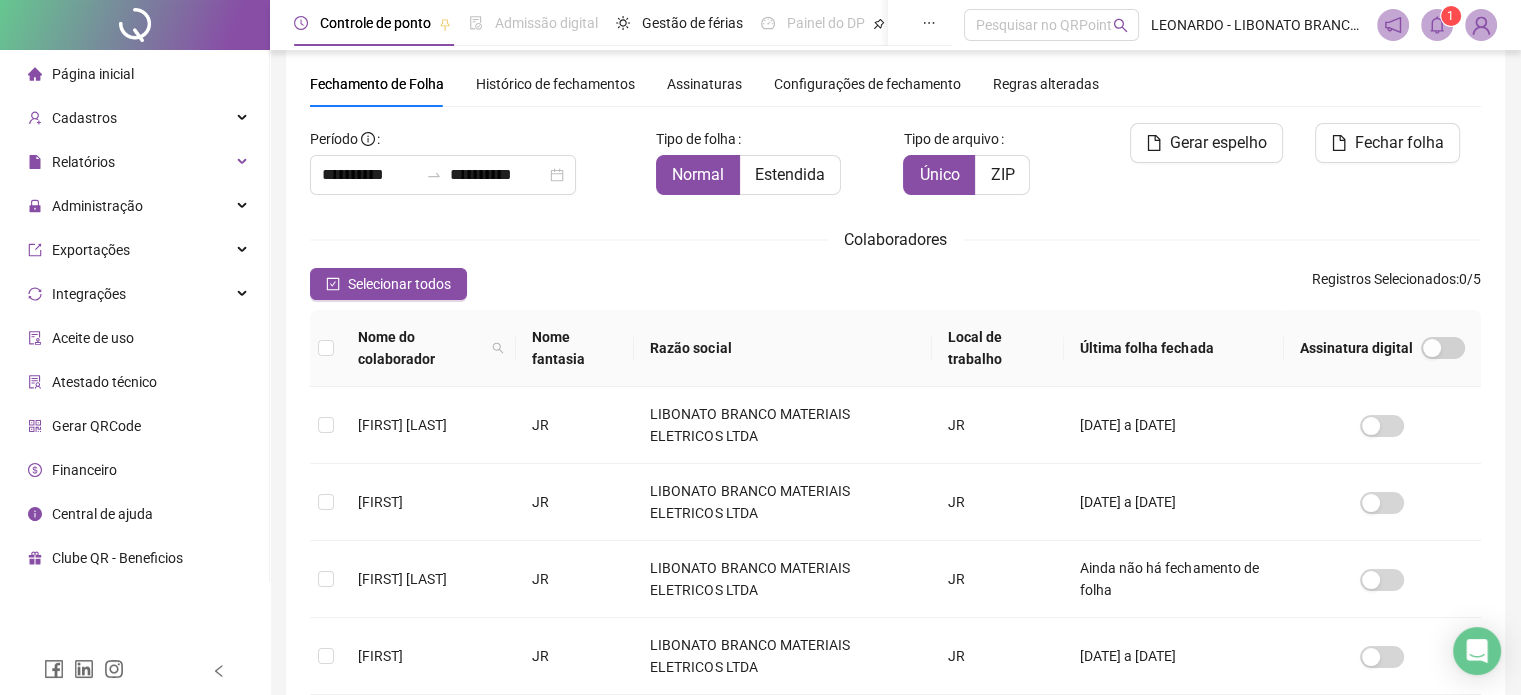click on "Histórico de fechamentos" at bounding box center (555, 84) 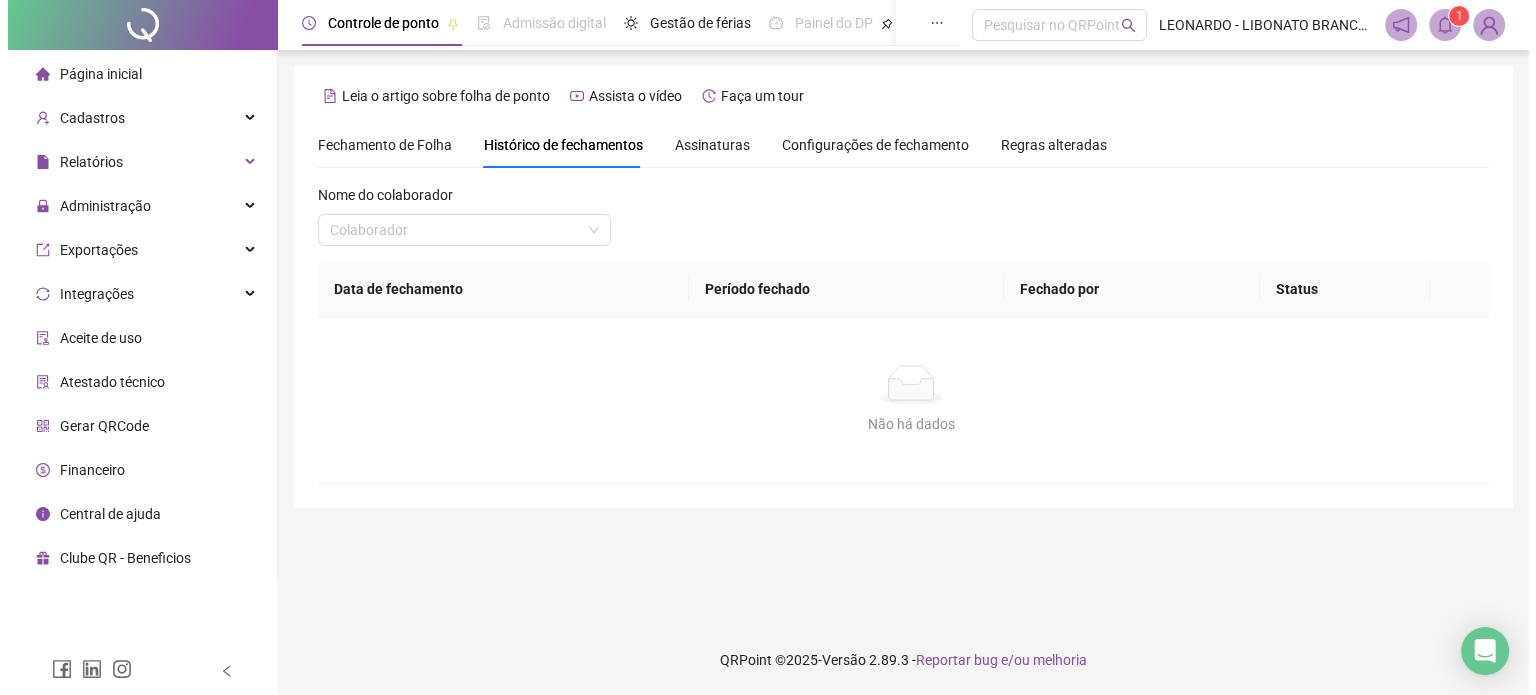 scroll, scrollTop: 0, scrollLeft: 0, axis: both 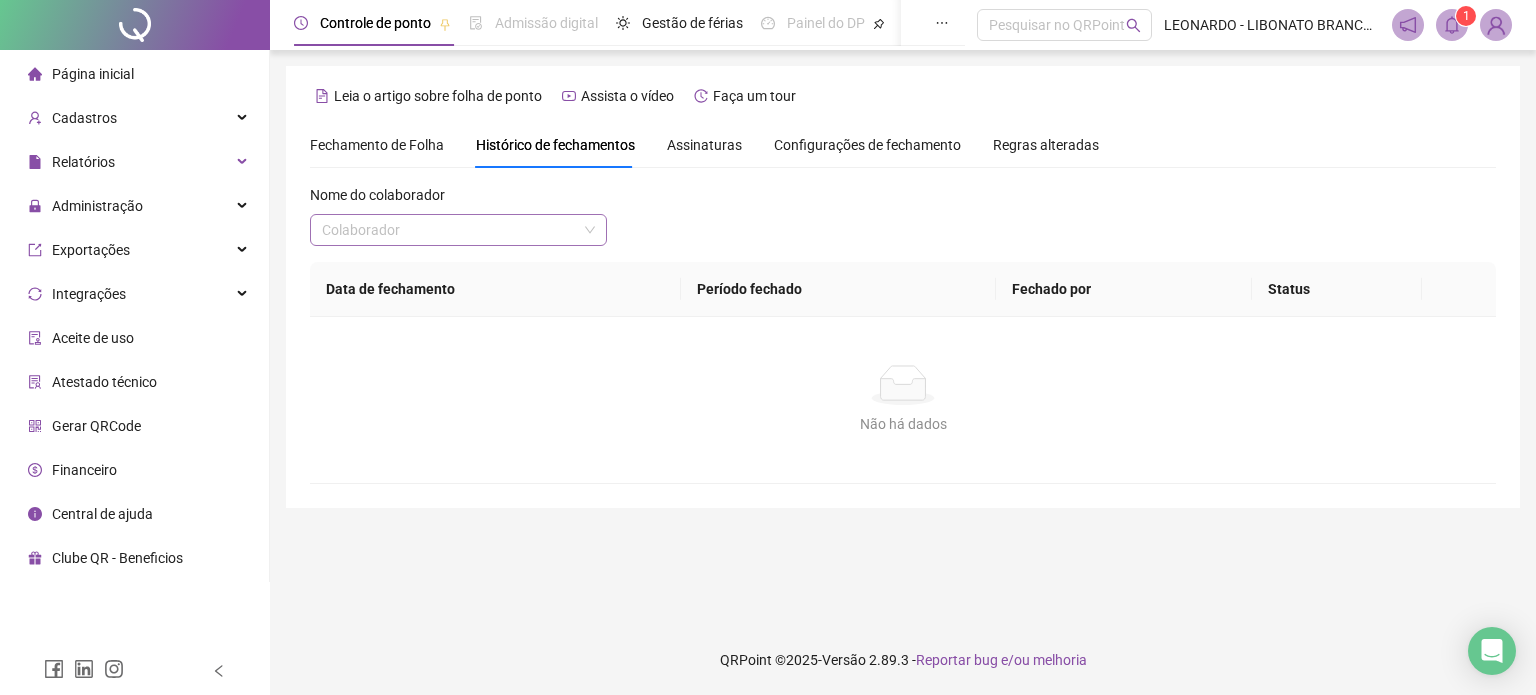 click at bounding box center [449, 230] 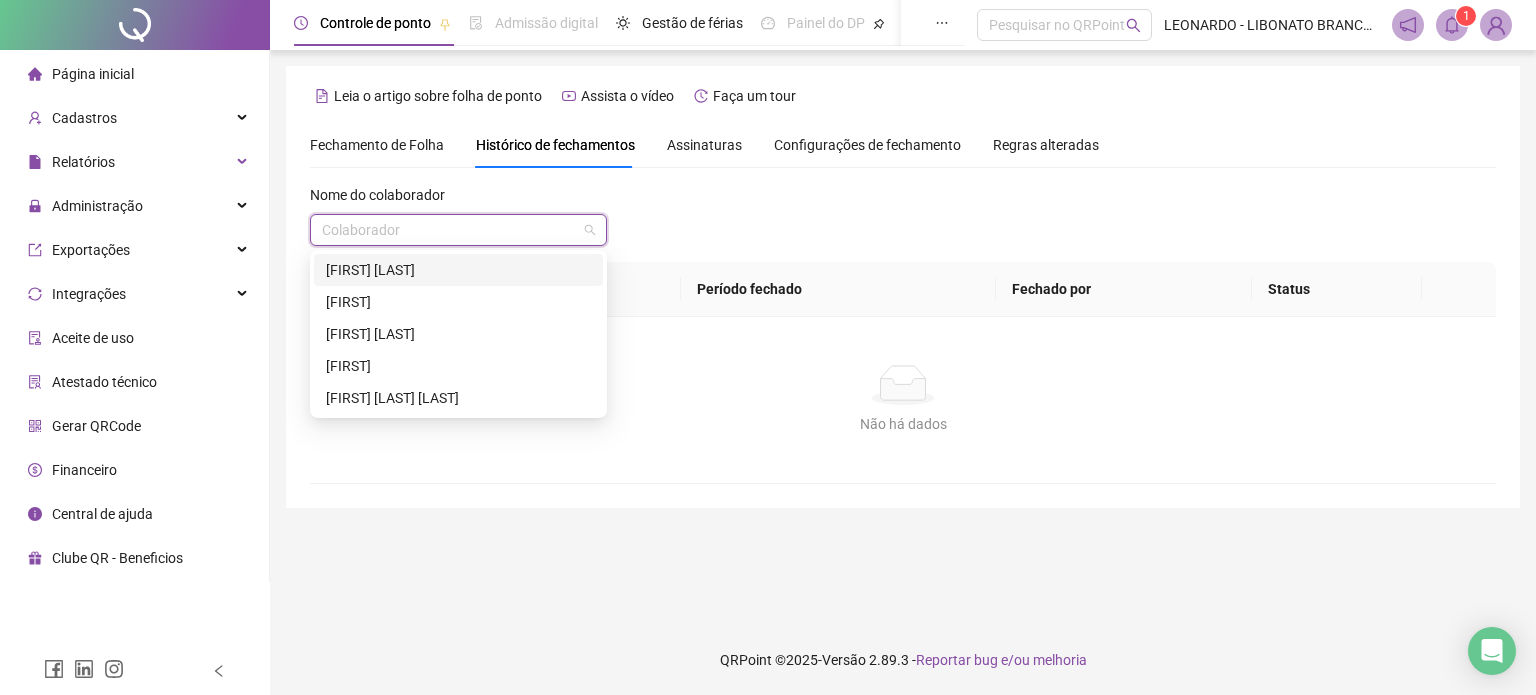 click on "[FIRST] [LAST]" at bounding box center (458, 270) 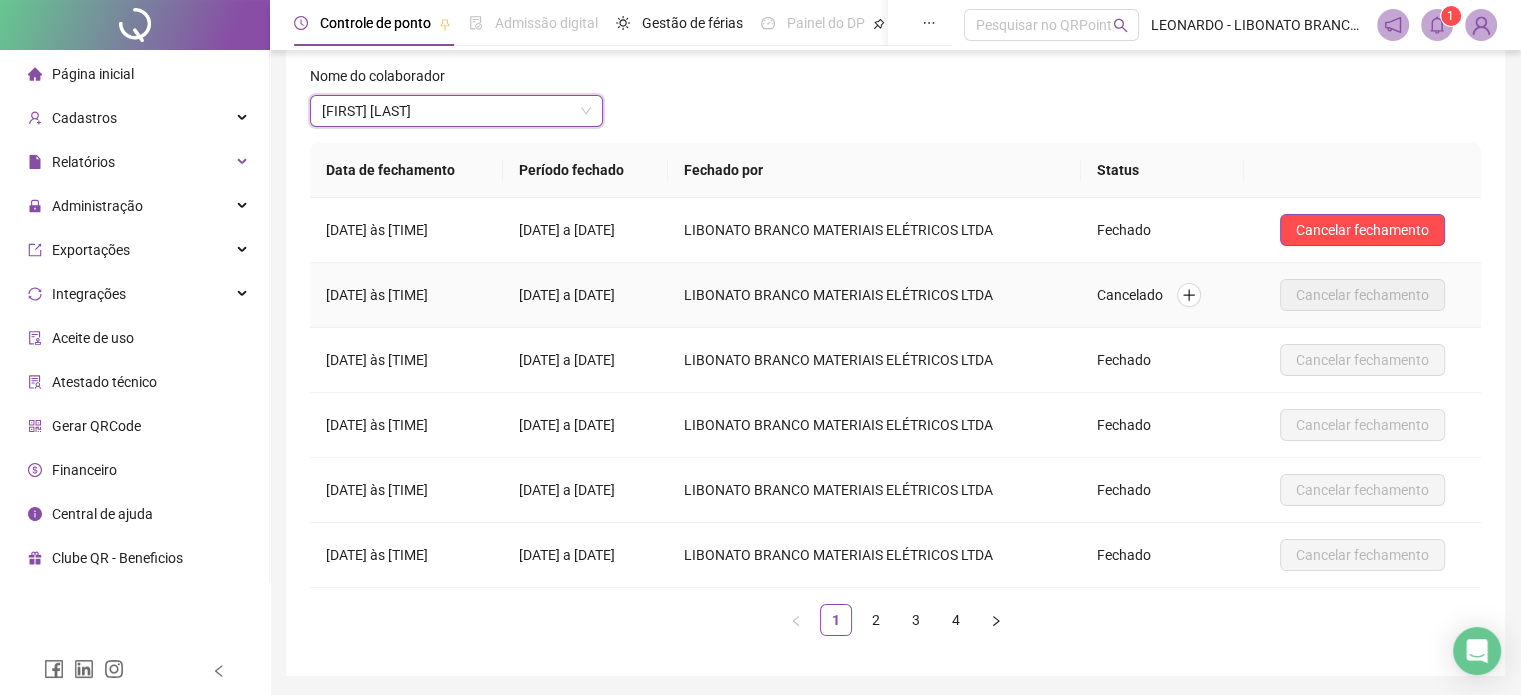 scroll, scrollTop: 0, scrollLeft: 0, axis: both 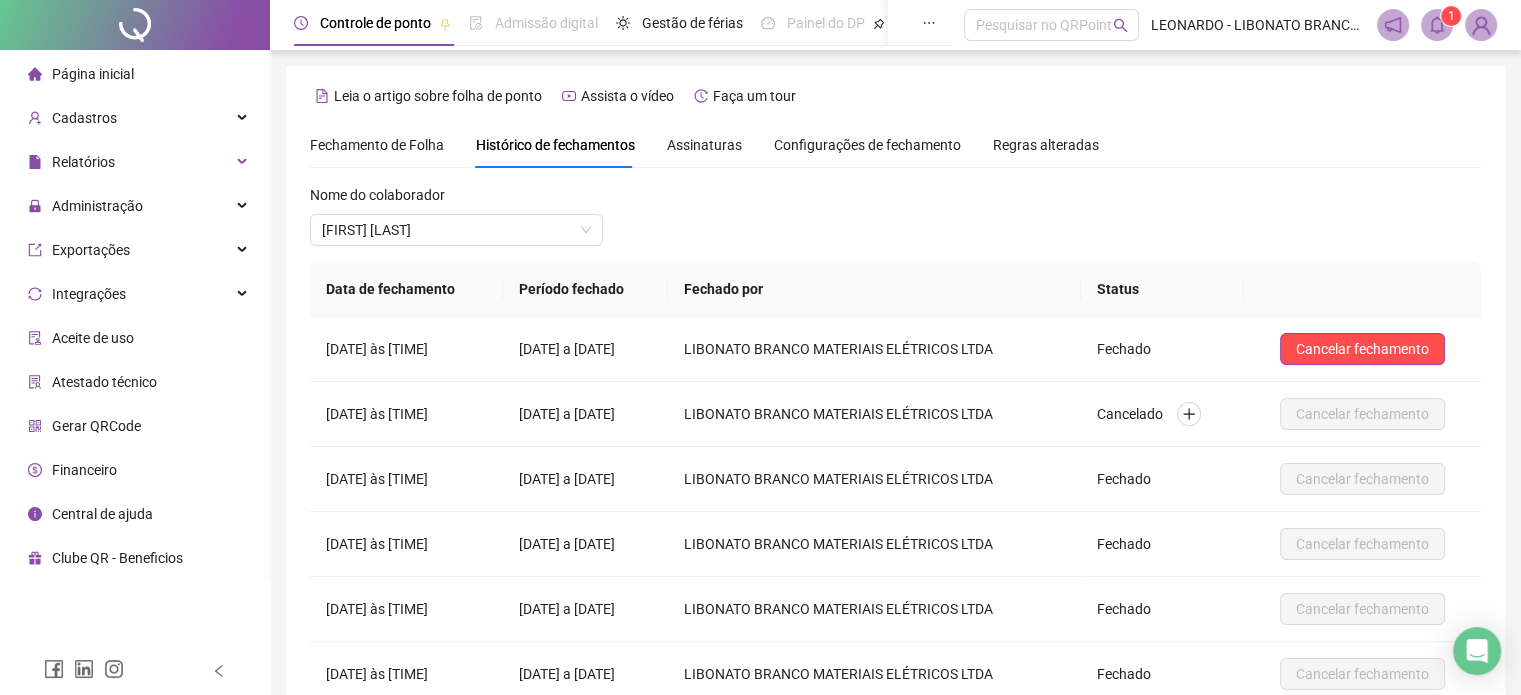click on "Fechamento de Folha" at bounding box center (377, 145) 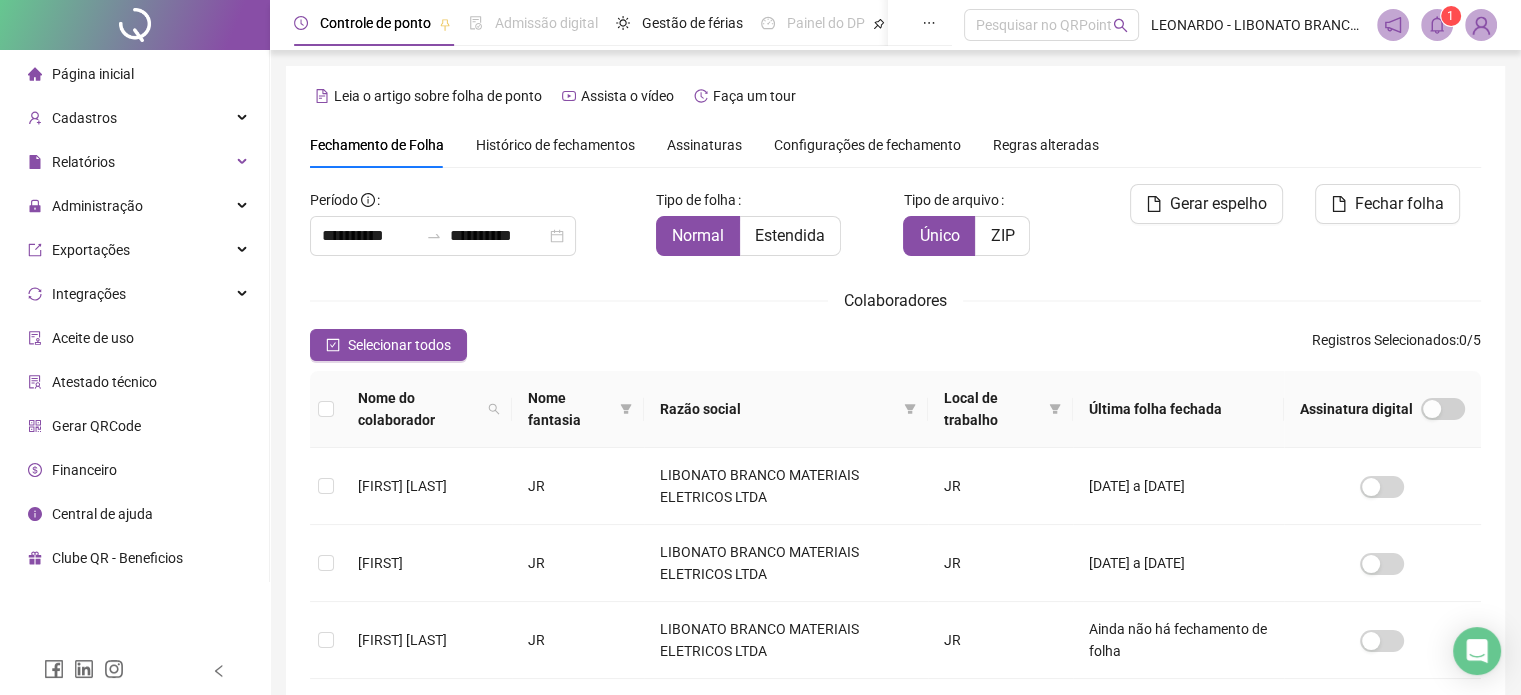 scroll, scrollTop: 61, scrollLeft: 0, axis: vertical 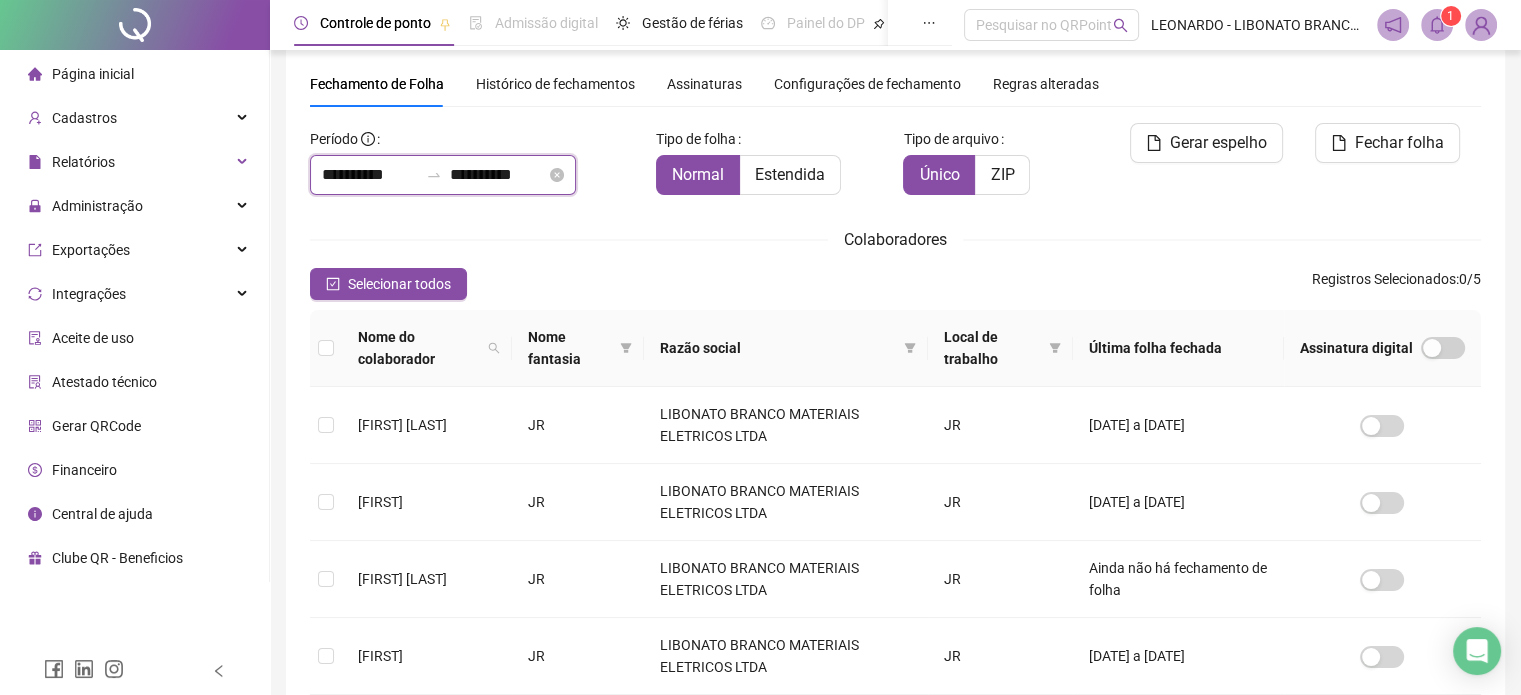click on "**********" at bounding box center (370, 175) 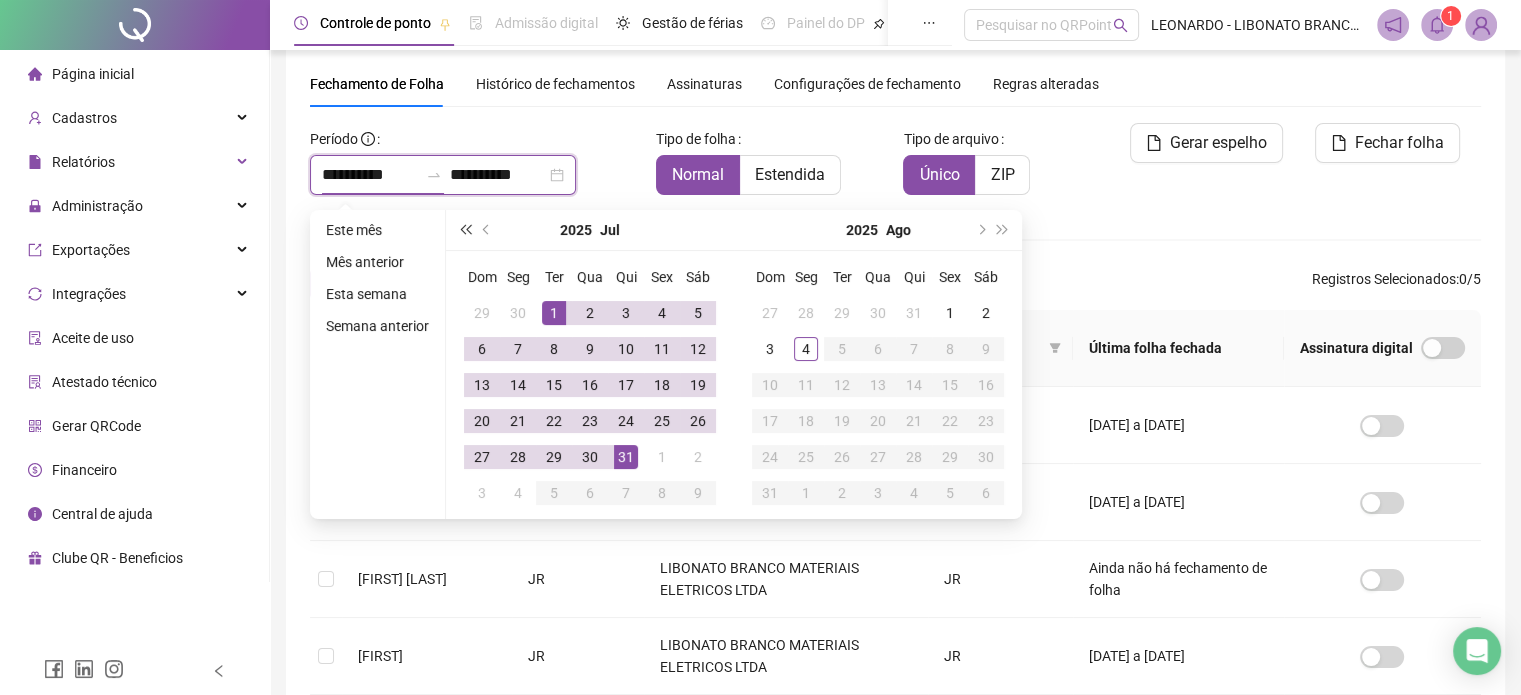 type on "**********" 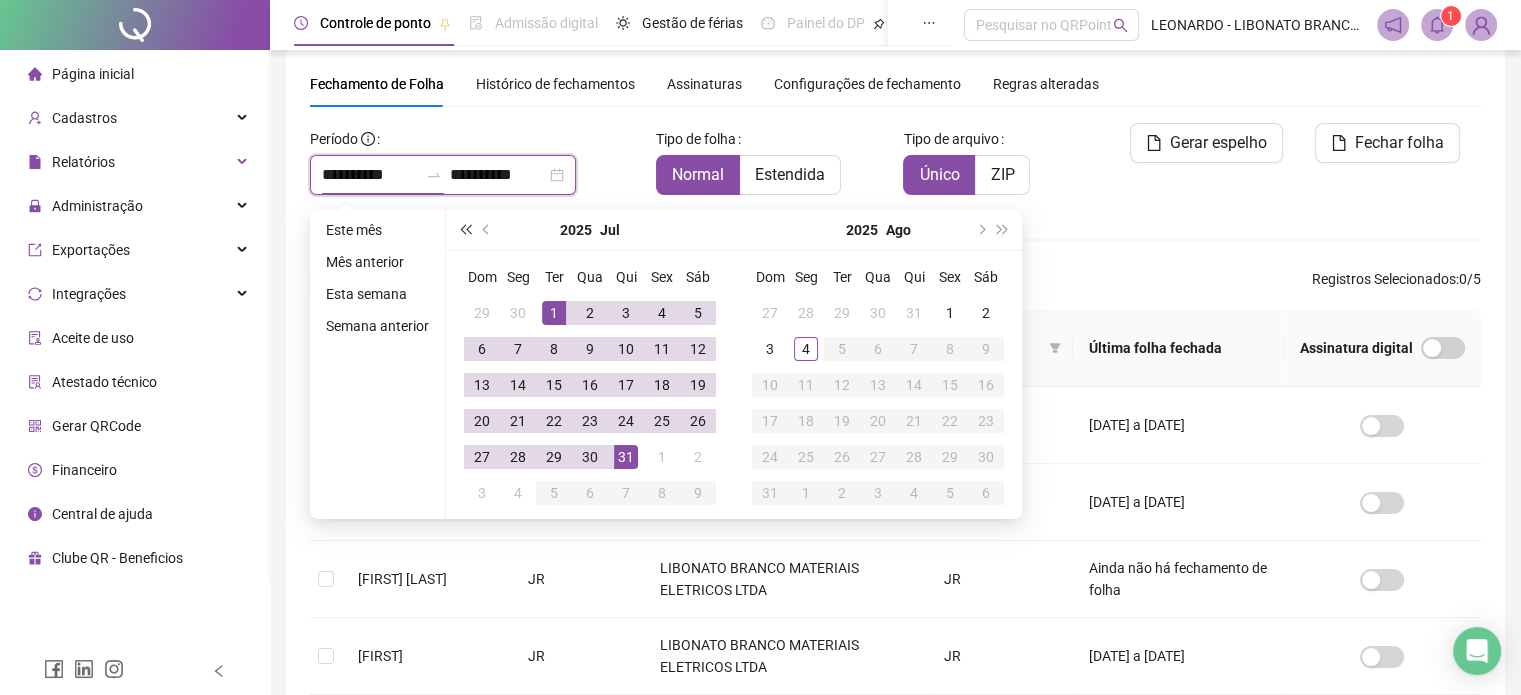 type on "**********" 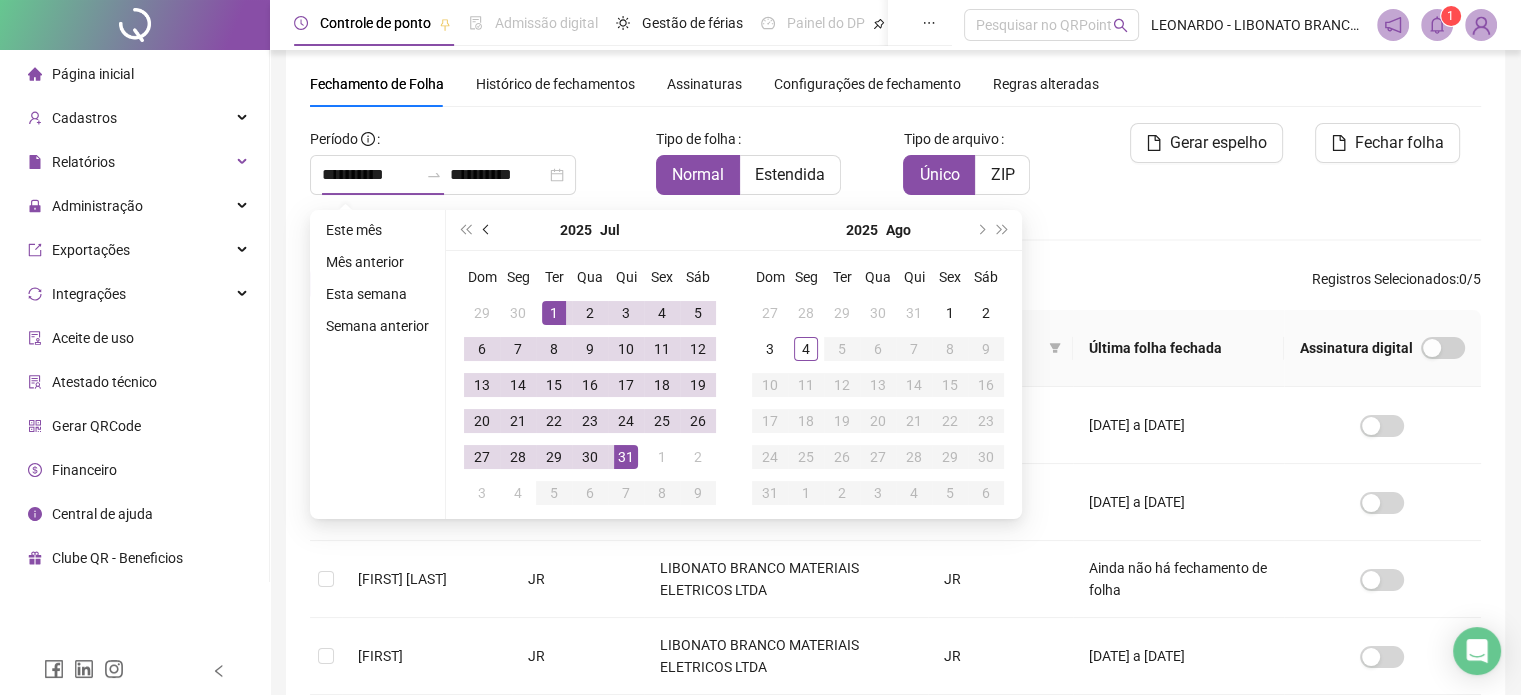 click at bounding box center [487, 230] 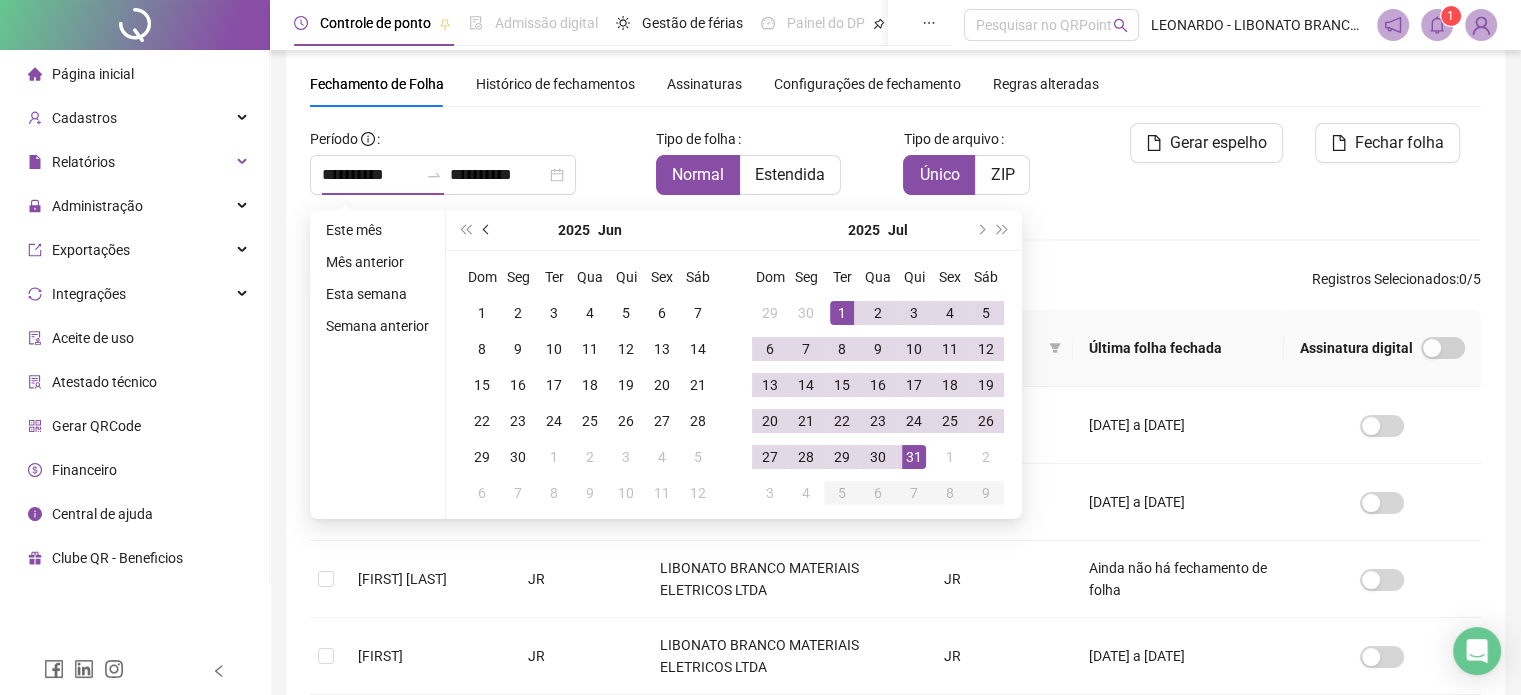click at bounding box center (487, 230) 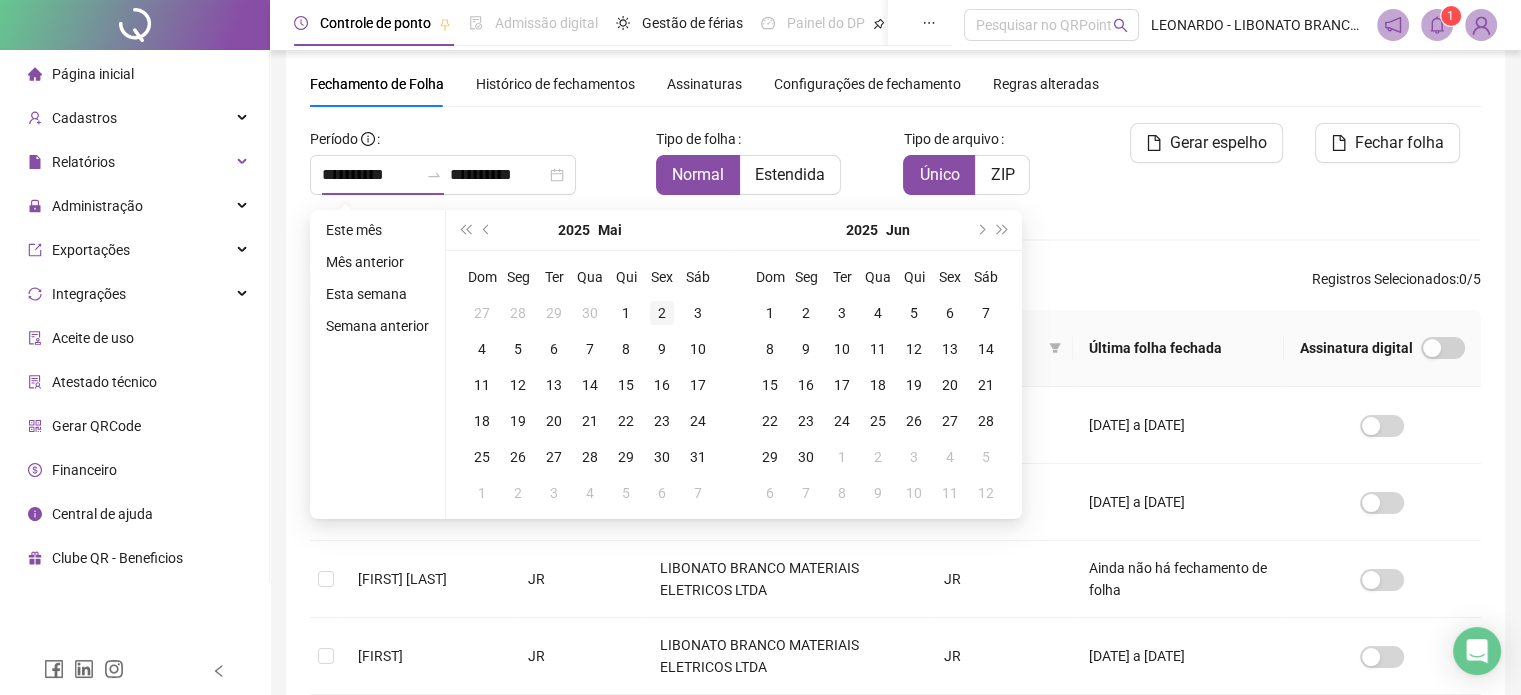 type on "**********" 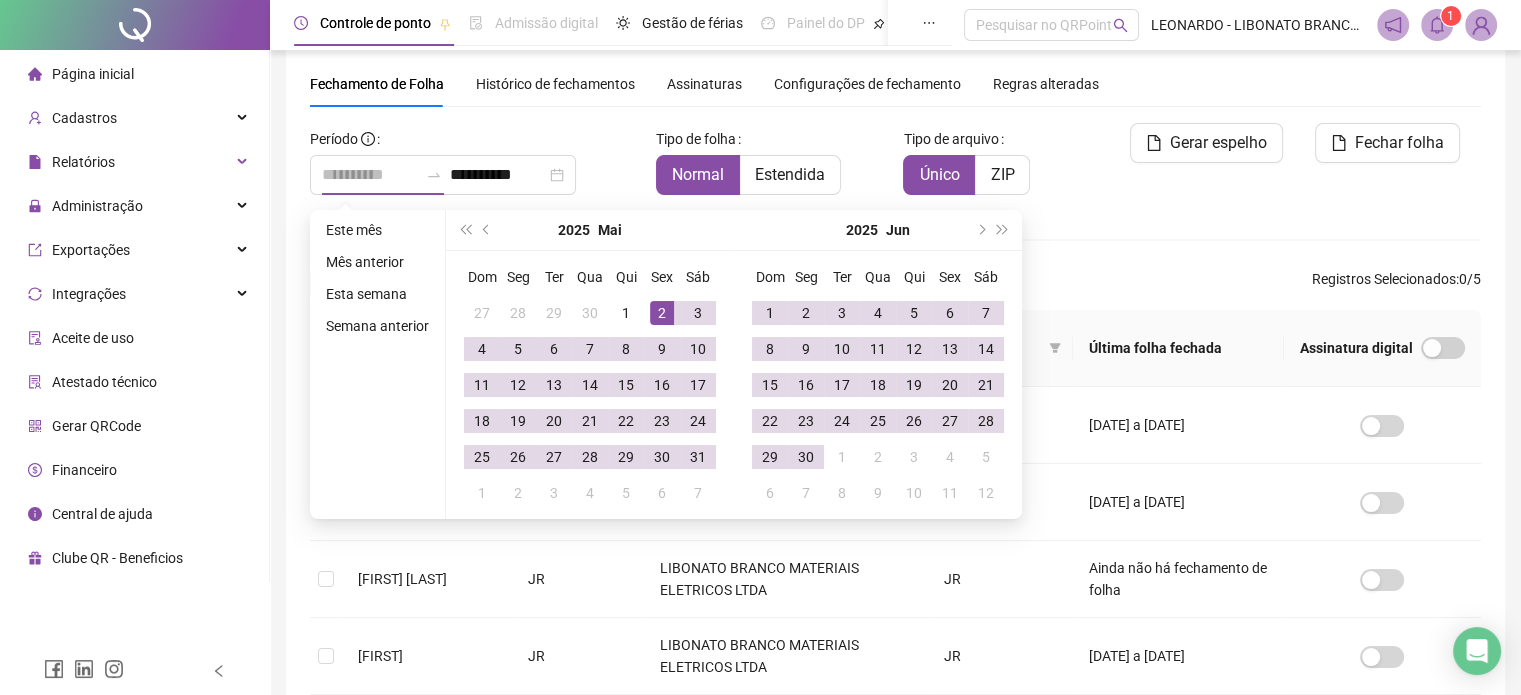 click on "2" at bounding box center (662, 313) 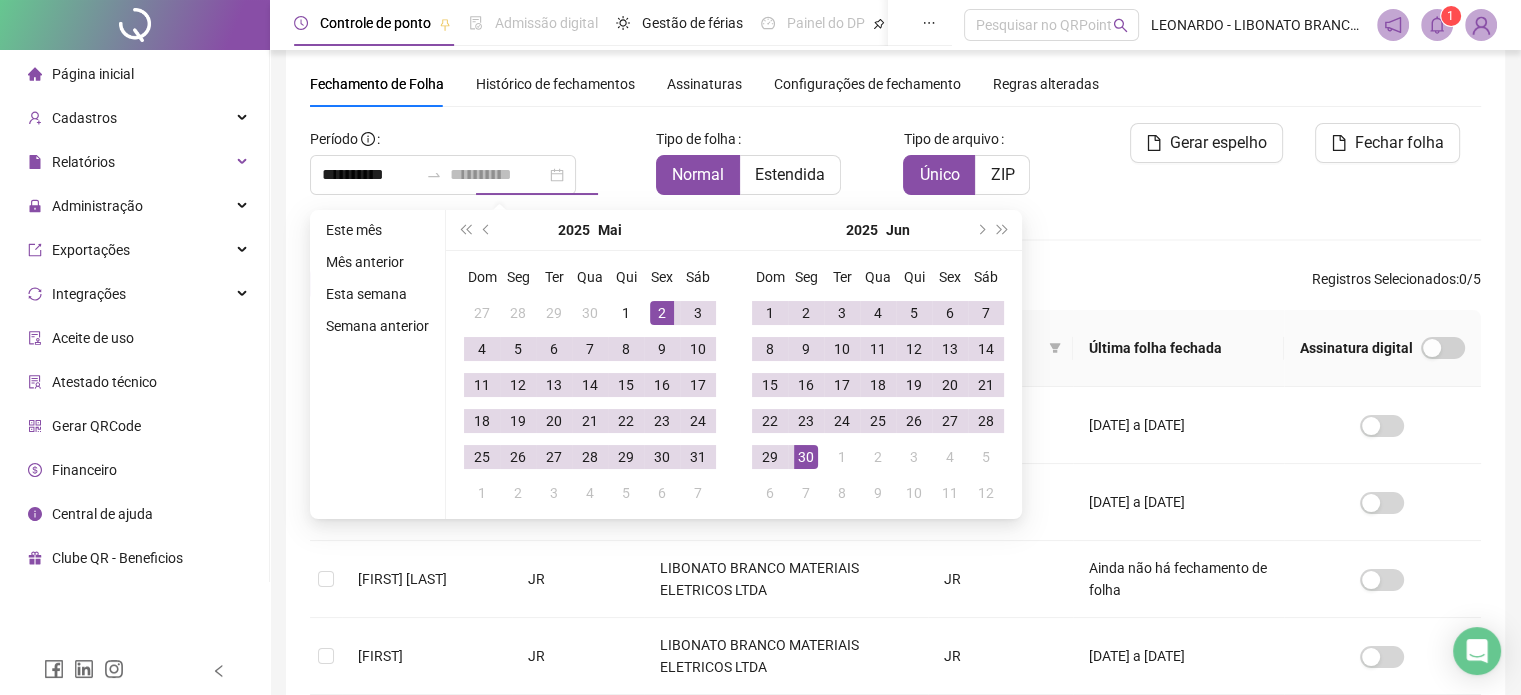click on "30" at bounding box center (806, 457) 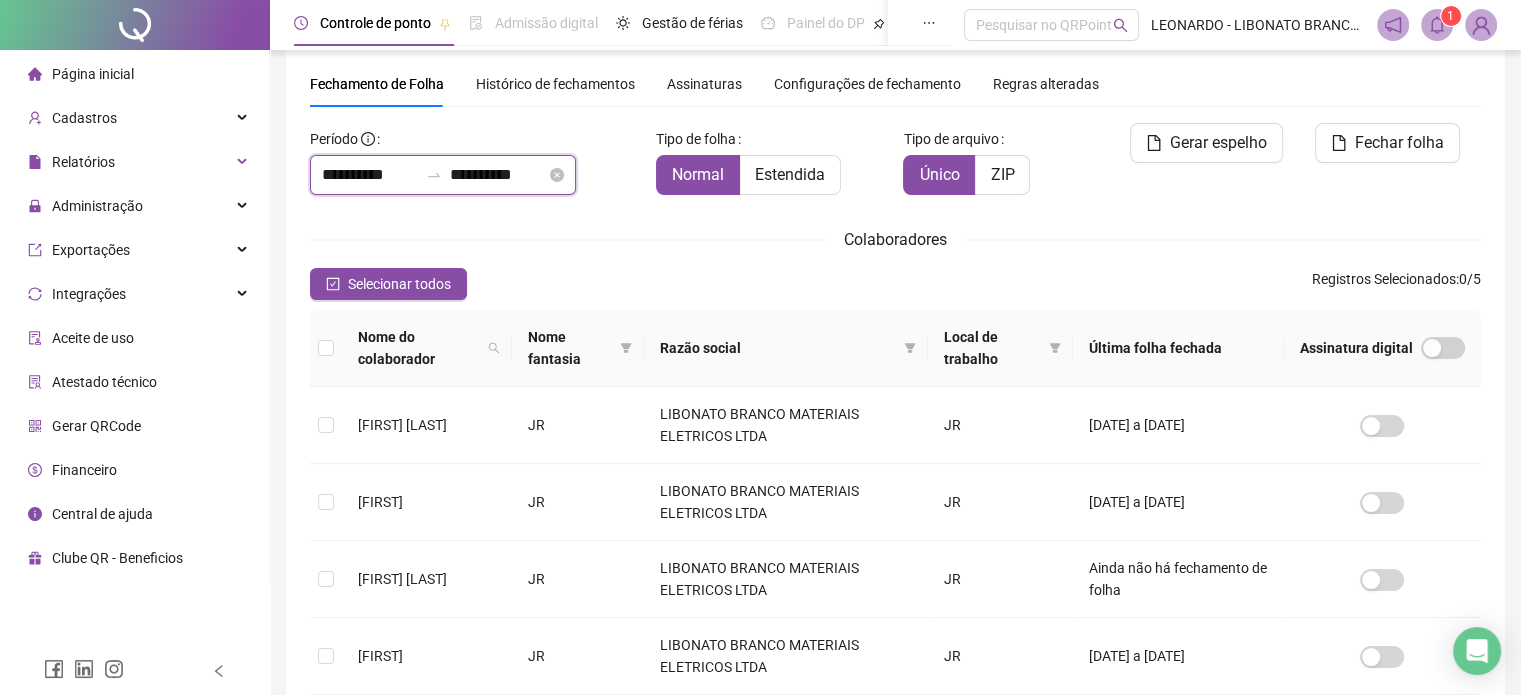 click on "**********" at bounding box center (498, 175) 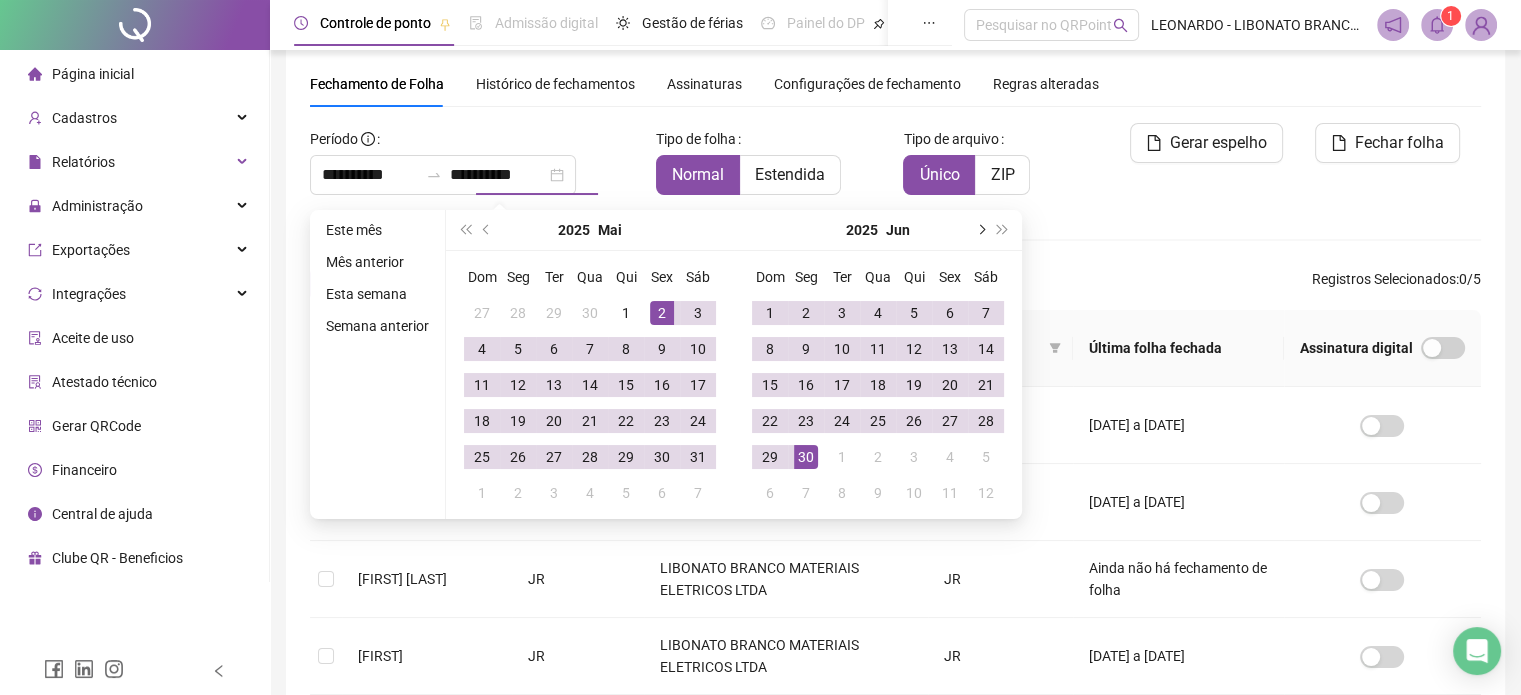 click at bounding box center [980, 230] 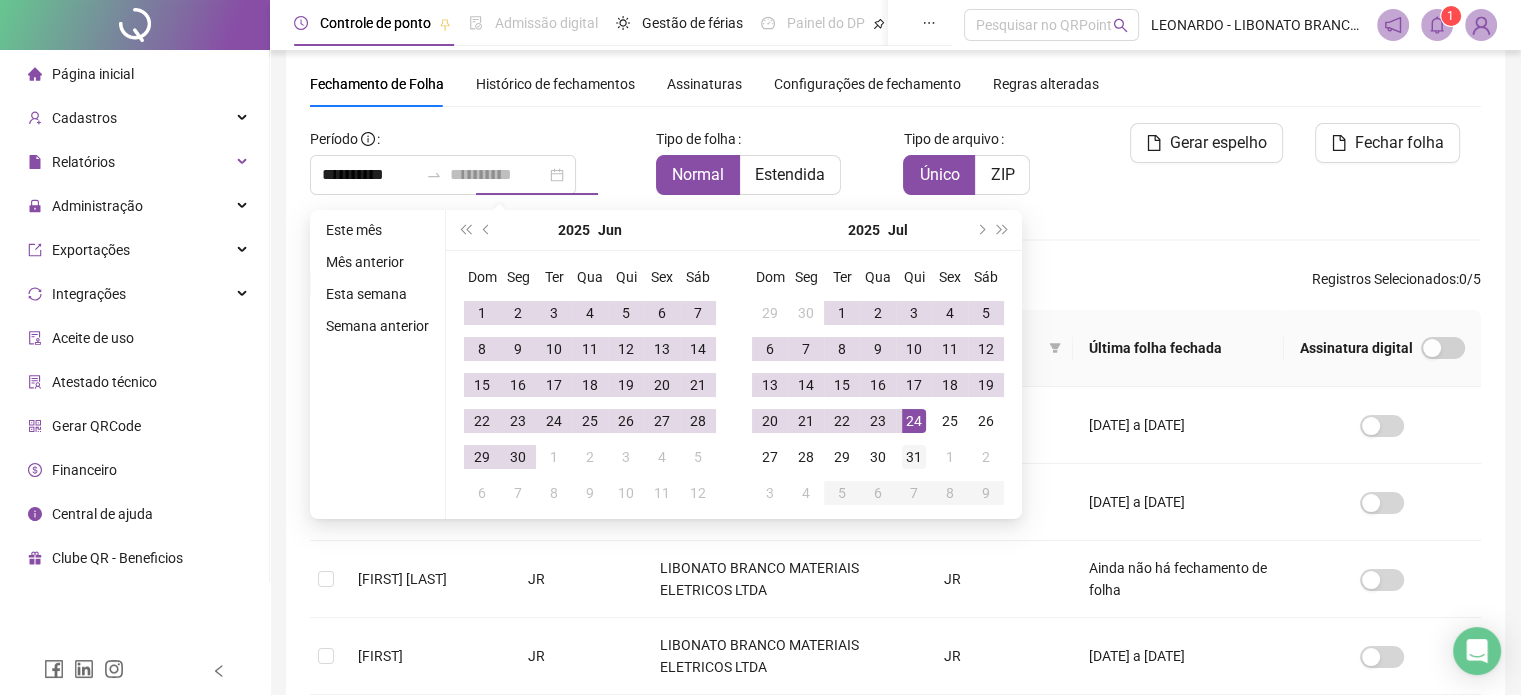 type on "**********" 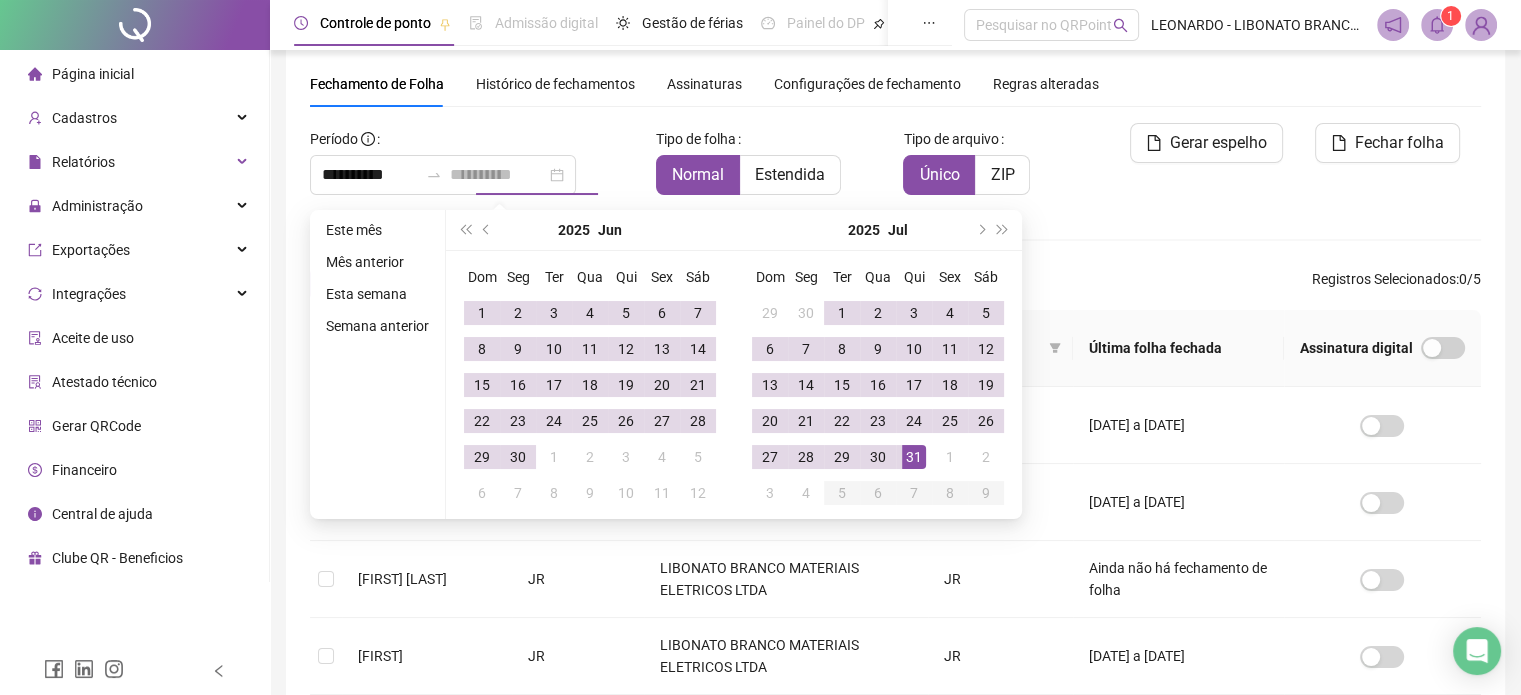 click on "31" at bounding box center (914, 457) 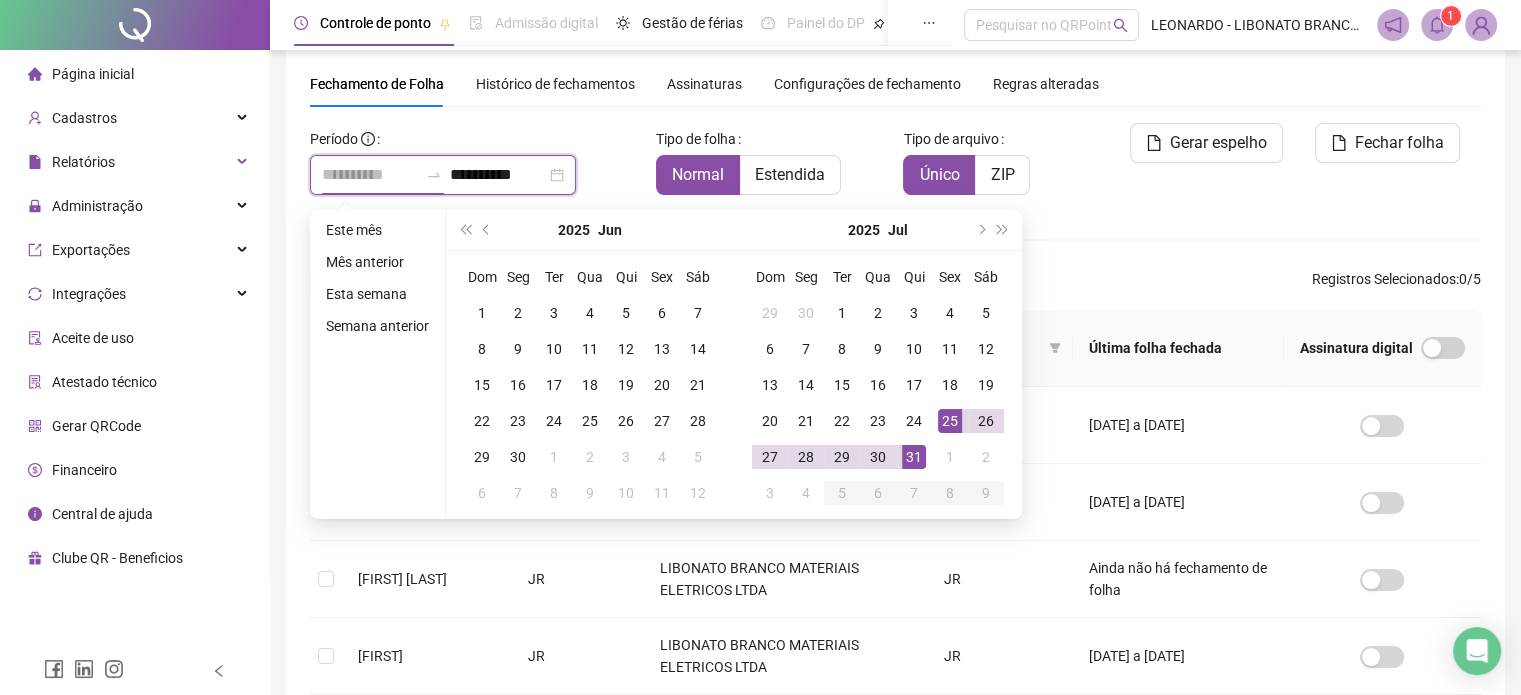 type on "**********" 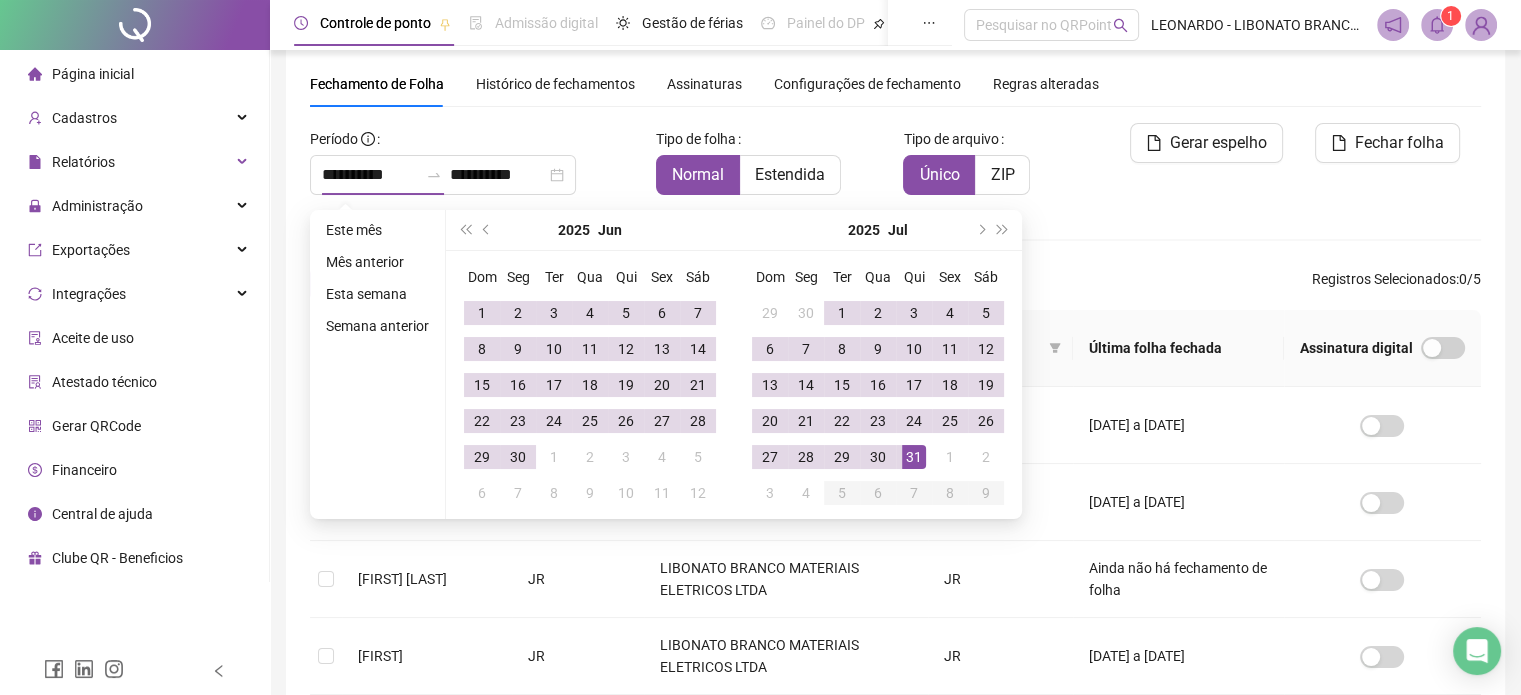 click on "Colaboradores" at bounding box center (895, 239) 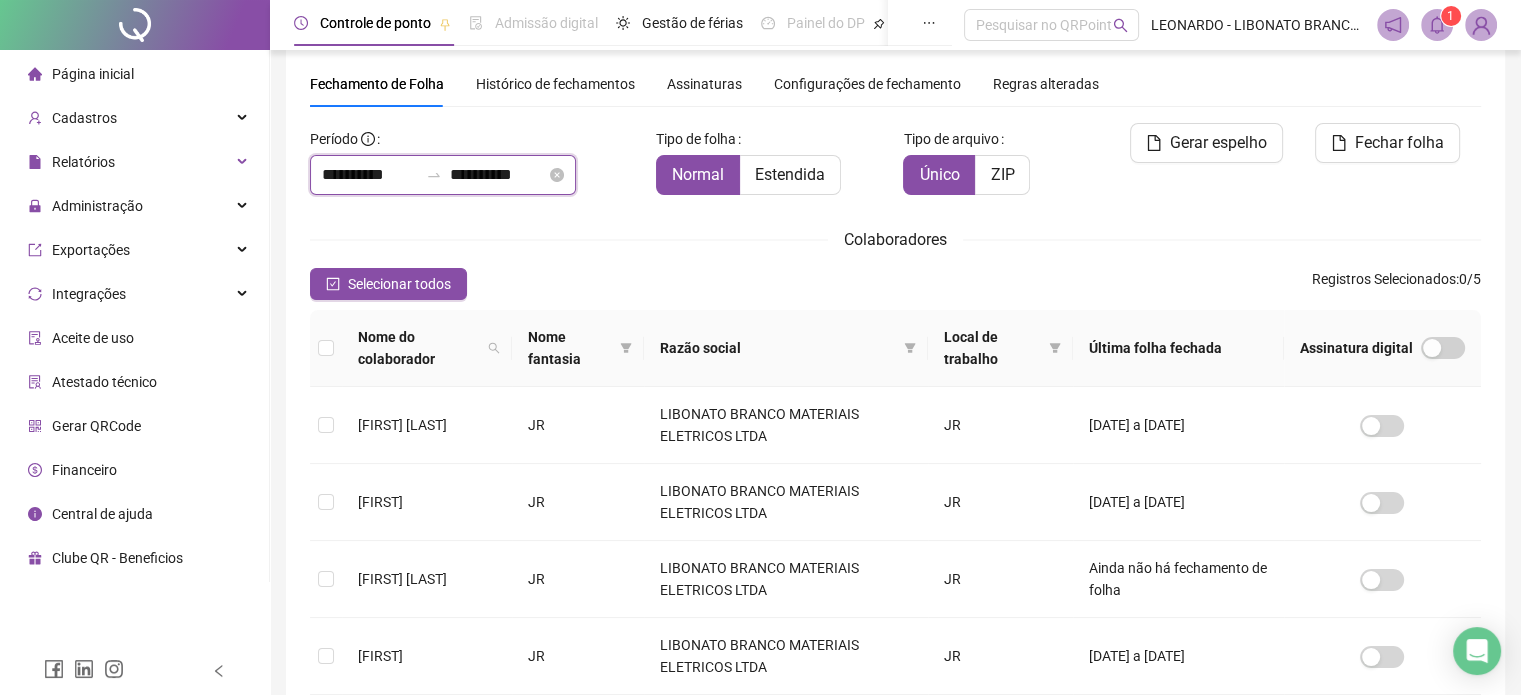 click on "**********" at bounding box center (498, 175) 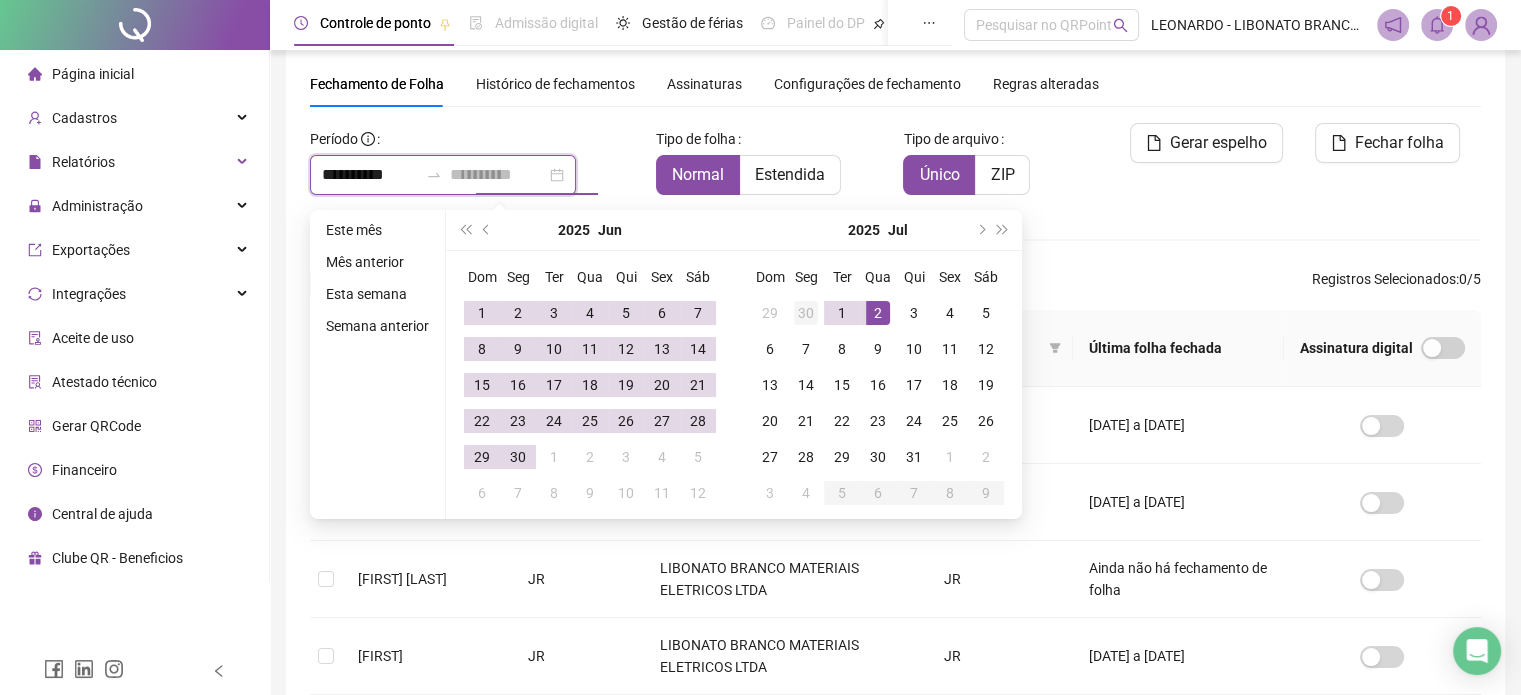 type on "**********" 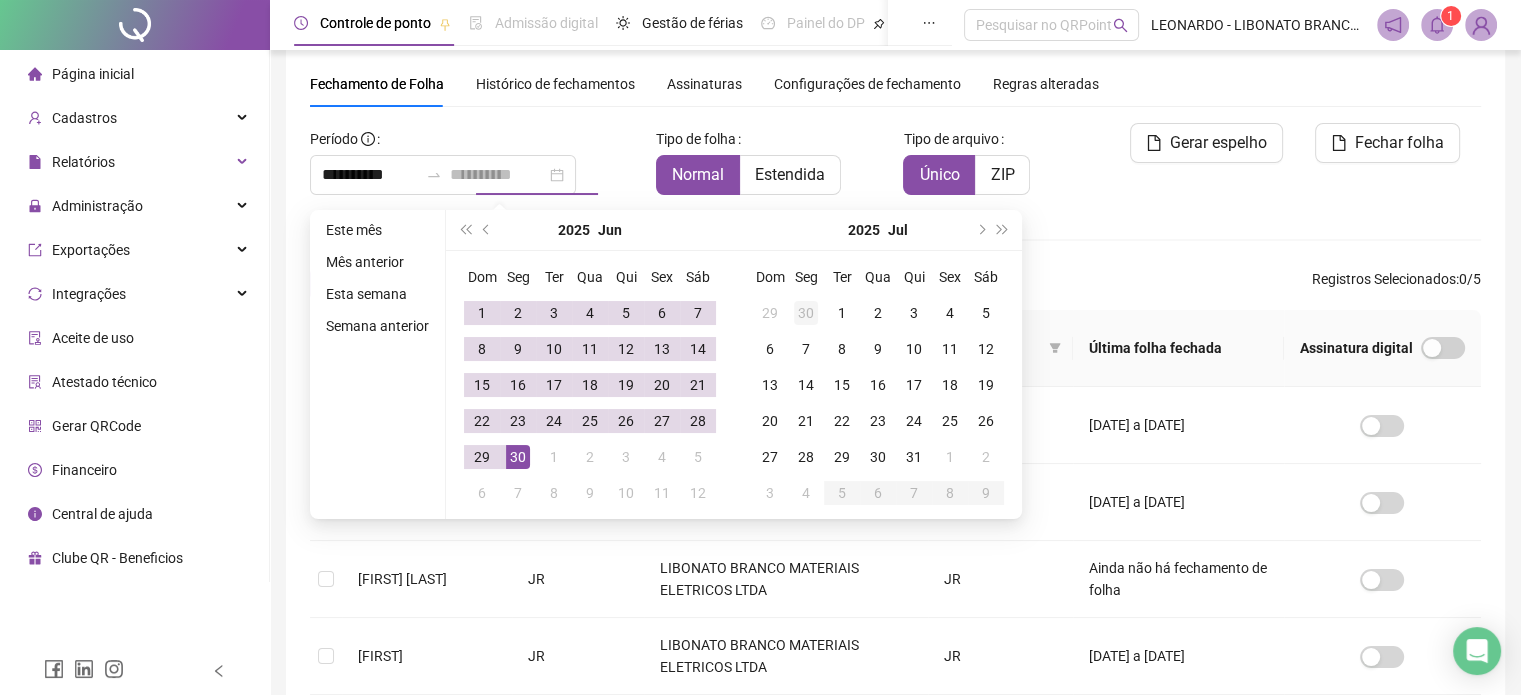 click on "30" at bounding box center [806, 313] 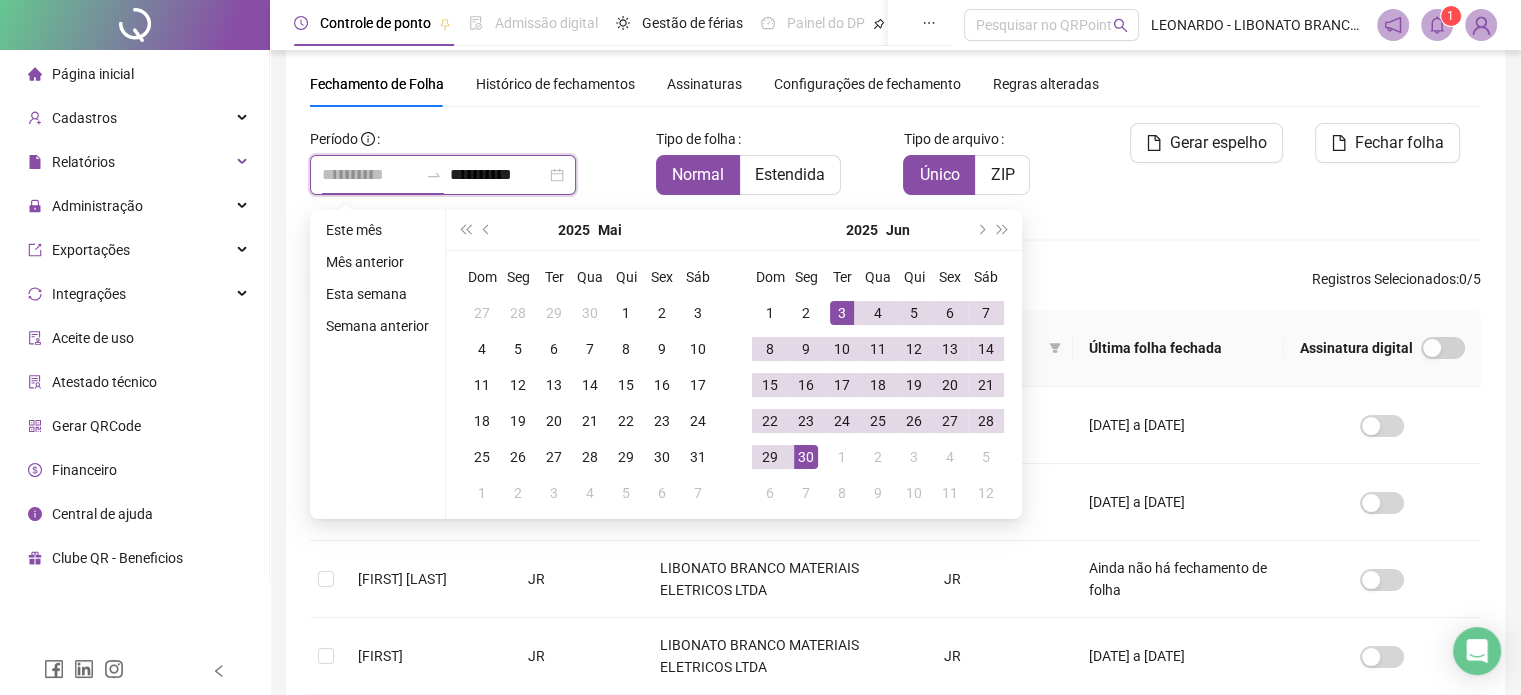type on "**********" 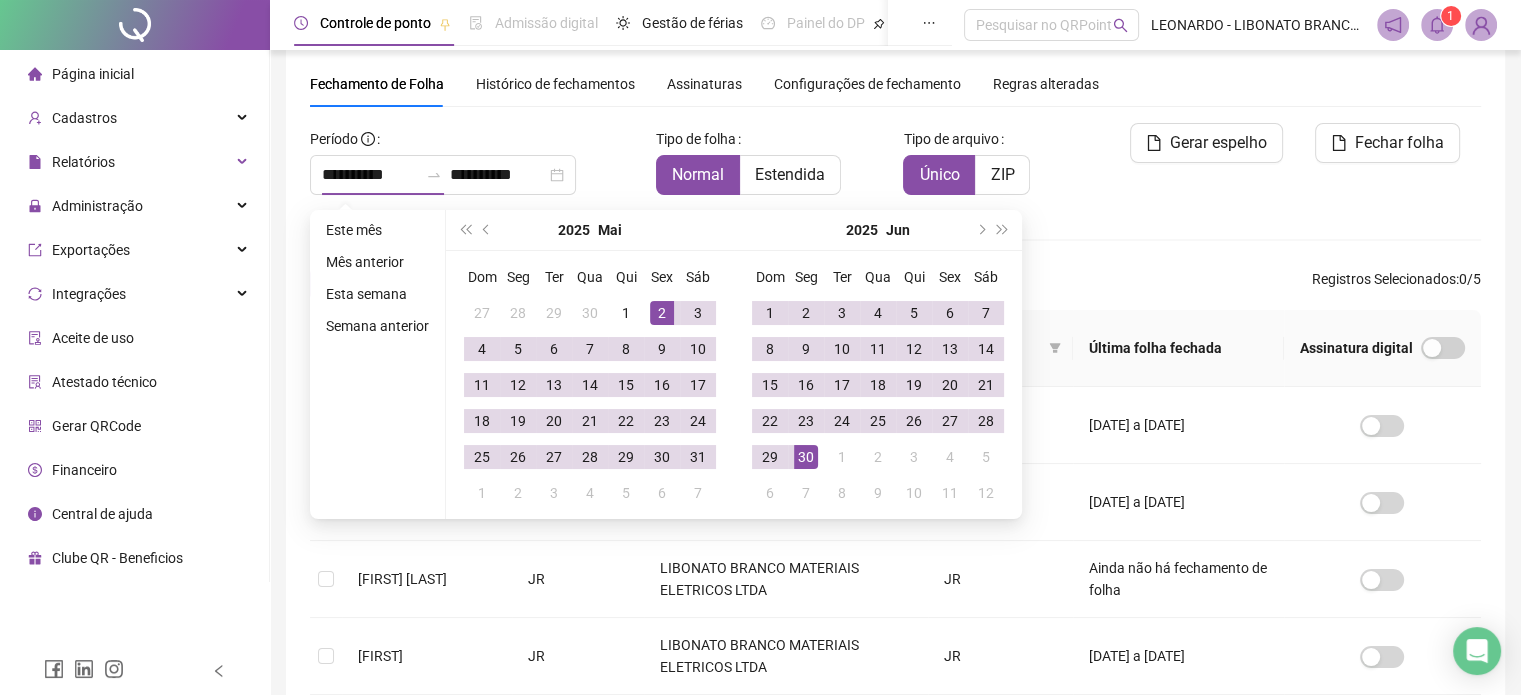 click on "Colaboradores" at bounding box center (895, 239) 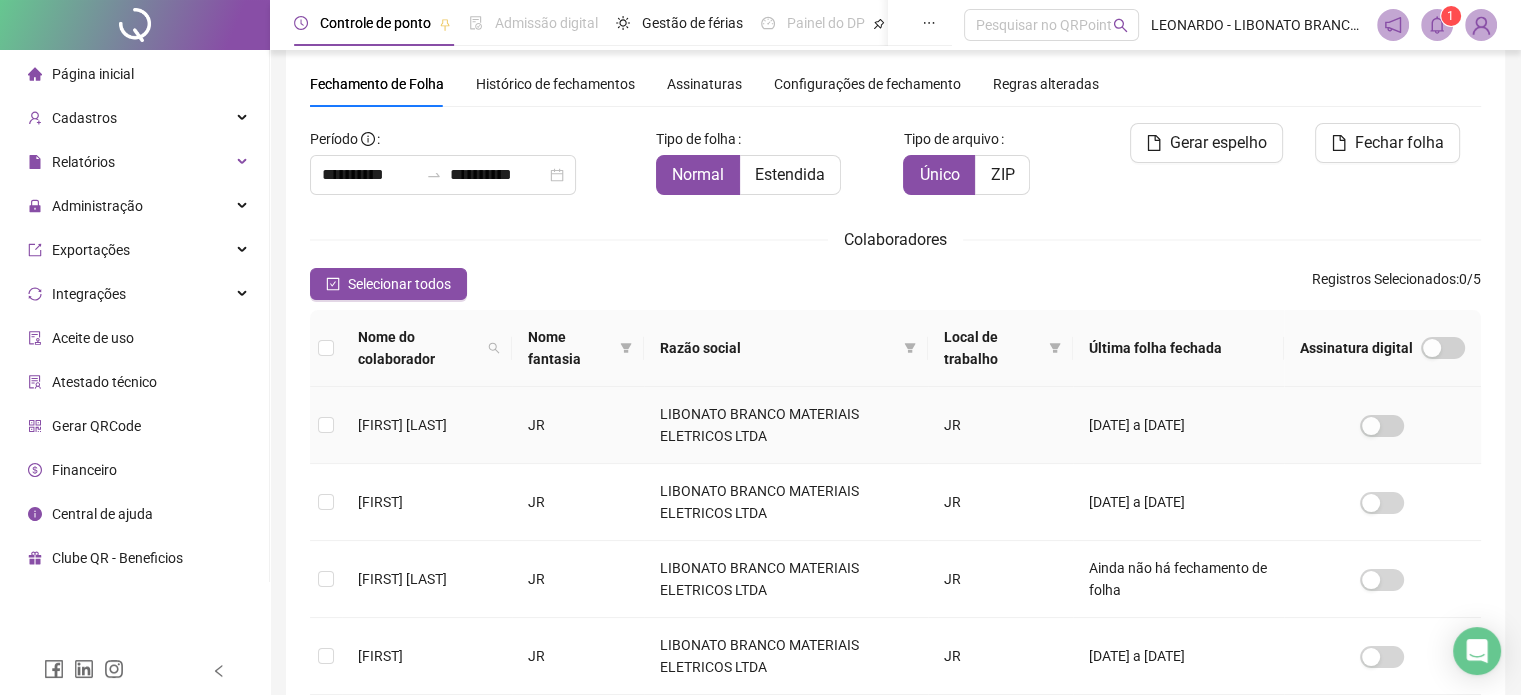 click on "[FIRST] [LAST]" at bounding box center [427, 425] 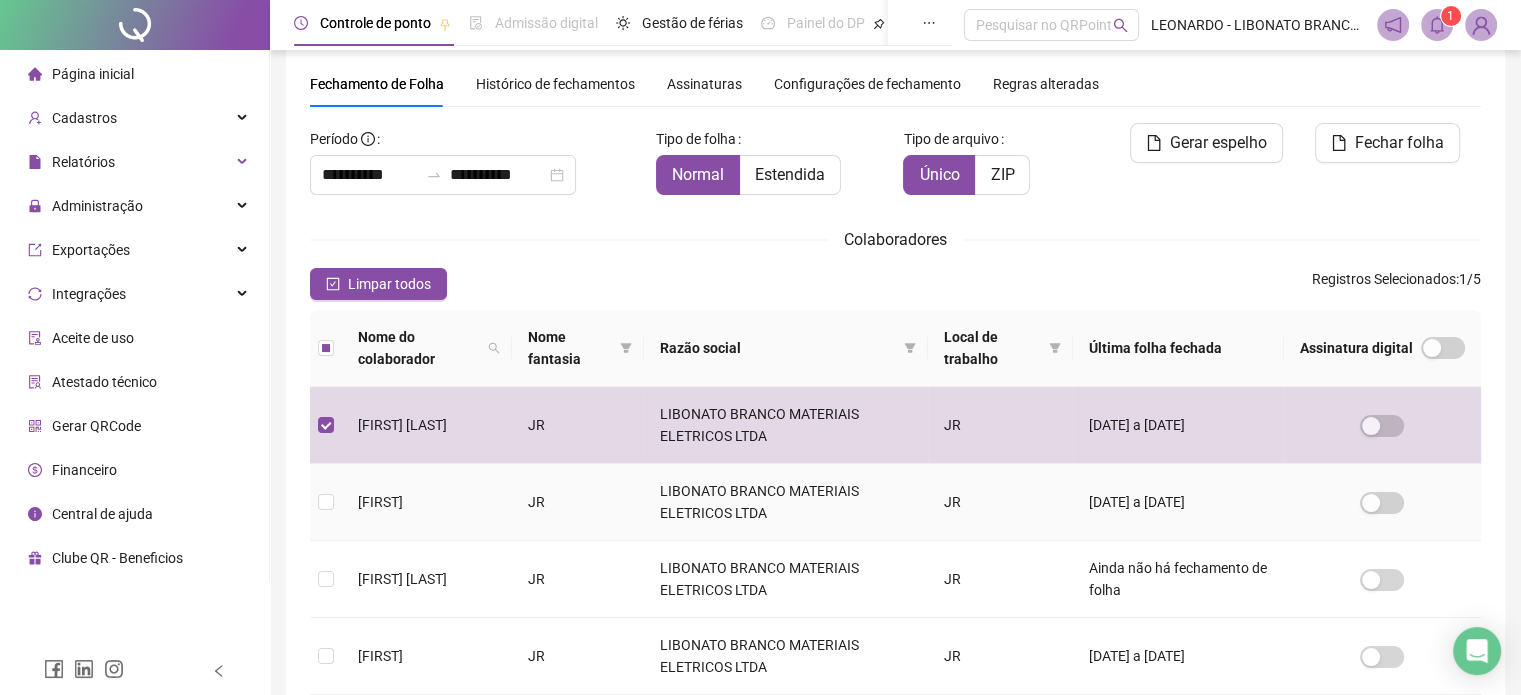 click on "[FIRST]" at bounding box center [427, 502] 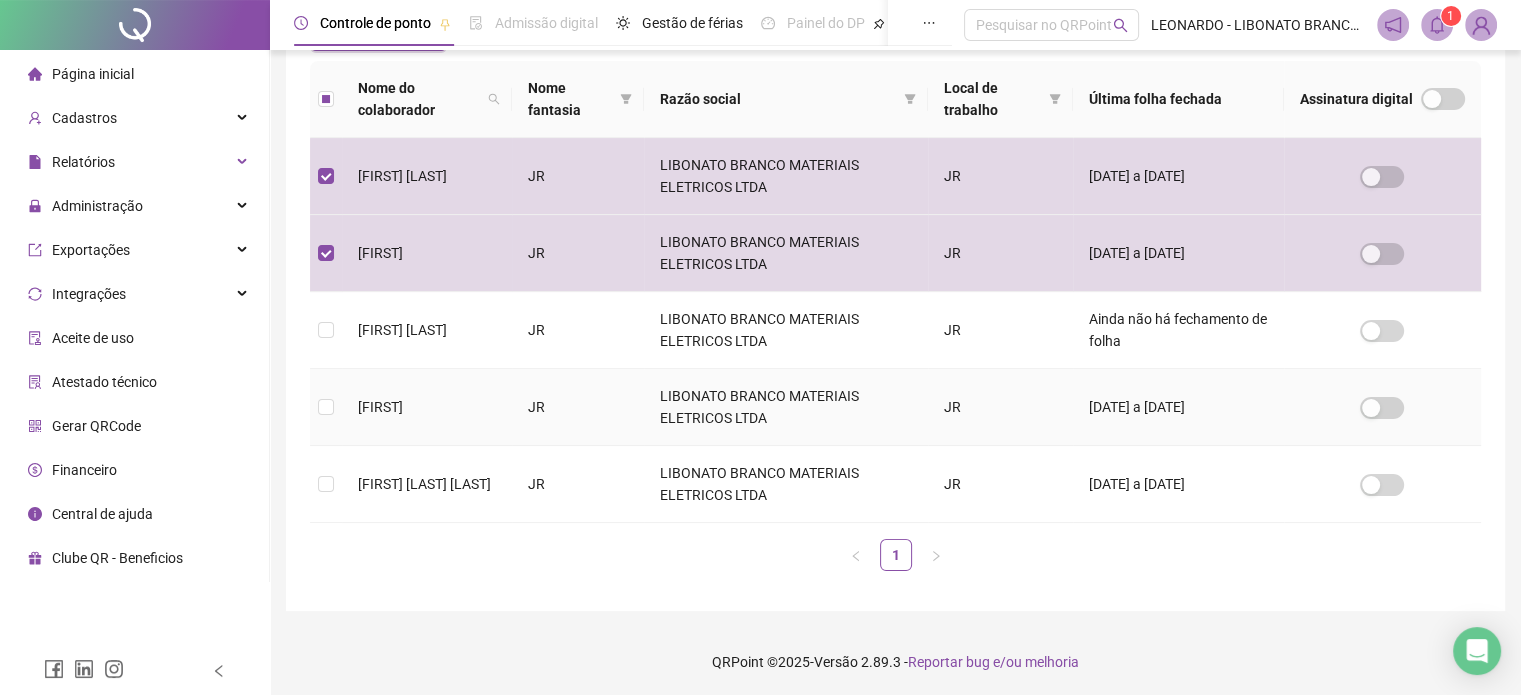 click on "[FIRST]" at bounding box center (380, 407) 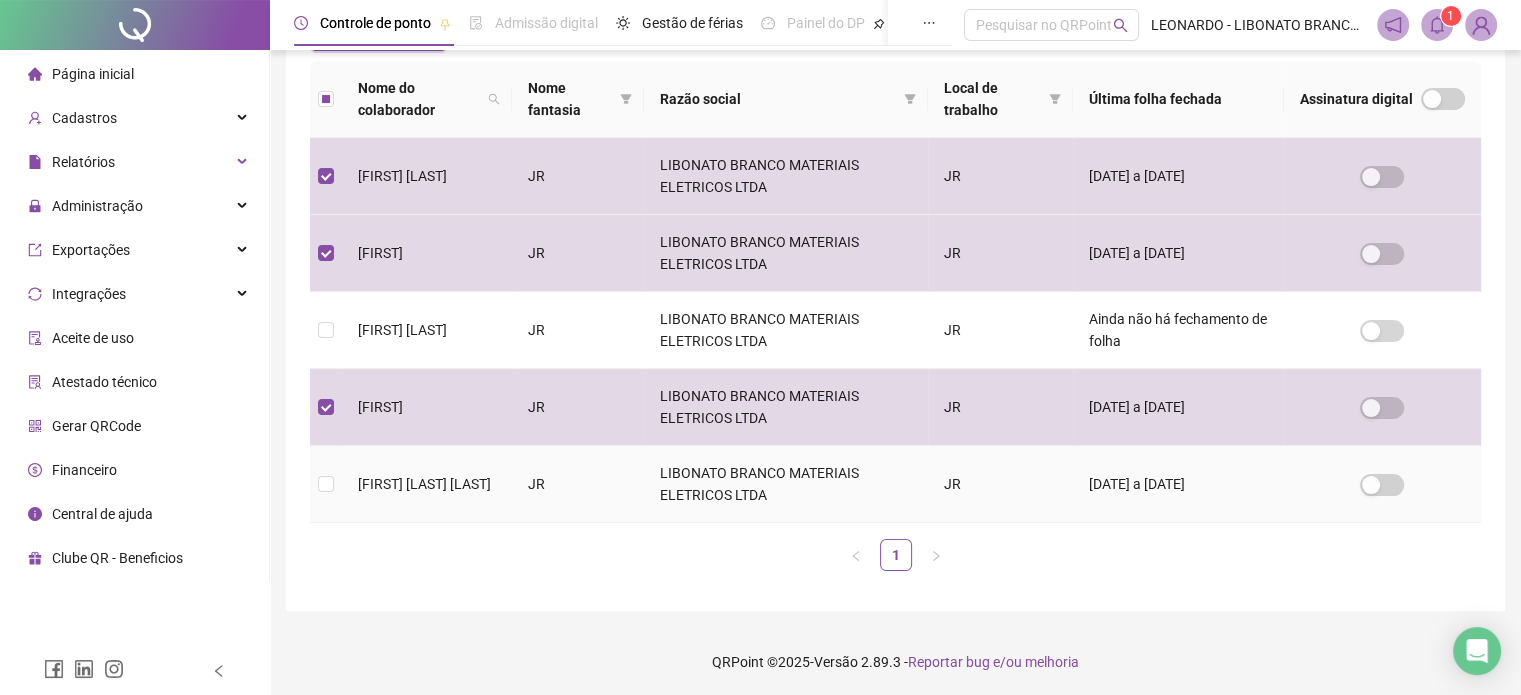 click on "[FIRST] [LAST] [LAST]" at bounding box center [424, 484] 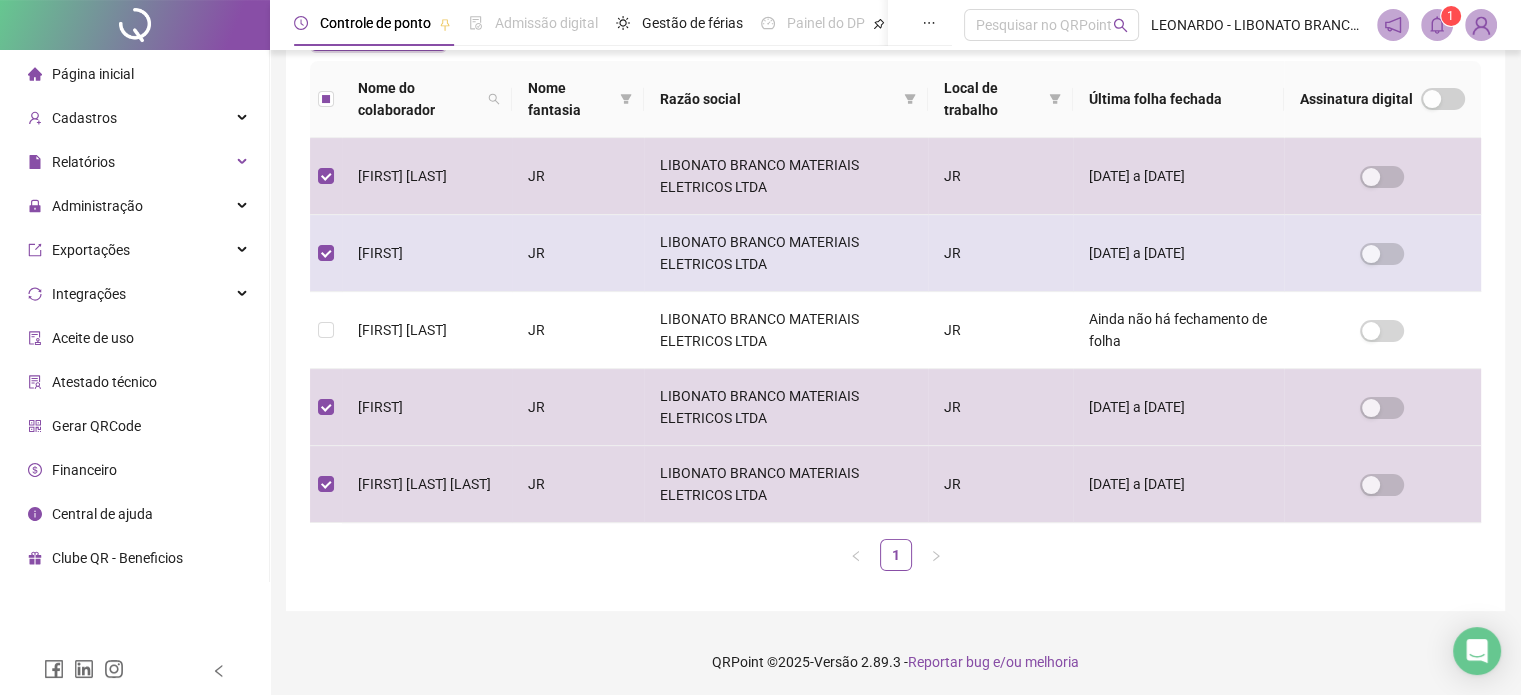 scroll, scrollTop: 61, scrollLeft: 0, axis: vertical 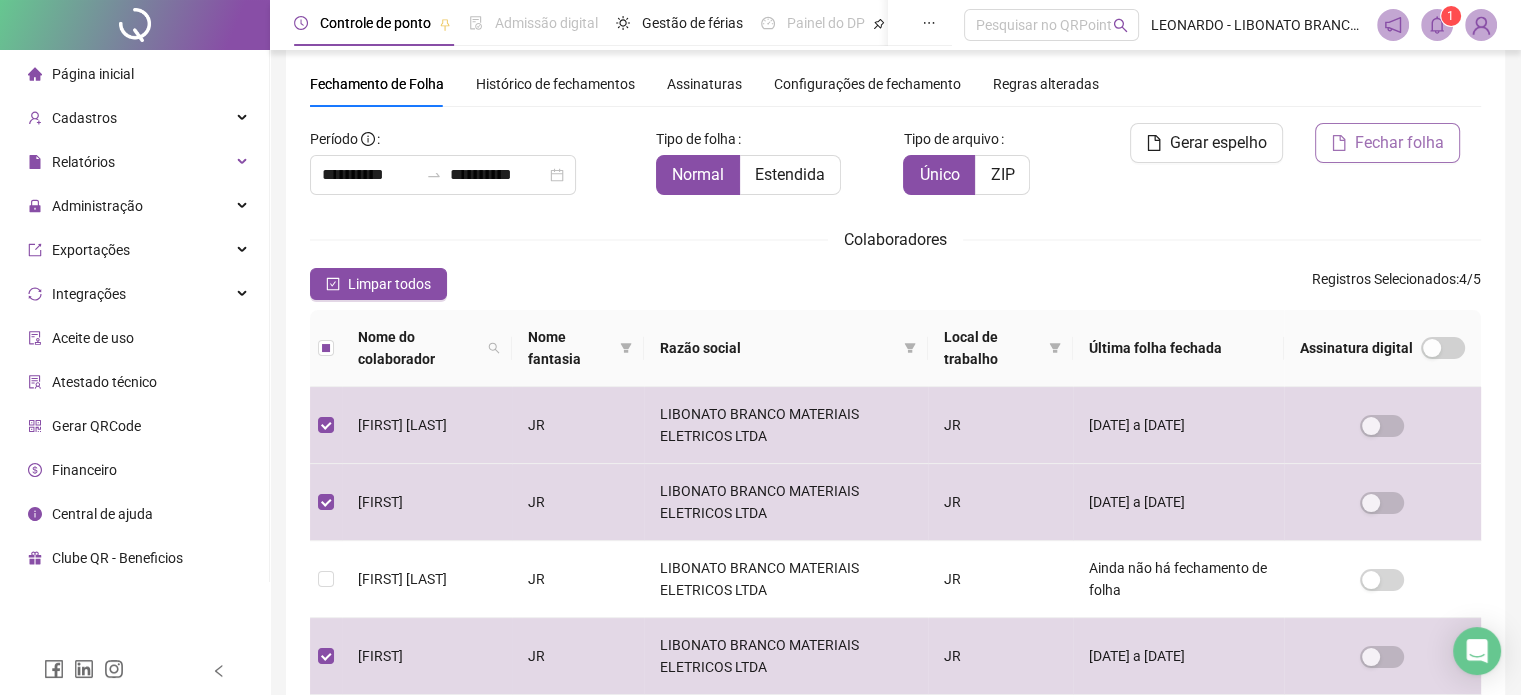 click on "Fechar folha" at bounding box center [1399, 143] 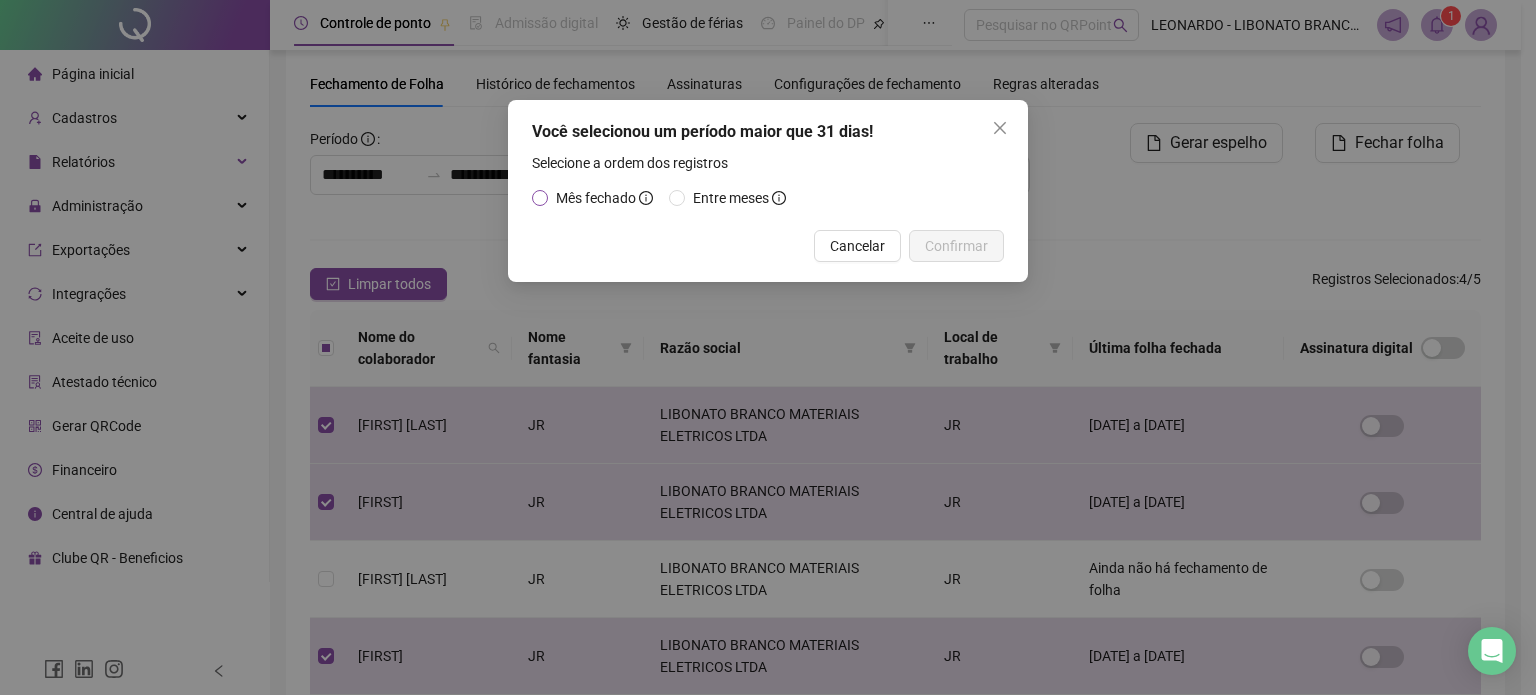 click on "Mês fechado" at bounding box center (596, 198) 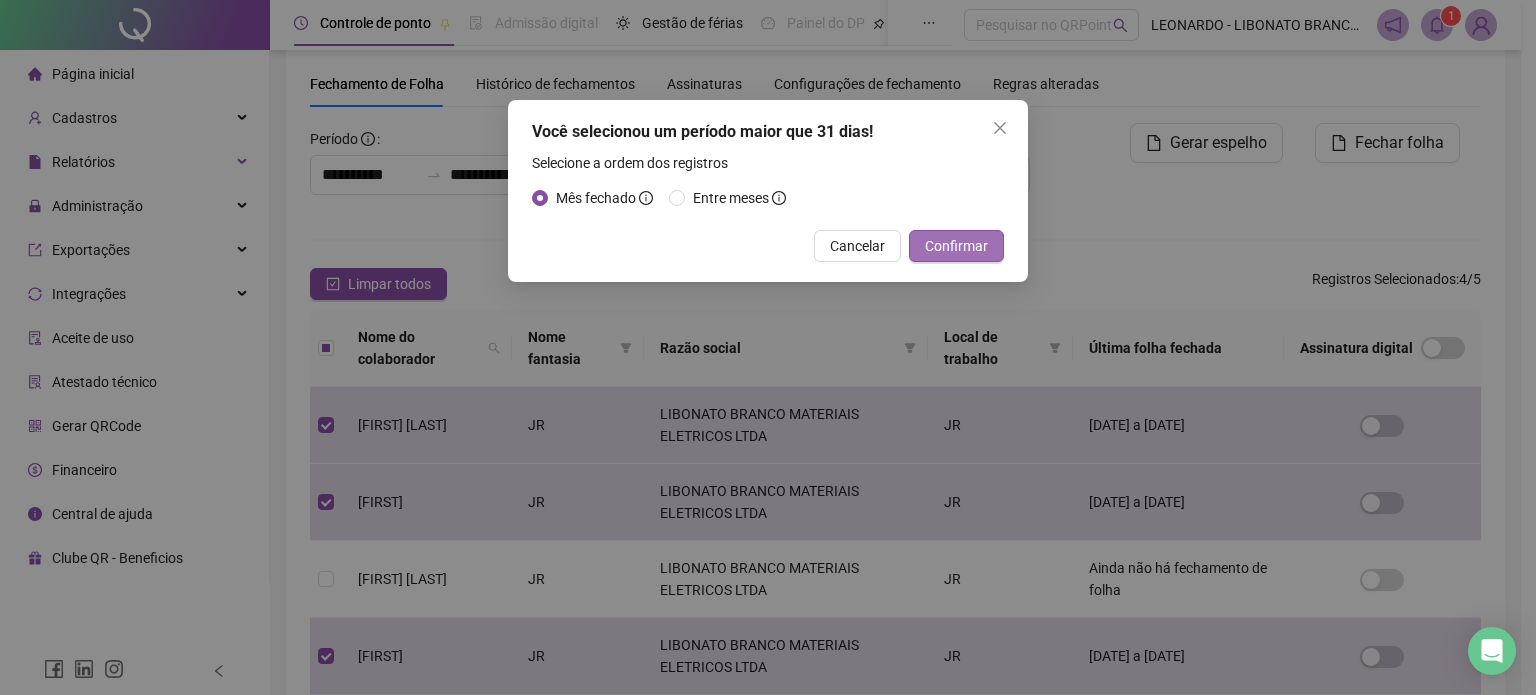 click on "Confirmar" at bounding box center (956, 246) 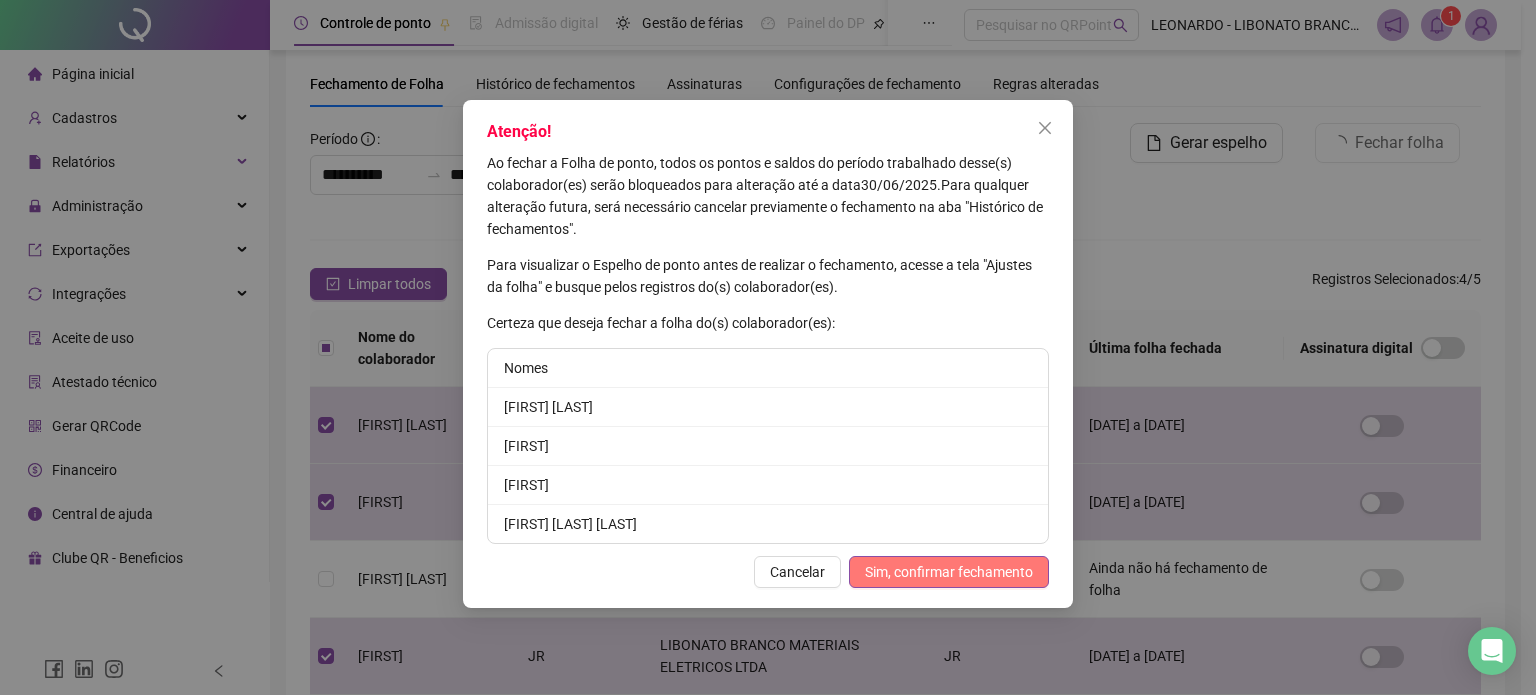 click on "Sim, confirmar fechamento" at bounding box center [949, 572] 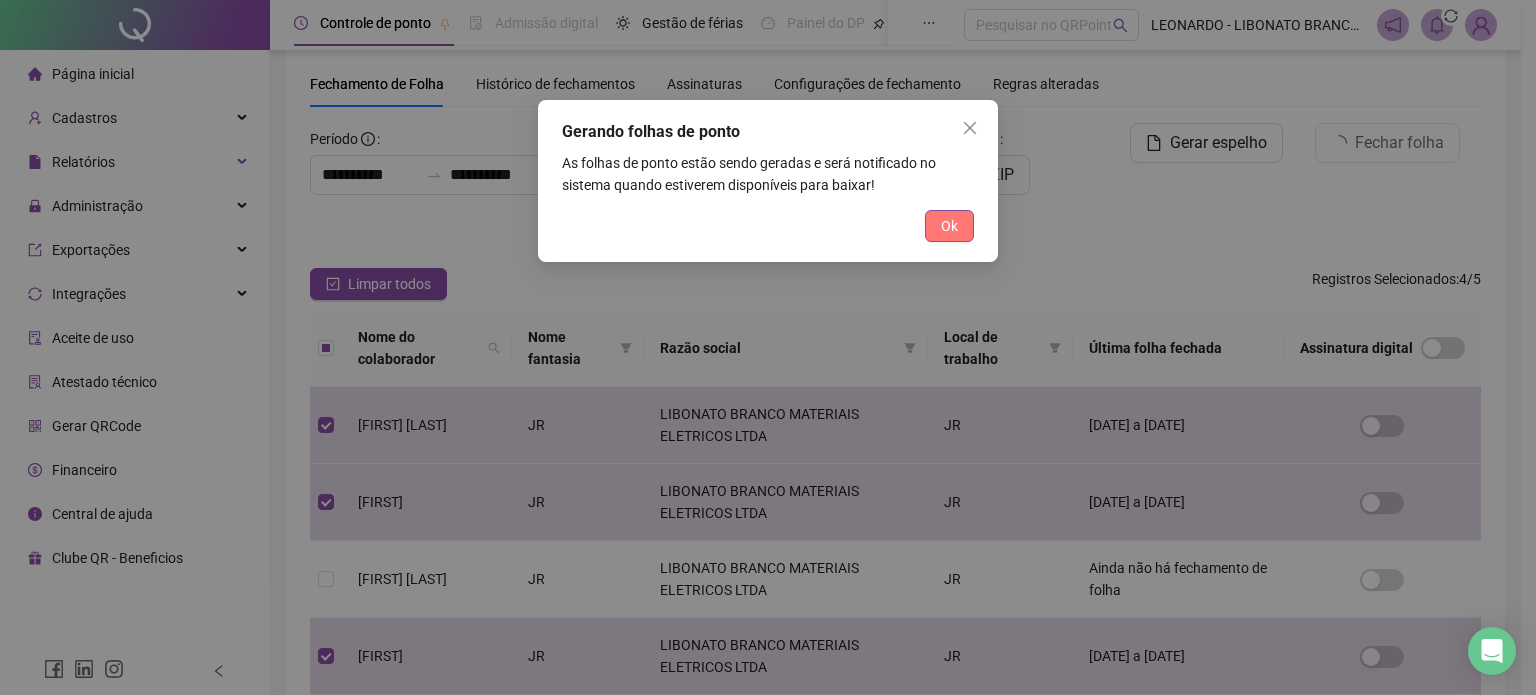 click on "Ok" at bounding box center [949, 226] 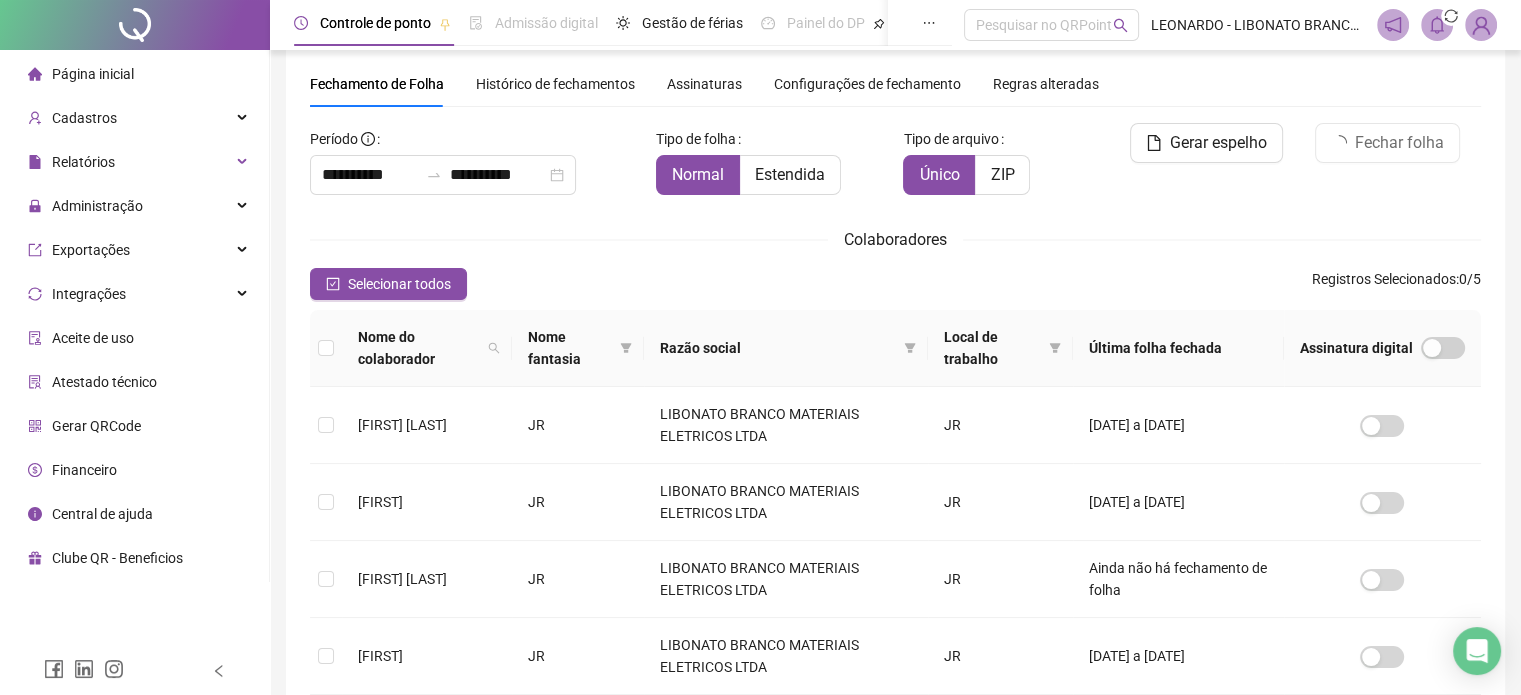 click on "Histórico de fechamentos" at bounding box center (555, 84) 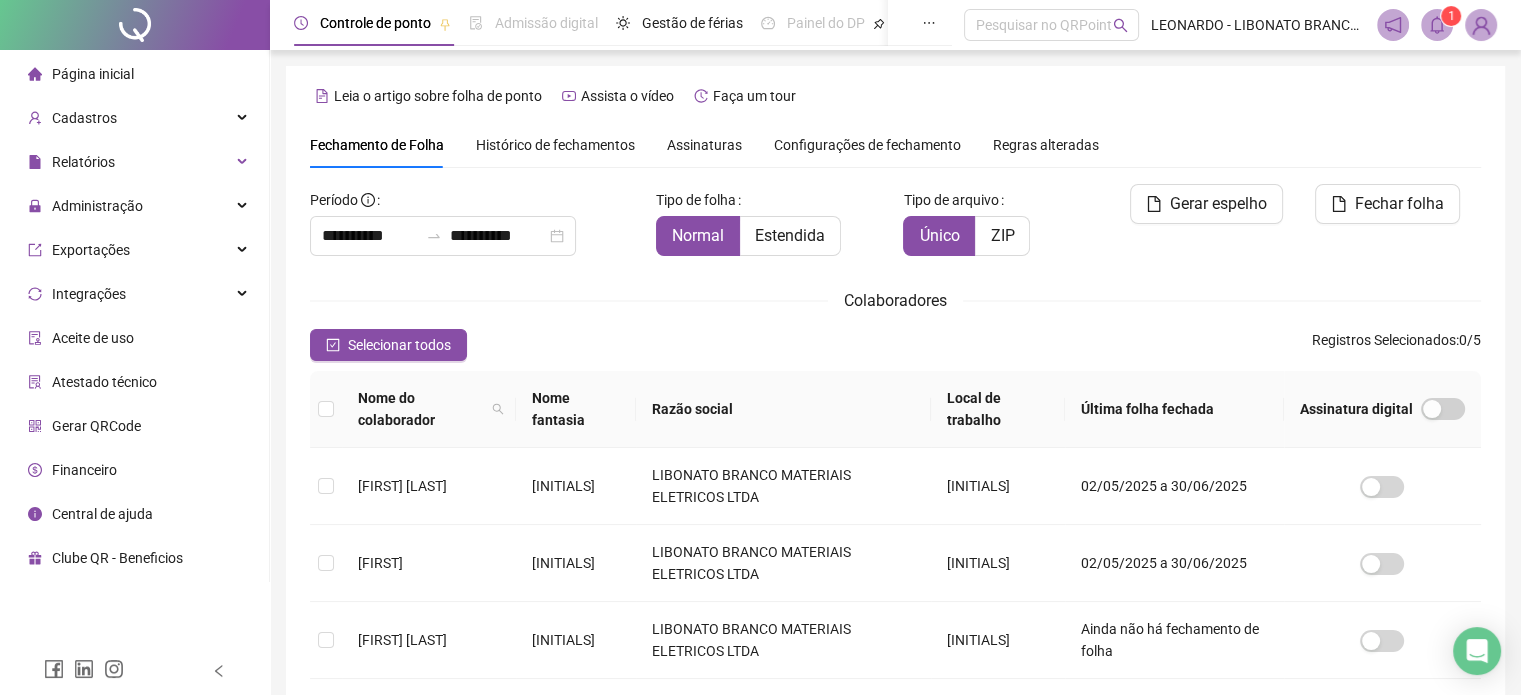 scroll, scrollTop: 61, scrollLeft: 0, axis: vertical 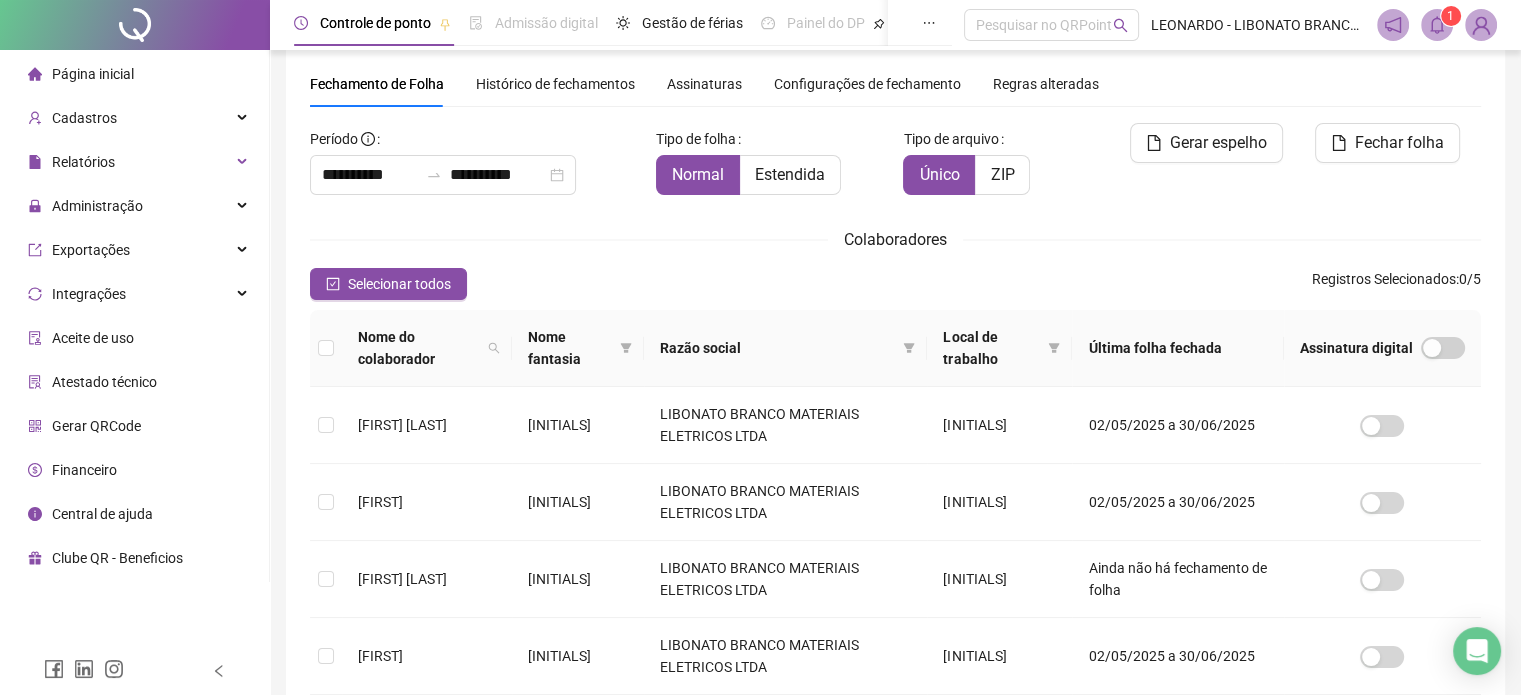 click on "Histórico de fechamentos" at bounding box center [555, 84] 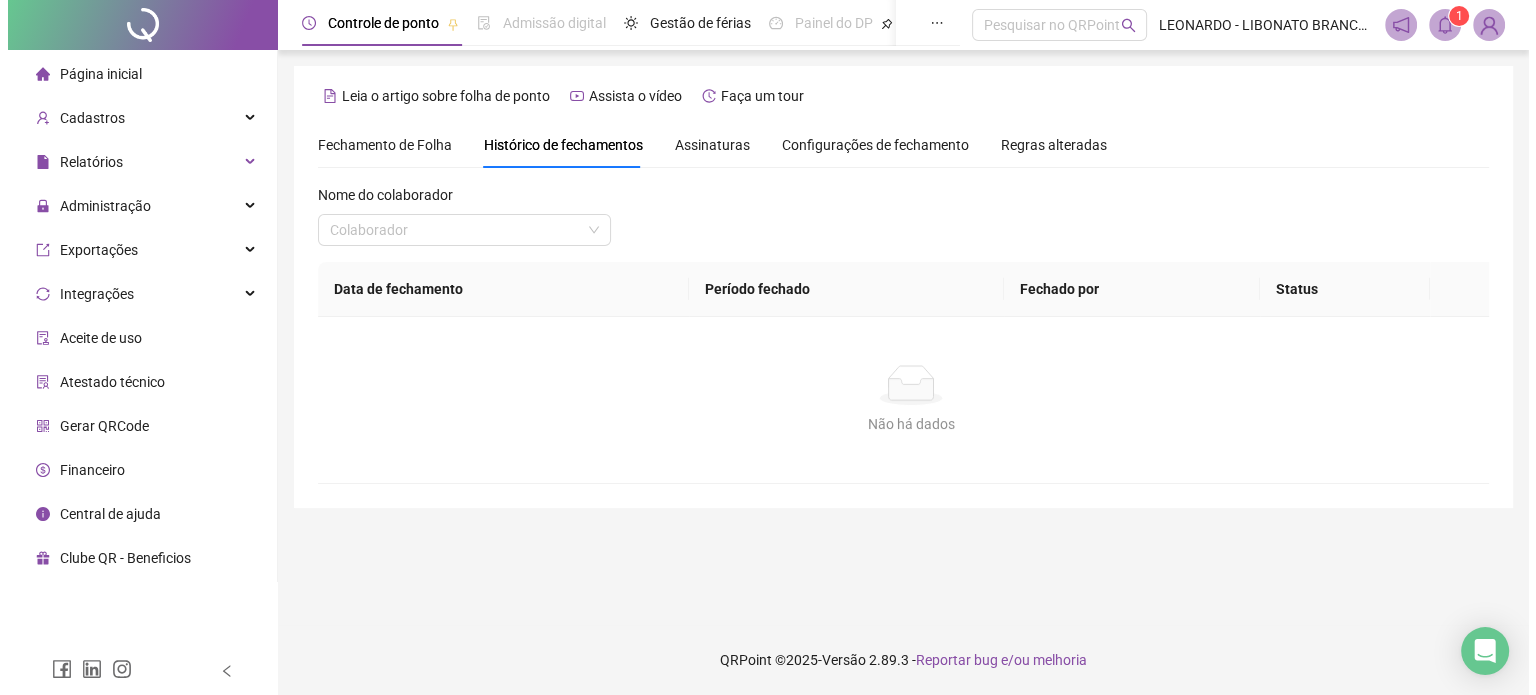 scroll, scrollTop: 0, scrollLeft: 0, axis: both 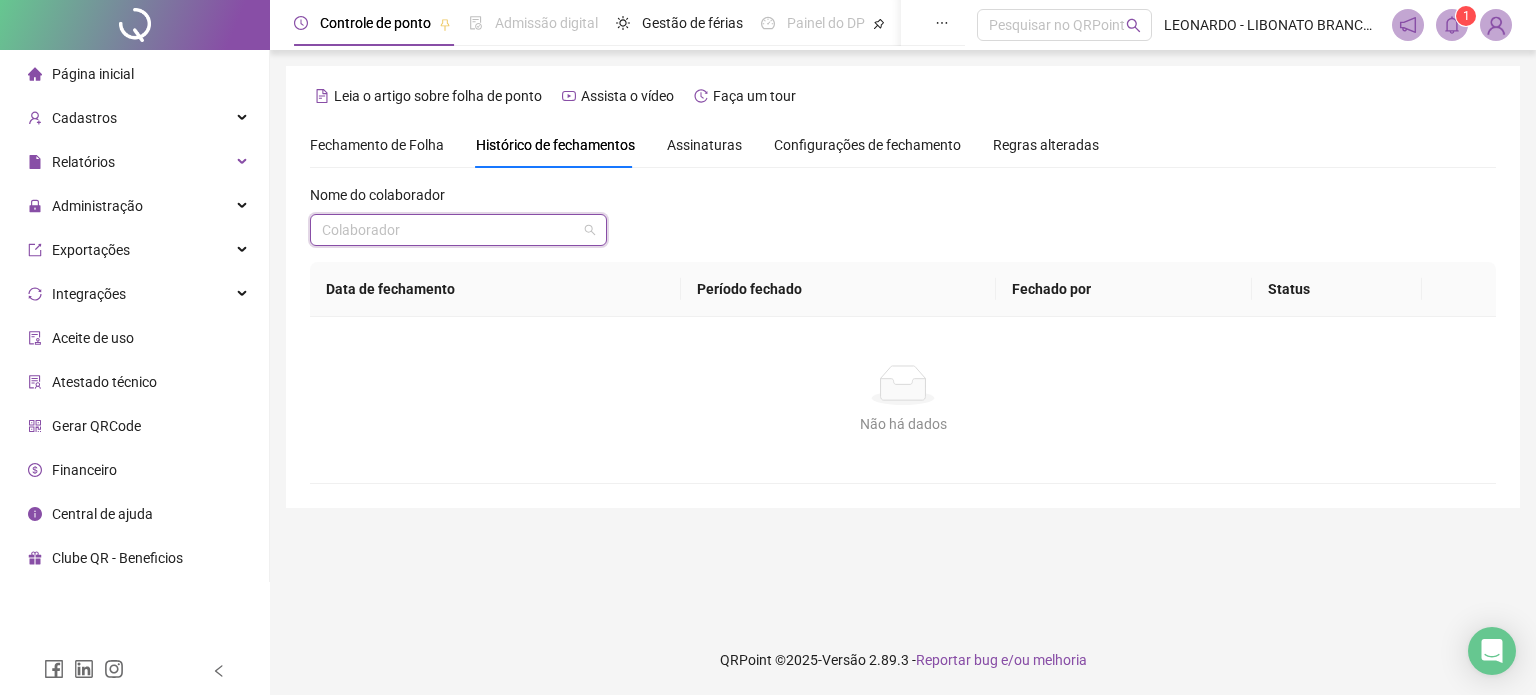 click at bounding box center [449, 230] 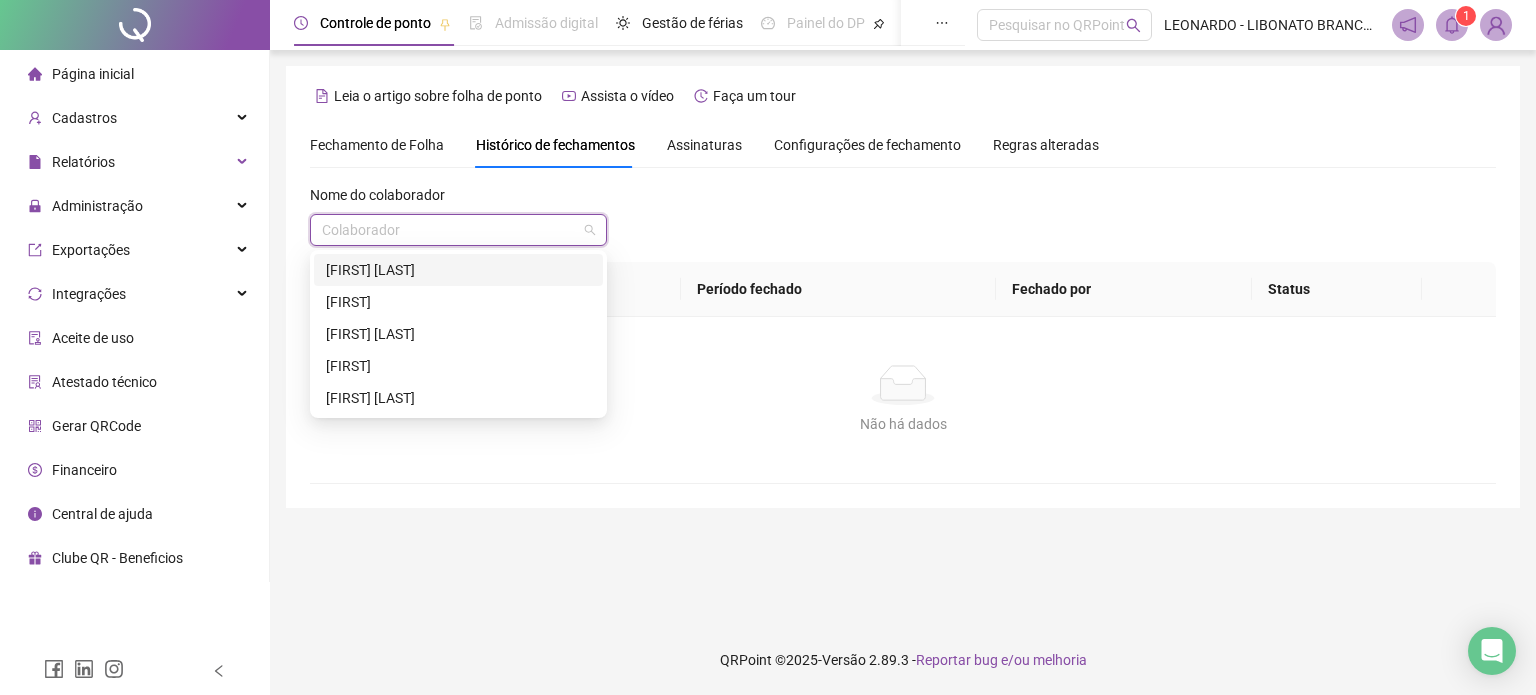 click on "[FIRST] [LAST]" at bounding box center [458, 270] 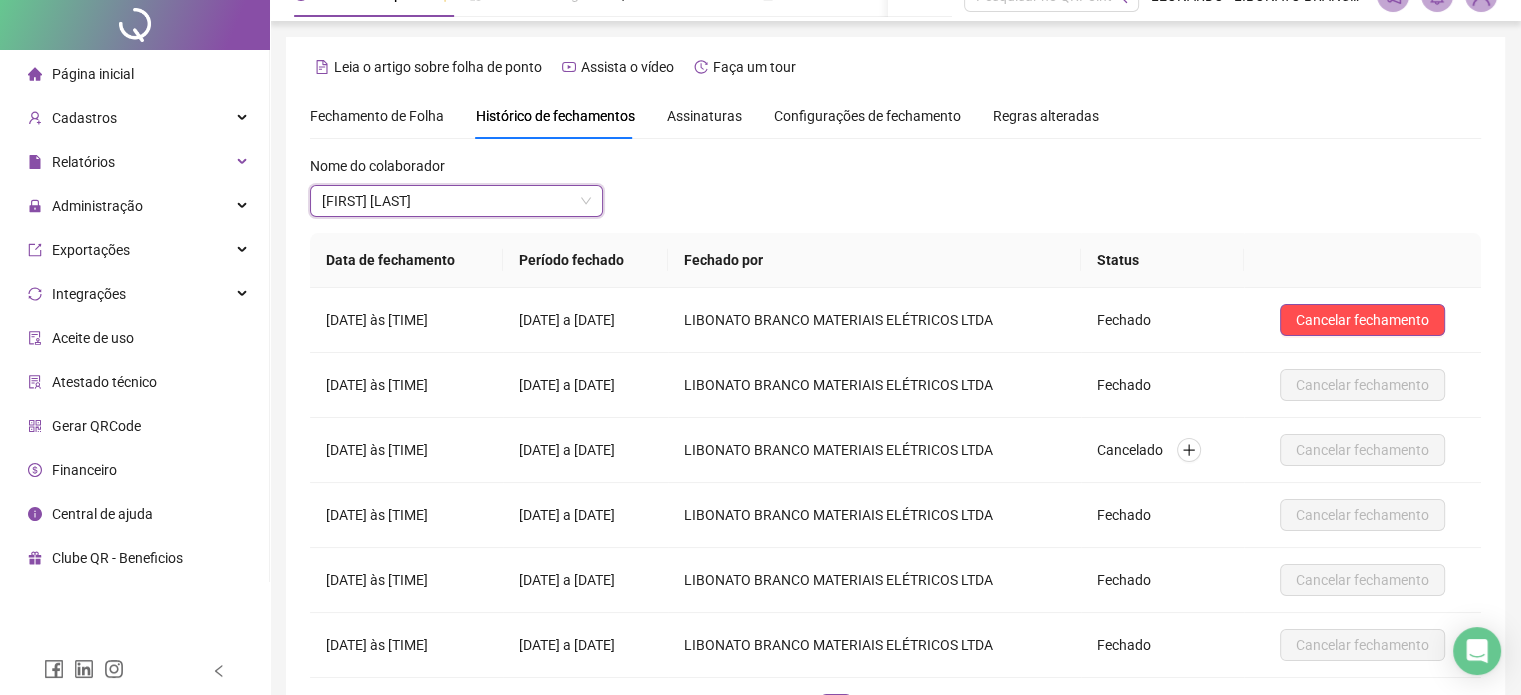 scroll, scrollTop: 0, scrollLeft: 0, axis: both 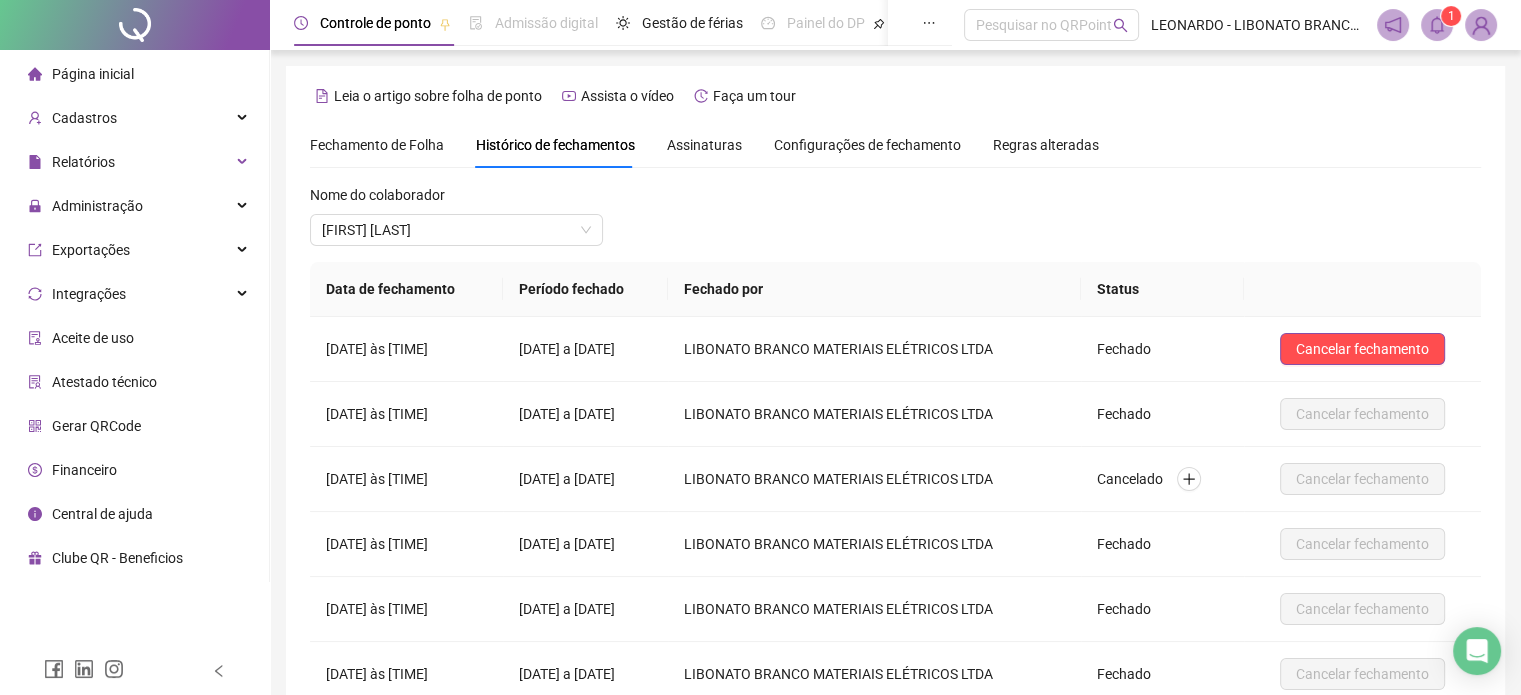 click at bounding box center (135, 25) 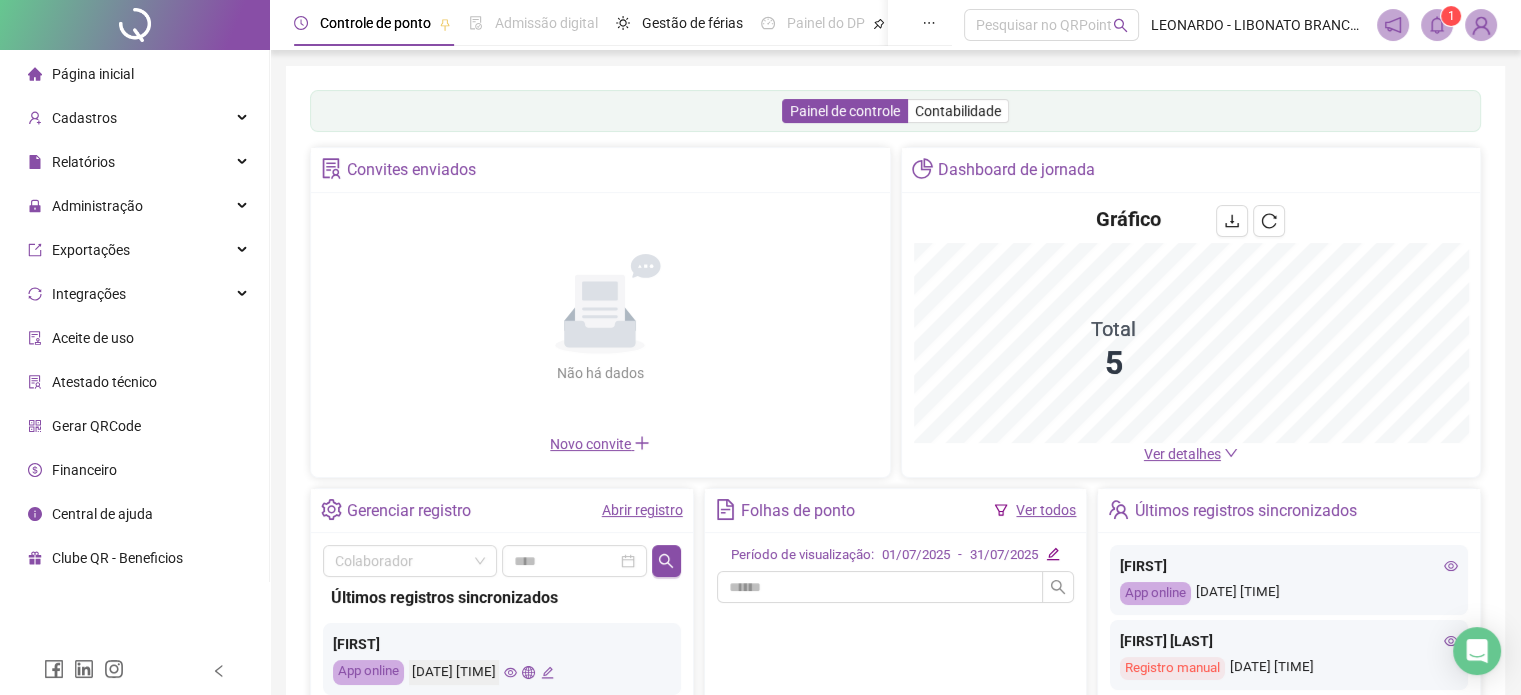 click at bounding box center [1437, 25] 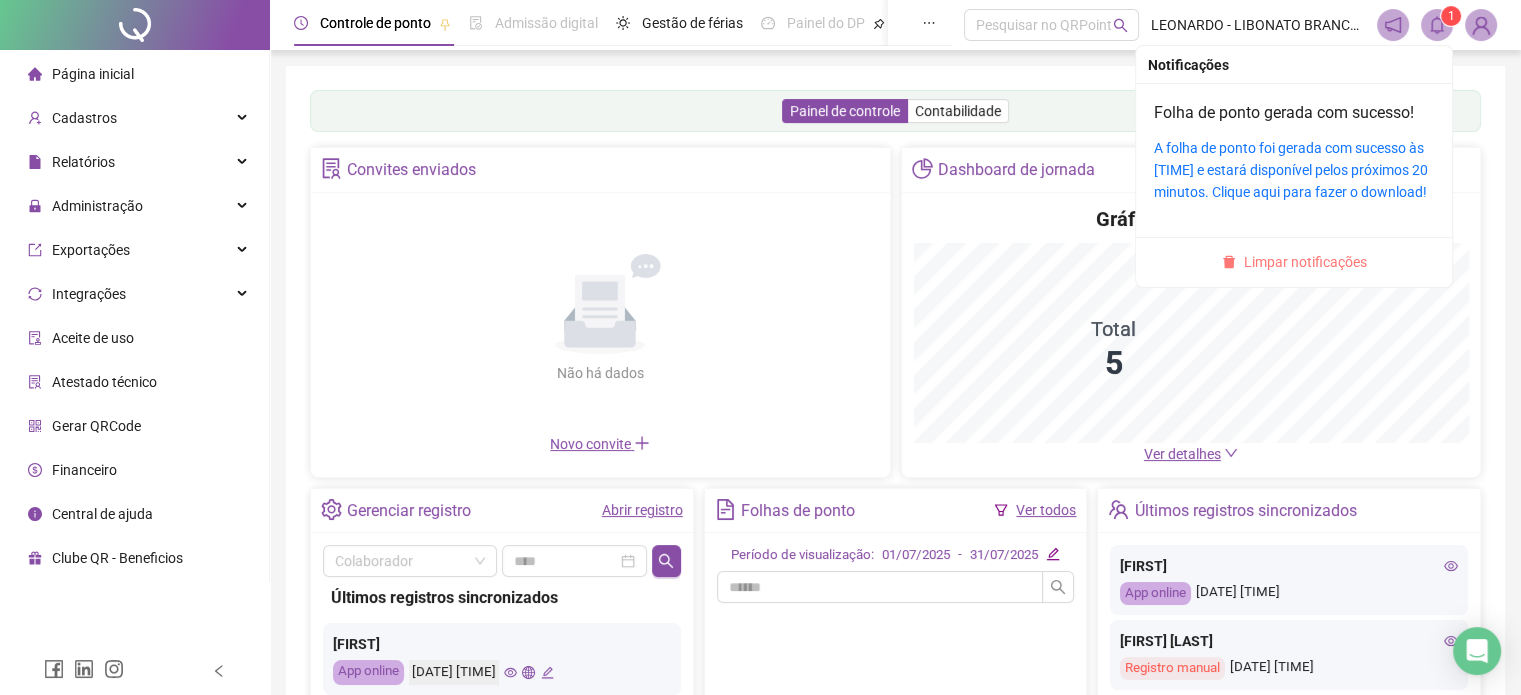 click on "Limpar notificações" at bounding box center [1305, 262] 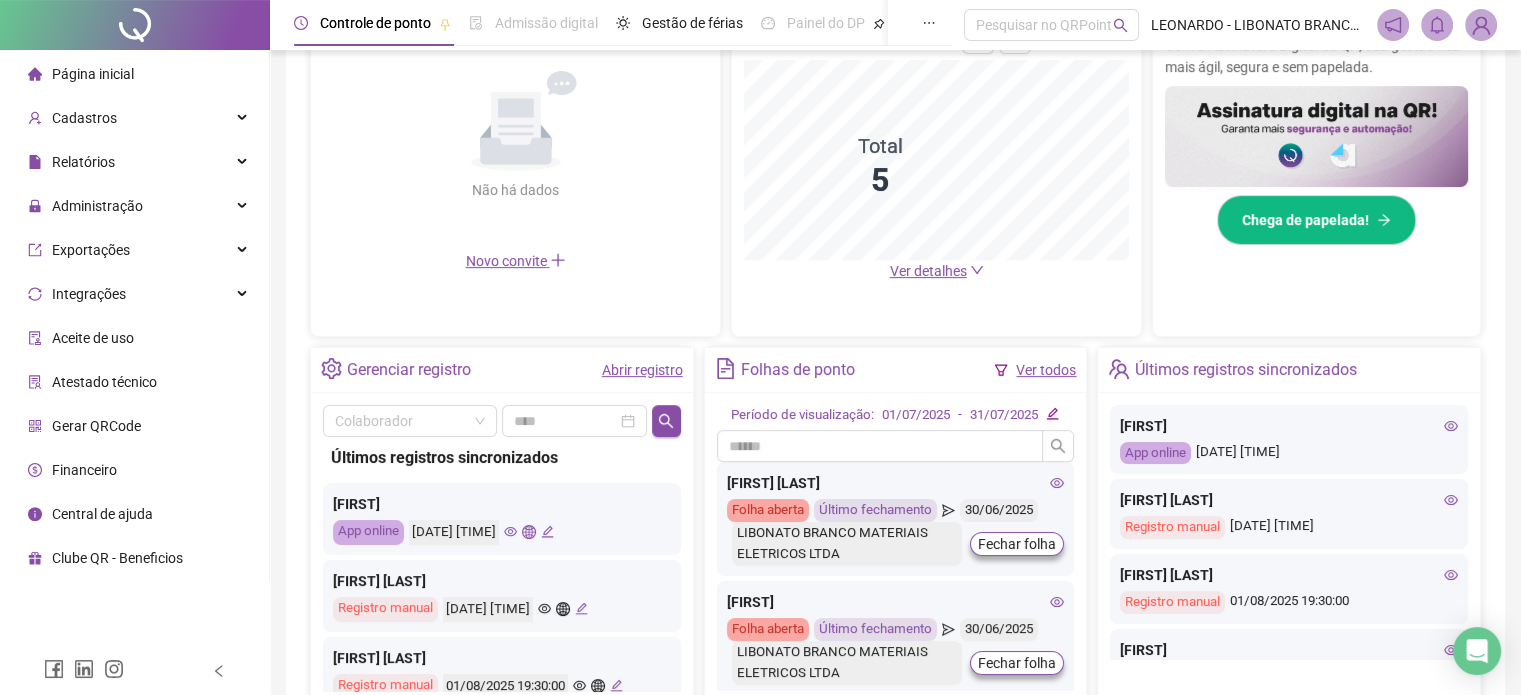 scroll, scrollTop: 604, scrollLeft: 0, axis: vertical 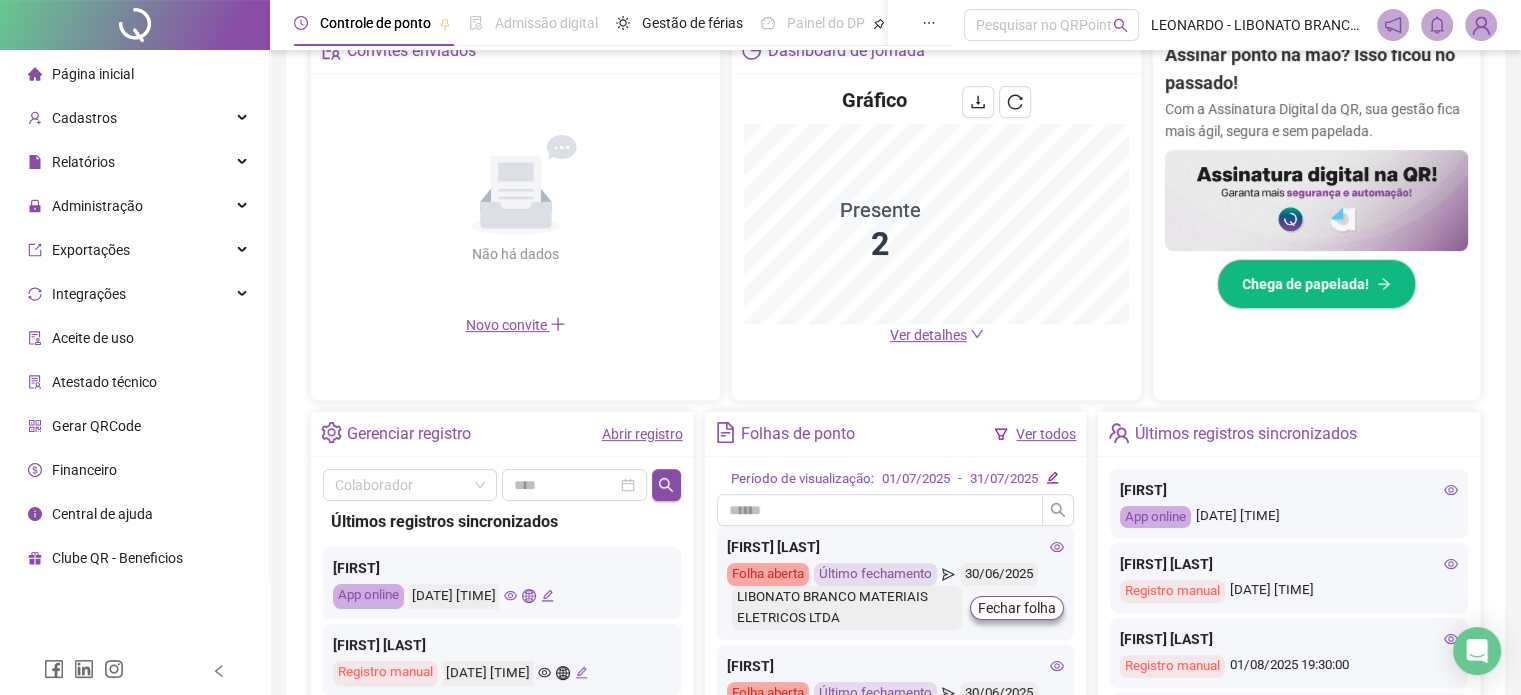 click on "Abrir registro" at bounding box center [642, 434] 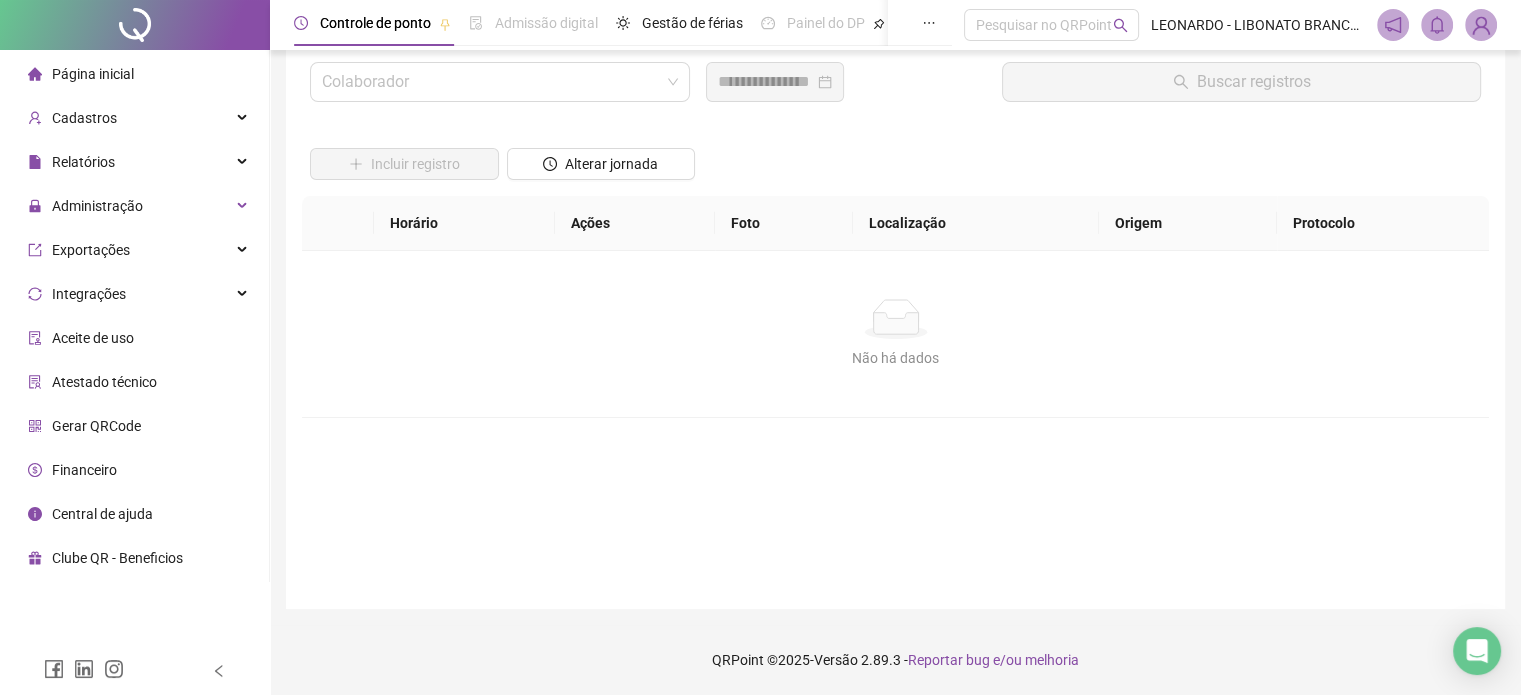 scroll, scrollTop: 57, scrollLeft: 0, axis: vertical 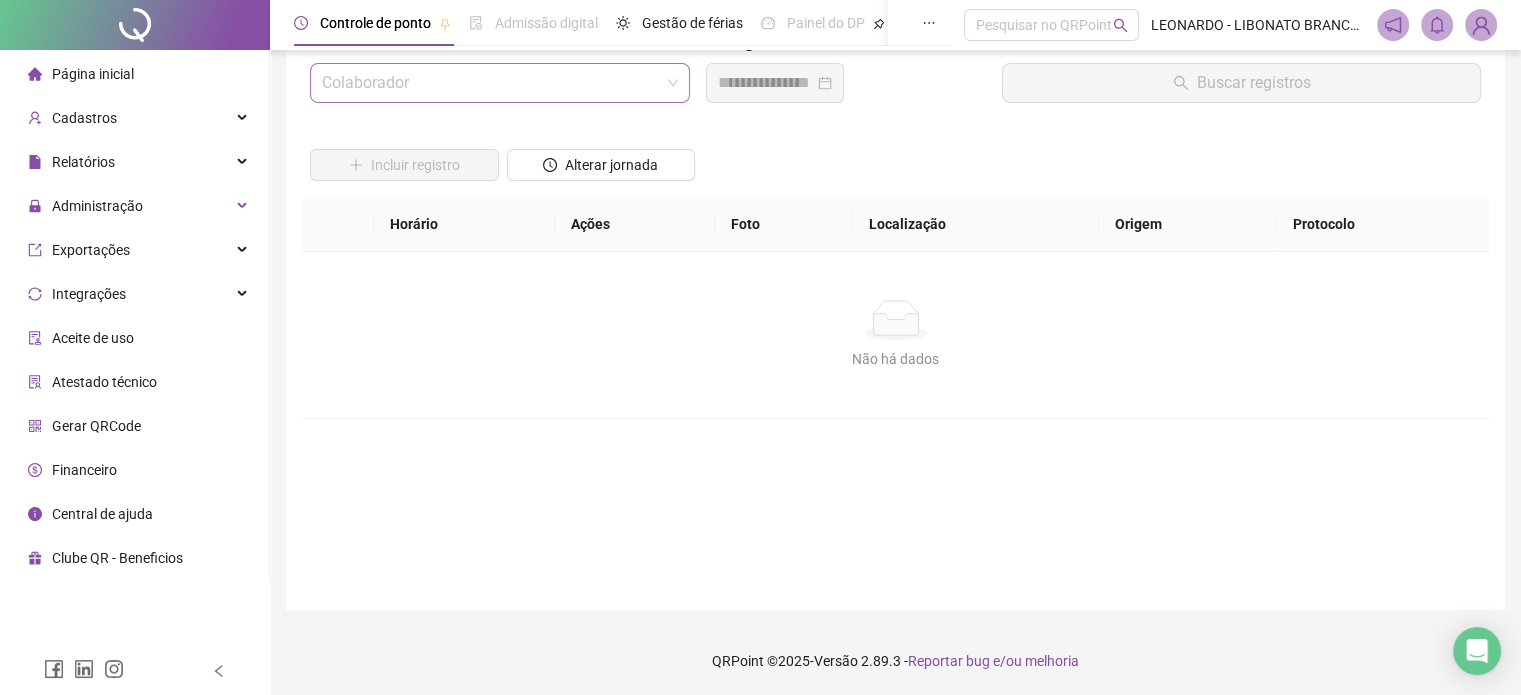 click at bounding box center [491, 83] 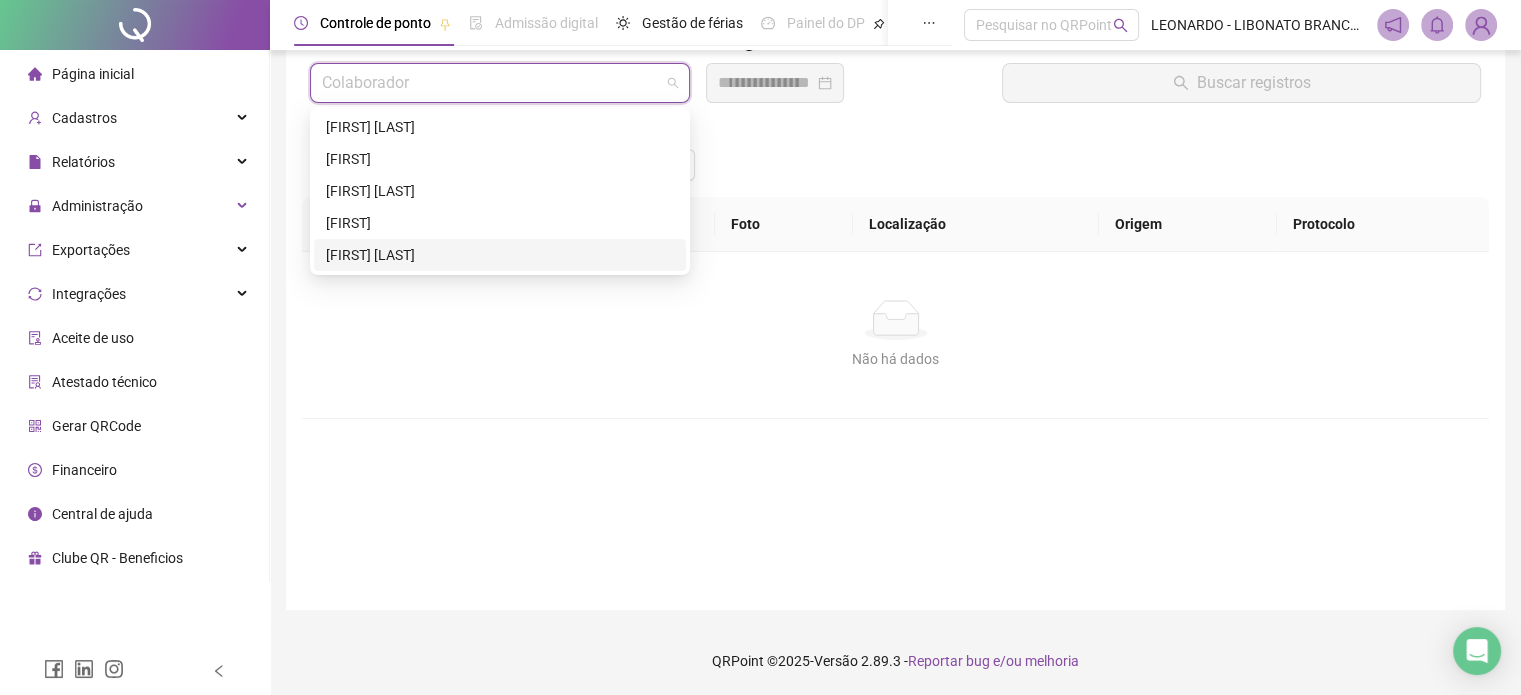 click on "[FIRST] [LAST] [LAST]" at bounding box center (500, 255) 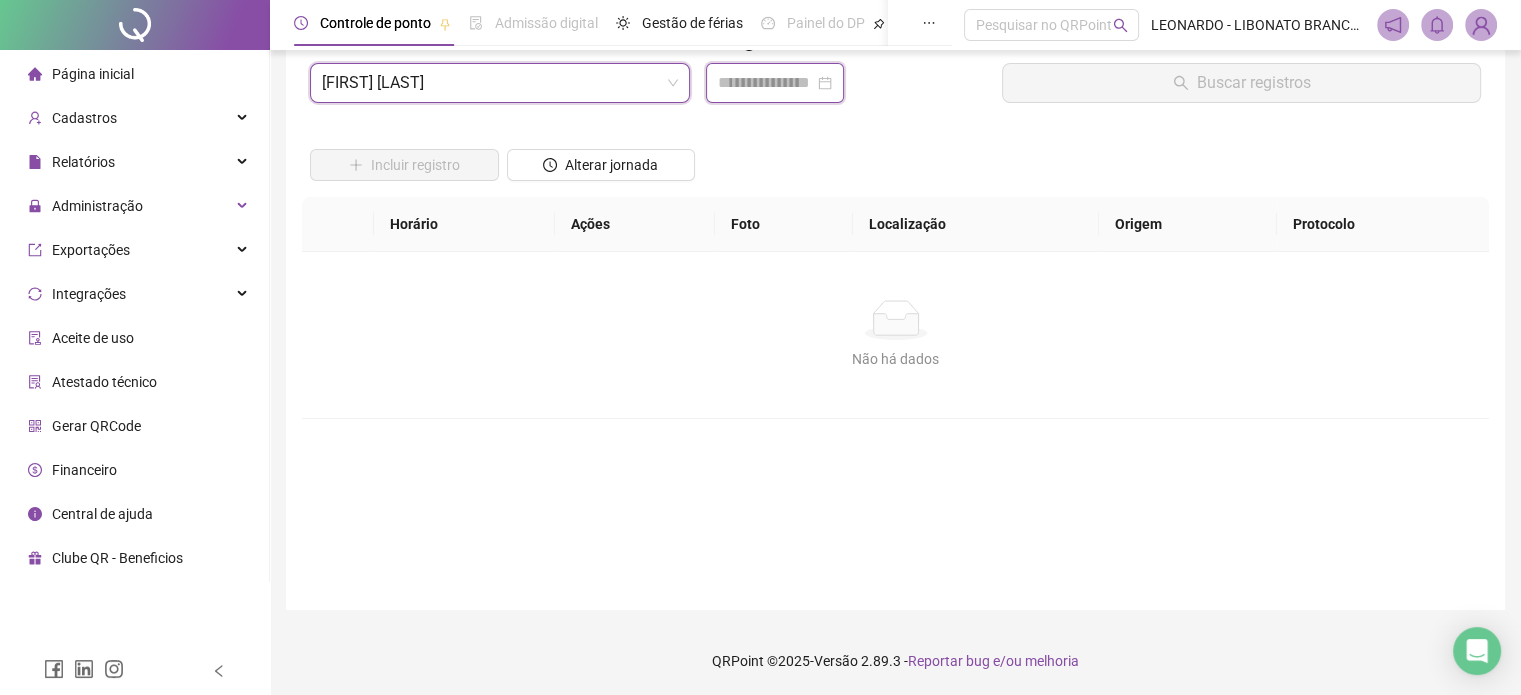 click at bounding box center (766, 83) 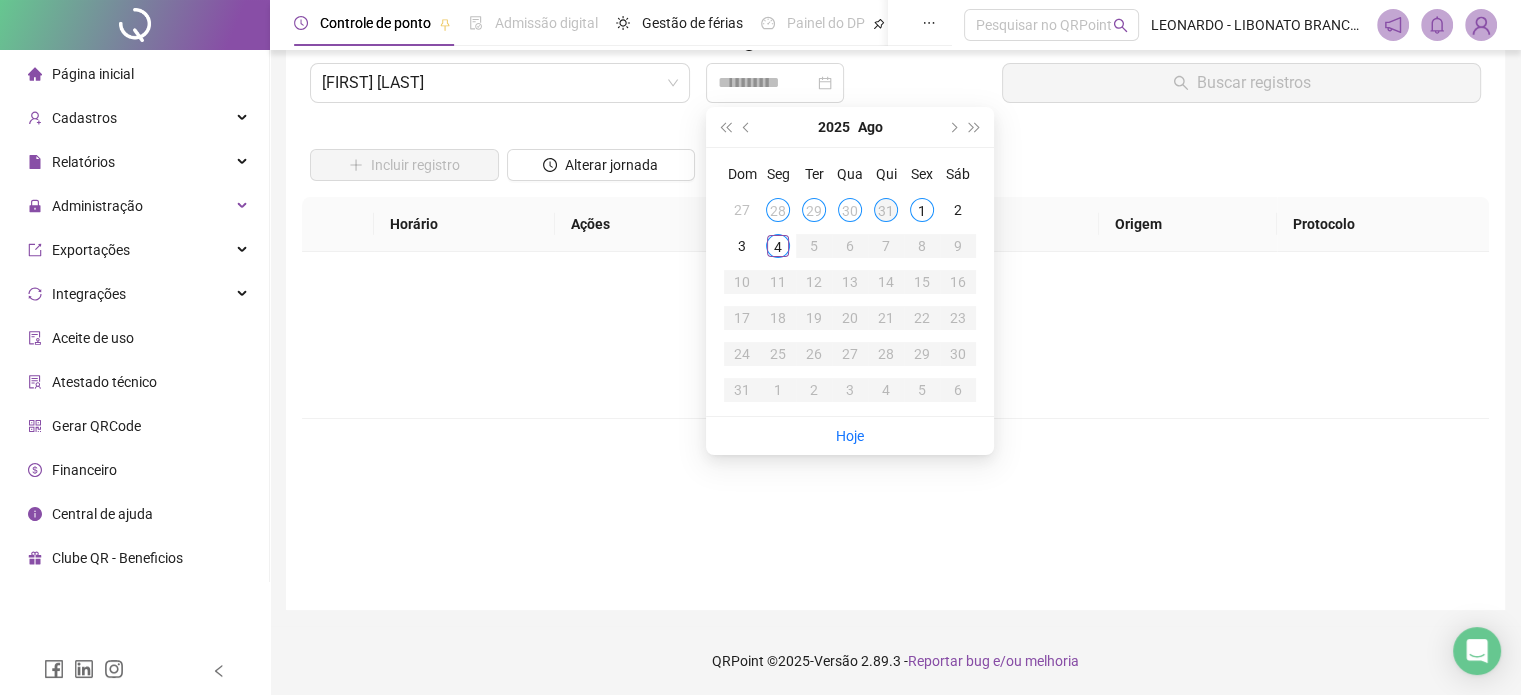 click on "31" at bounding box center [886, 210] 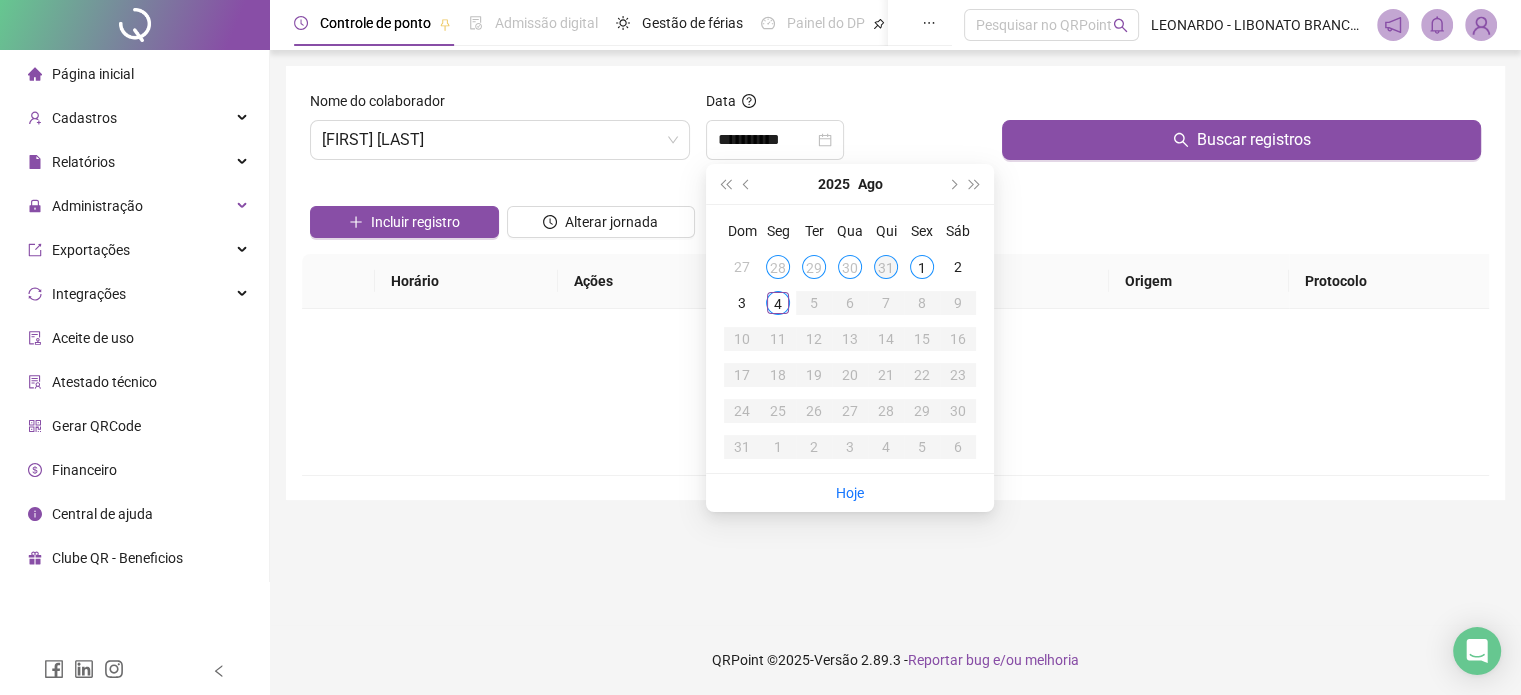 scroll, scrollTop: 0, scrollLeft: 0, axis: both 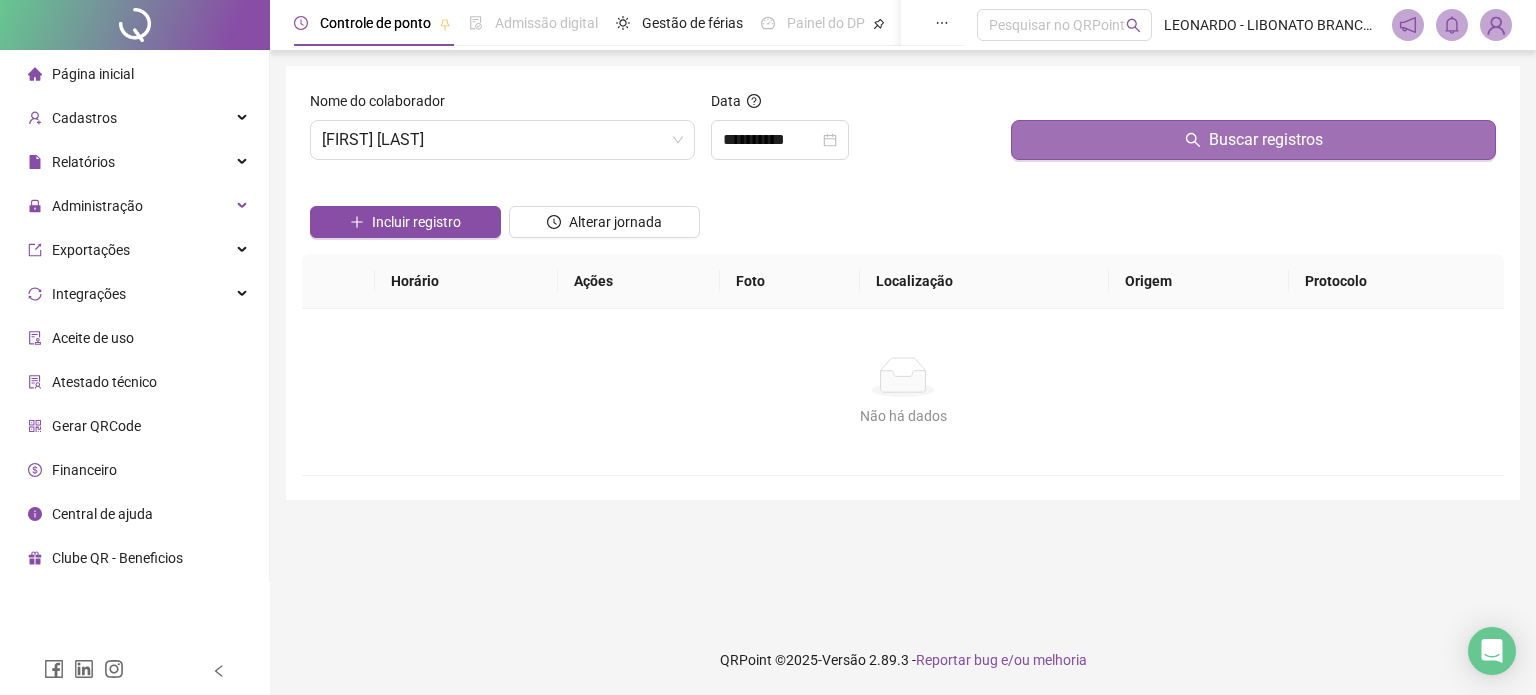 click on "Buscar registros" at bounding box center (1253, 140) 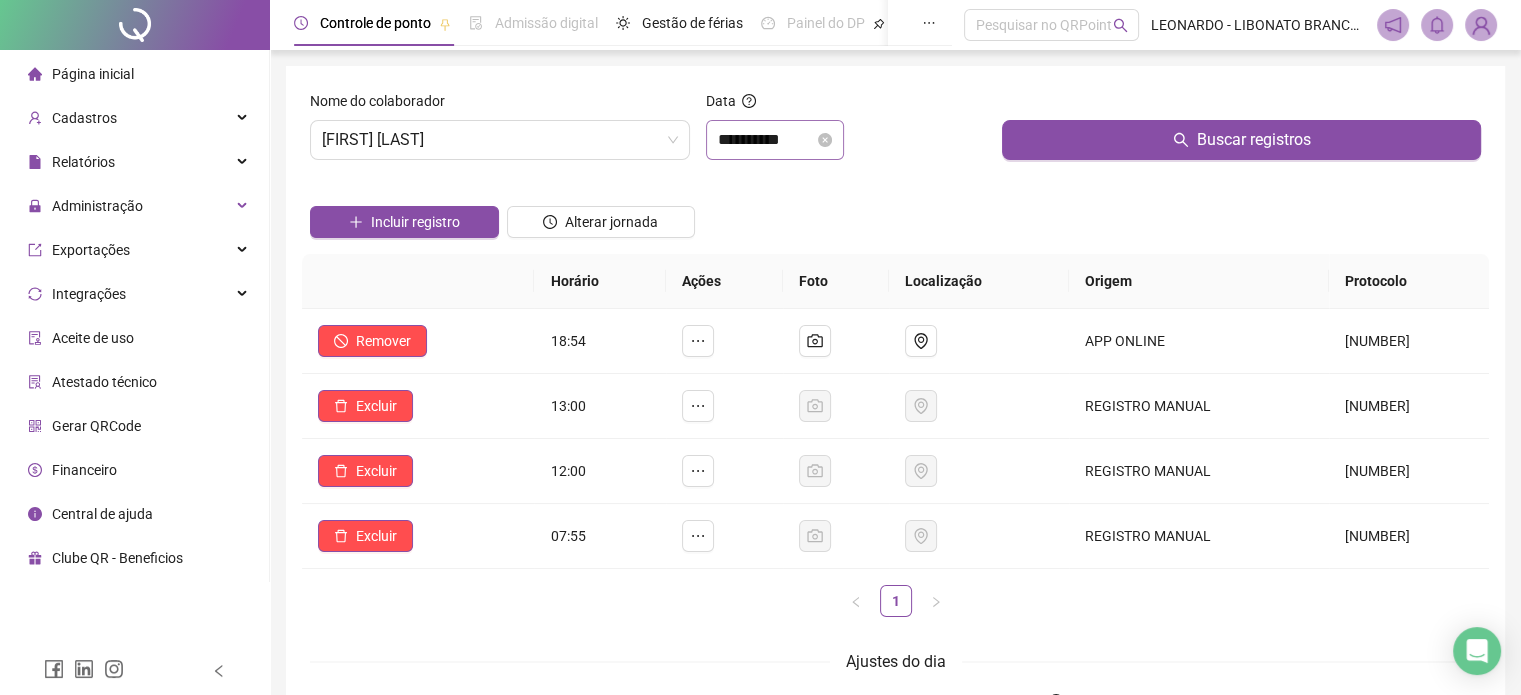 click on "**********" at bounding box center [775, 140] 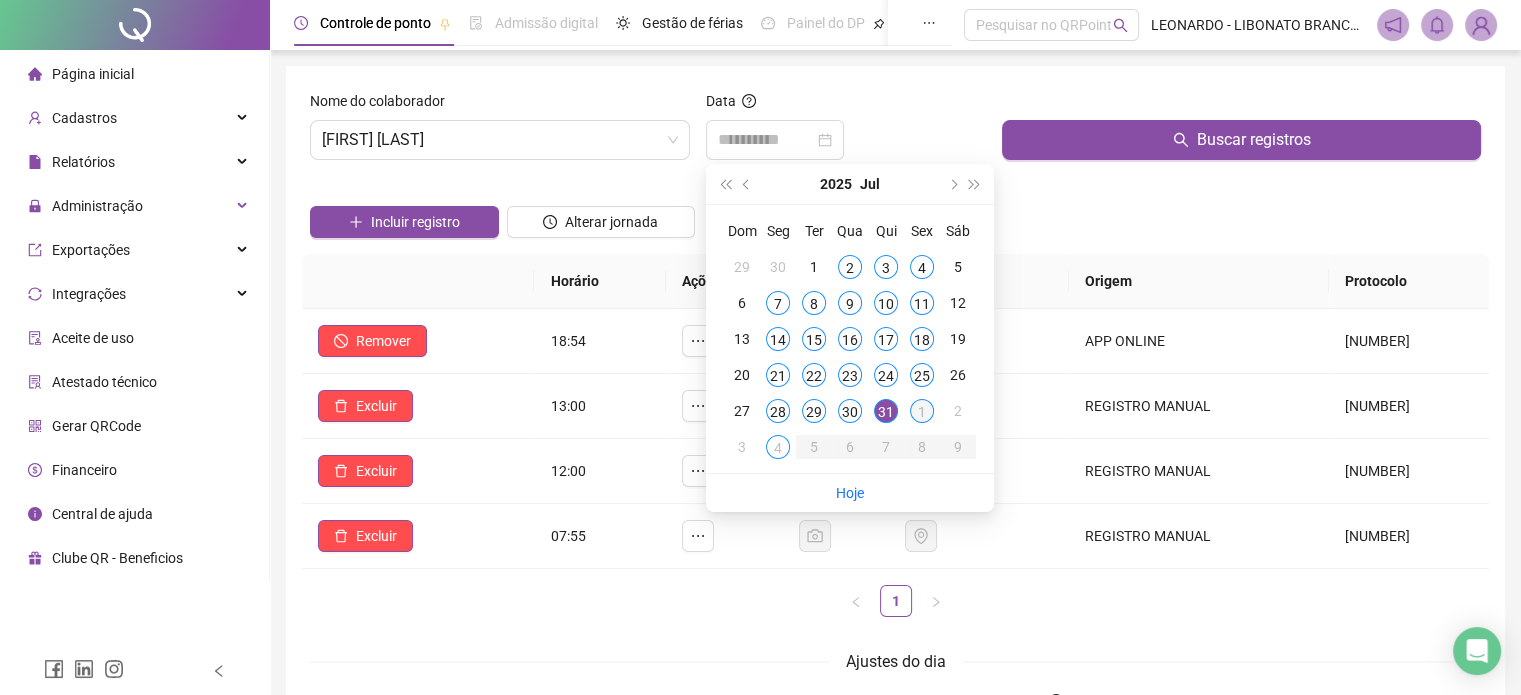 click on "1" at bounding box center (922, 411) 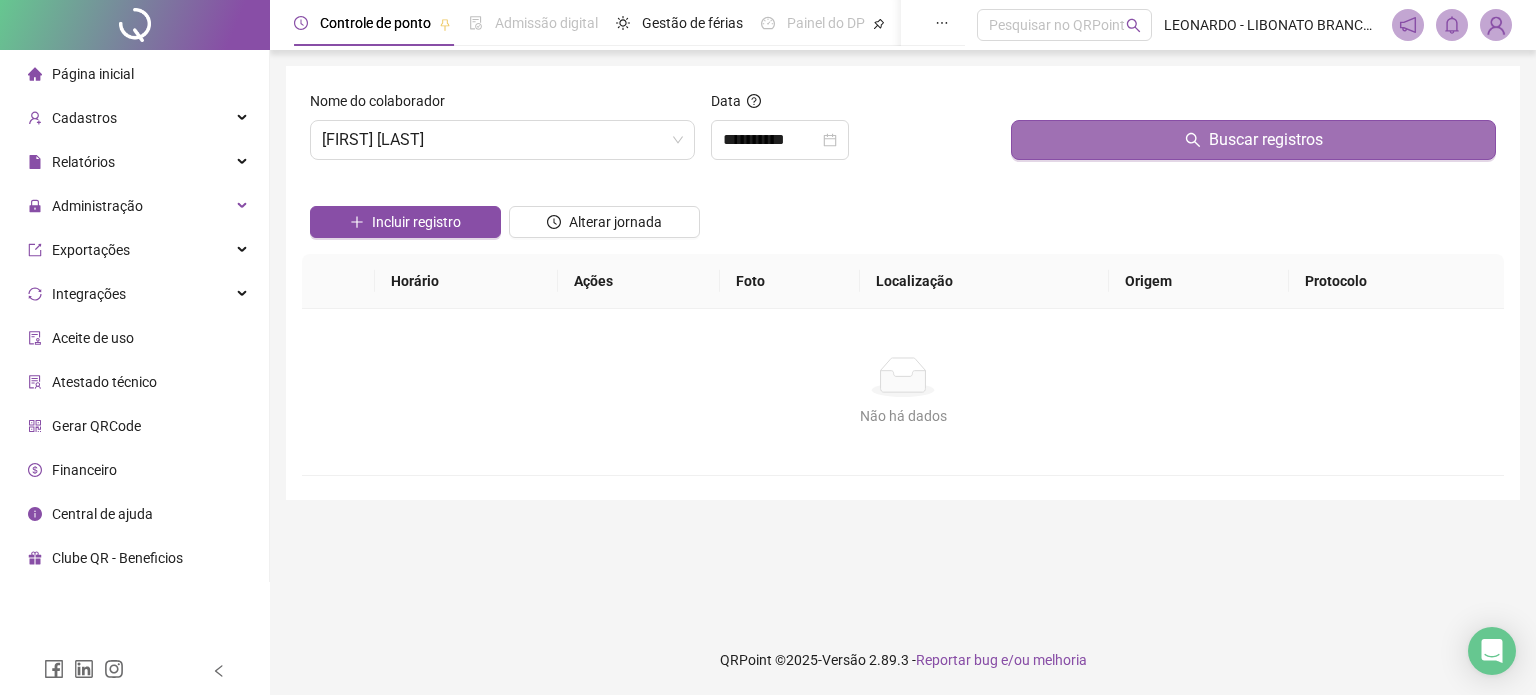 click on "Buscar registros" at bounding box center [1253, 140] 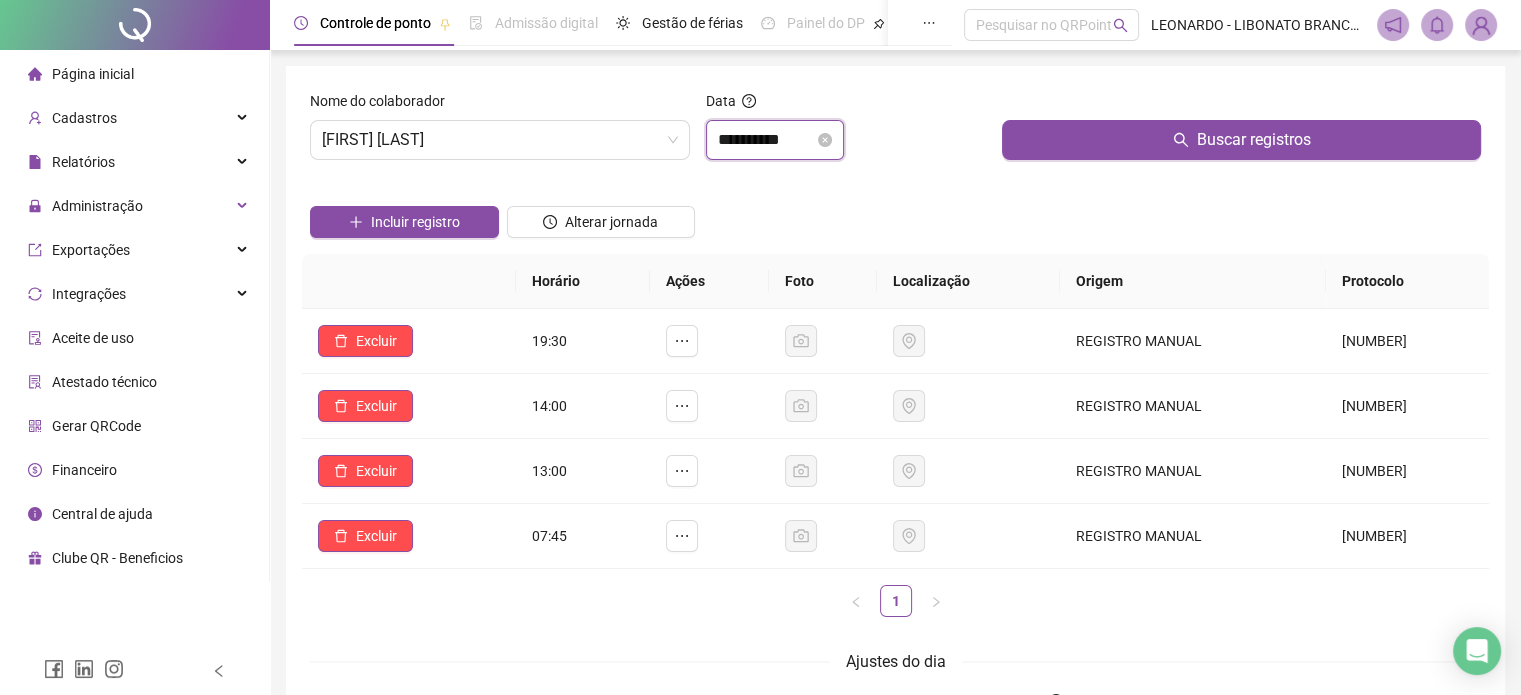 click on "**********" at bounding box center [766, 140] 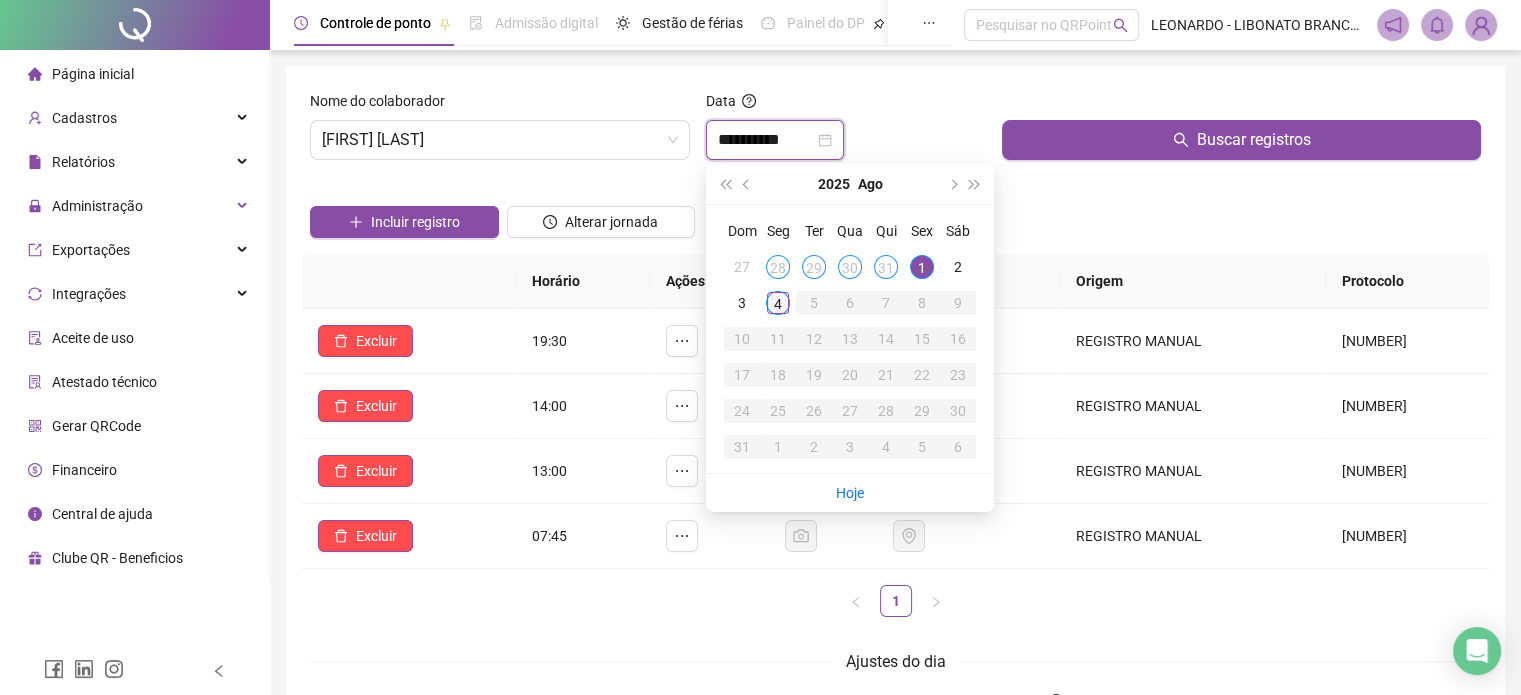 type on "**********" 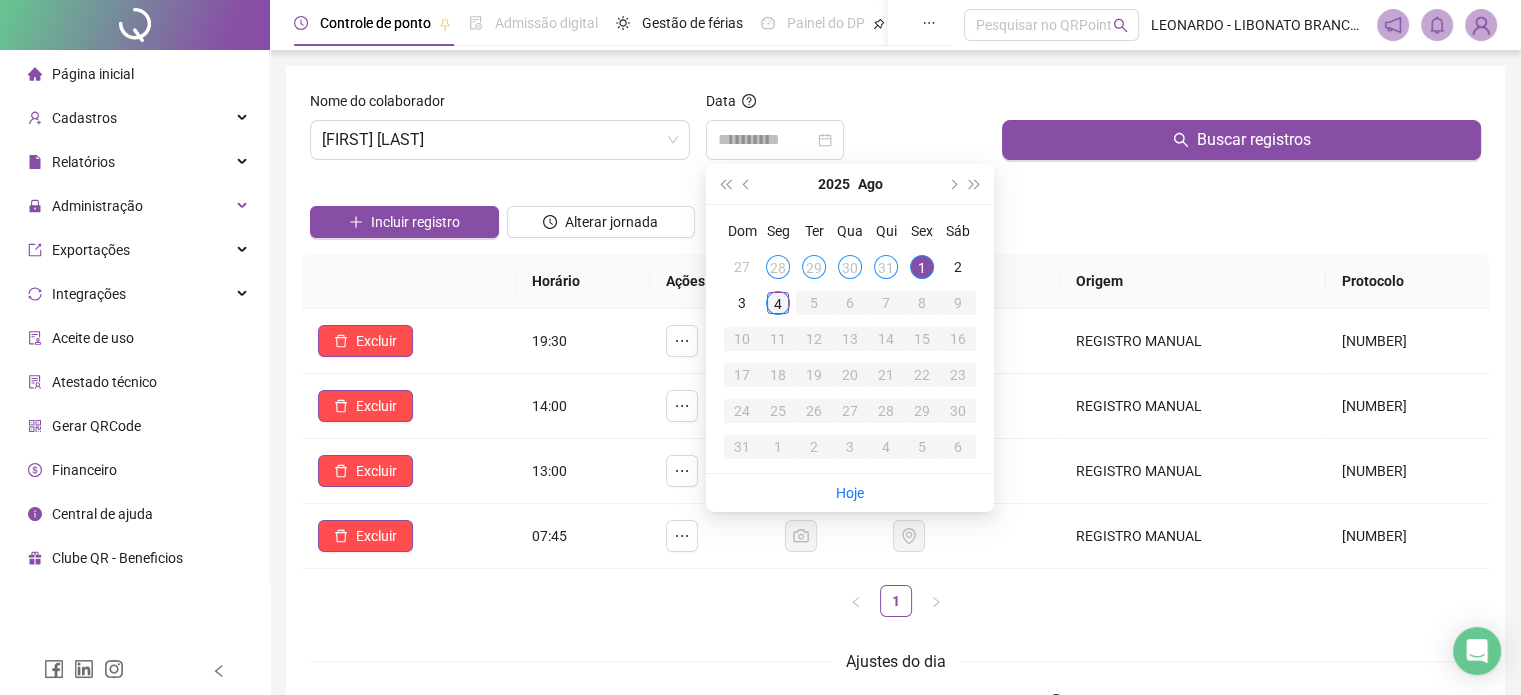 click on "4" at bounding box center (778, 303) 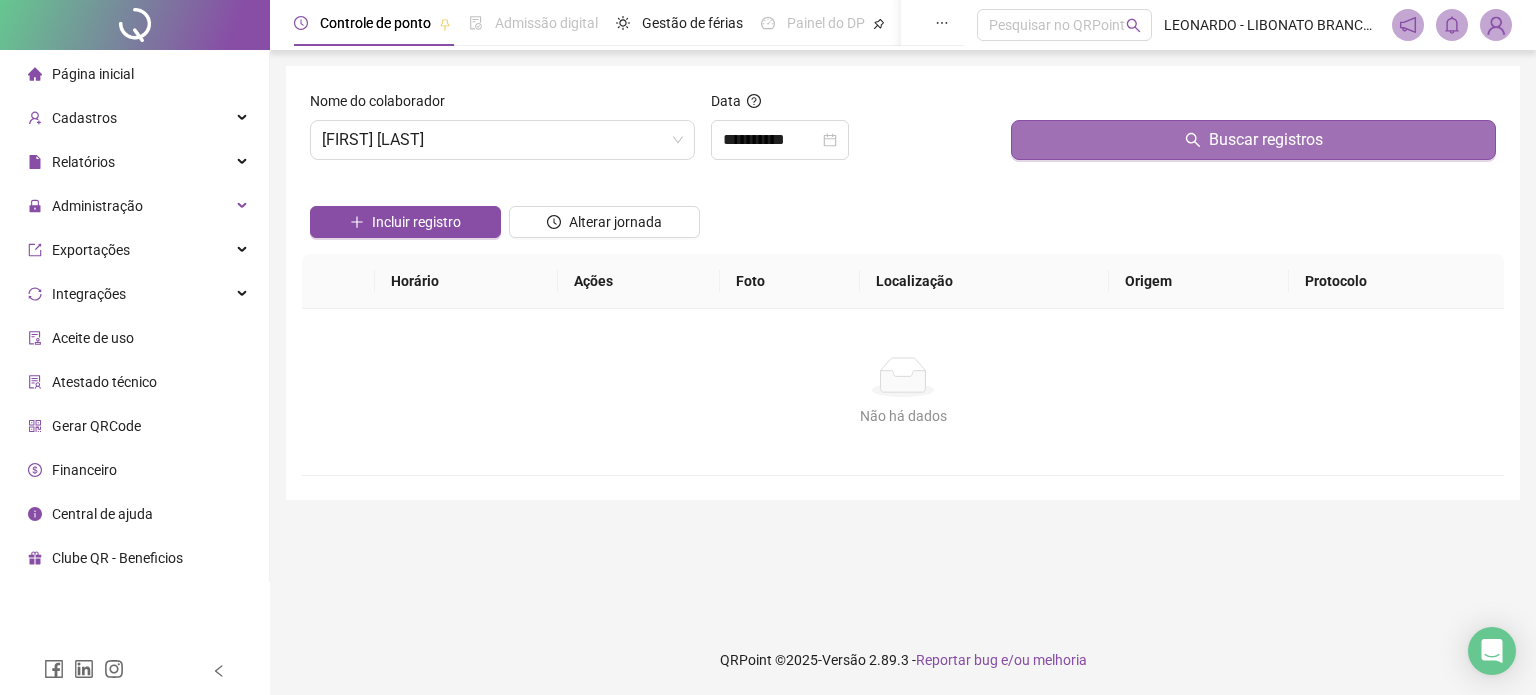 click on "Buscar registros" at bounding box center [1253, 140] 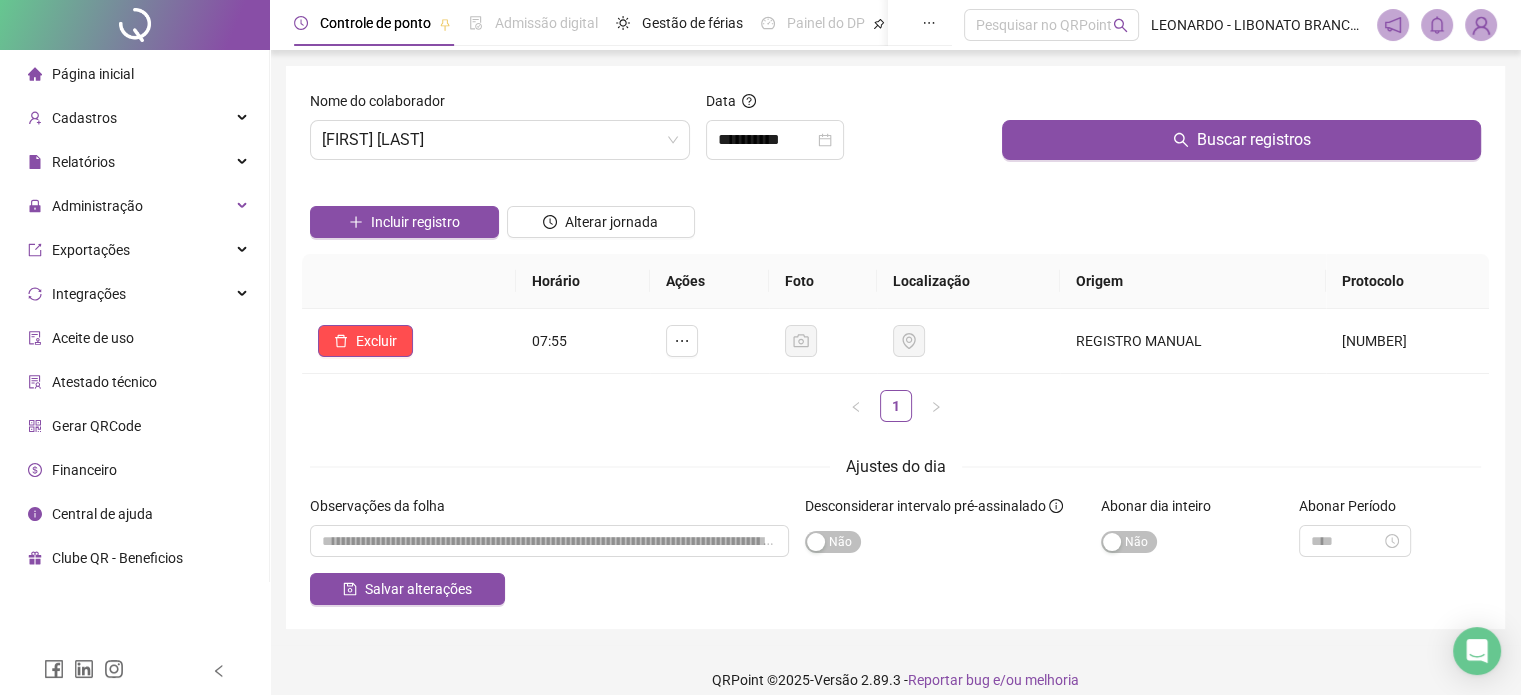 scroll, scrollTop: 19, scrollLeft: 0, axis: vertical 